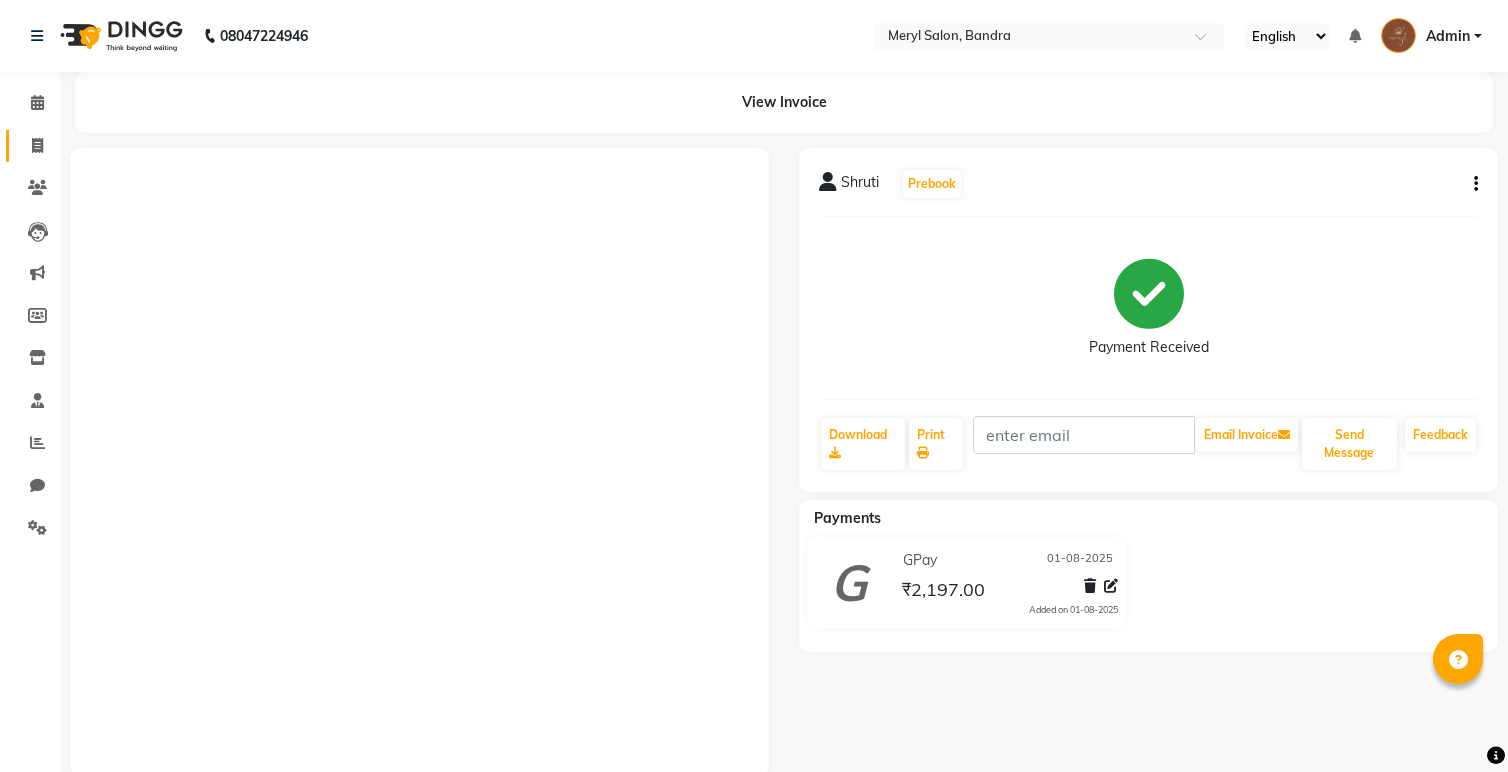 scroll, scrollTop: 0, scrollLeft: 0, axis: both 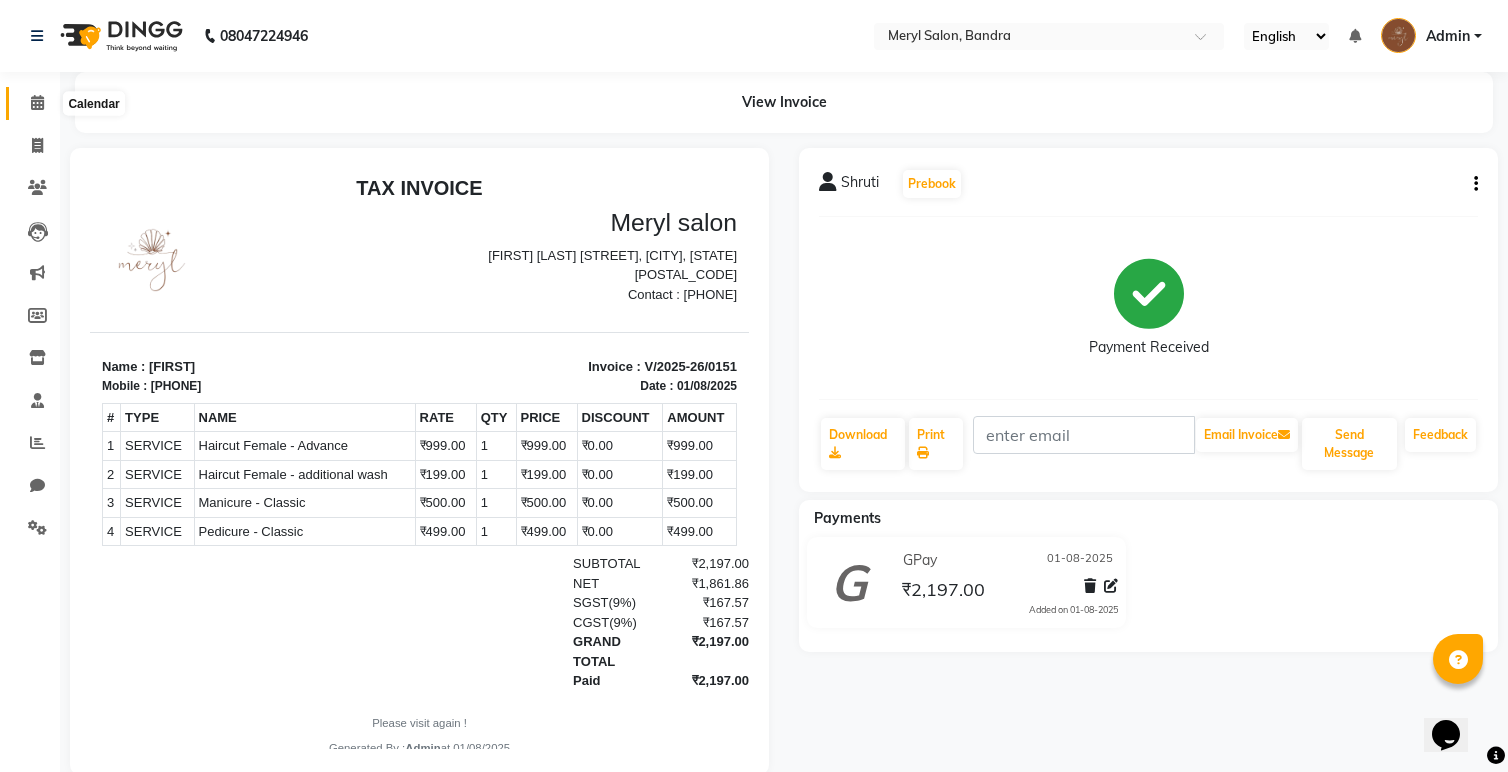 click 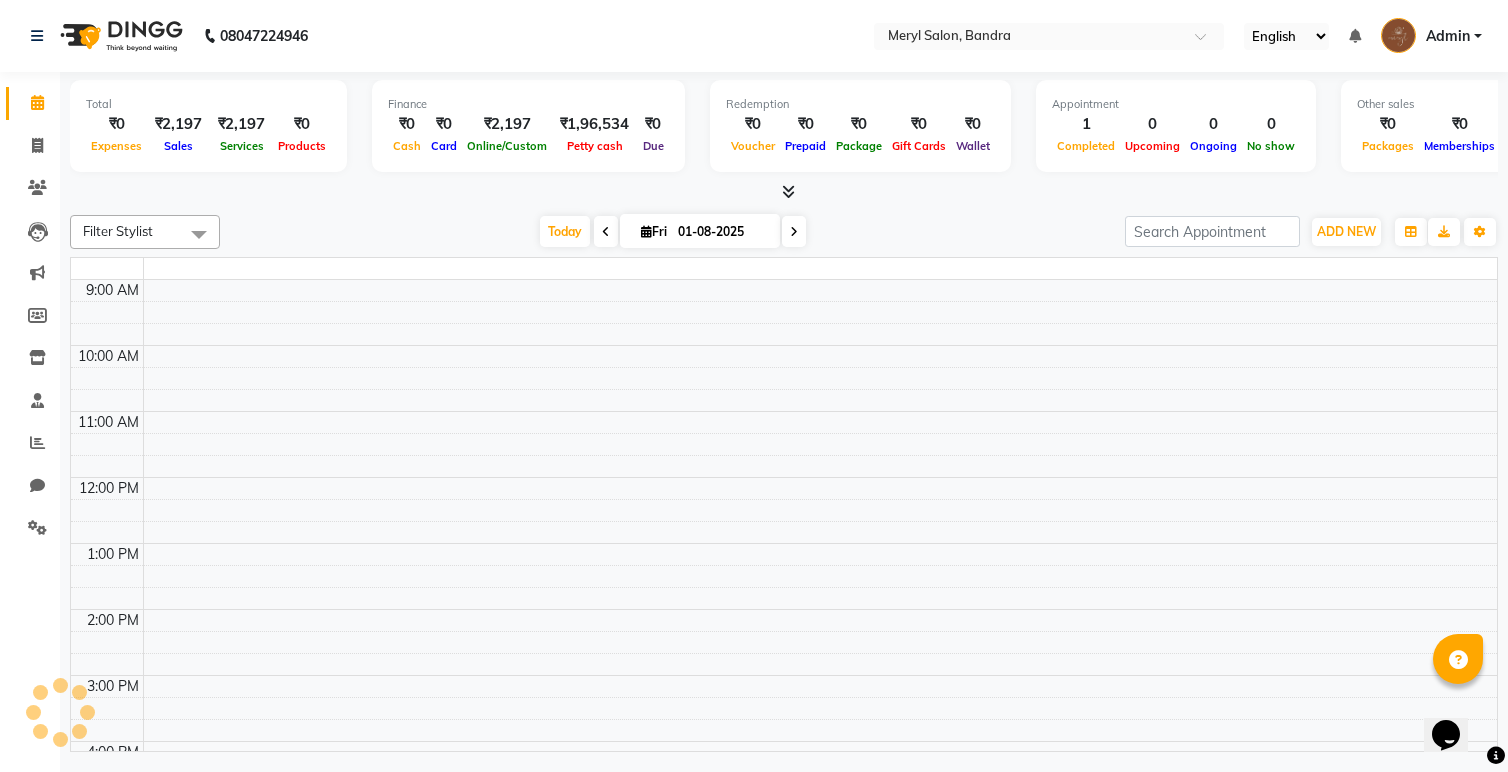scroll, scrollTop: 0, scrollLeft: 0, axis: both 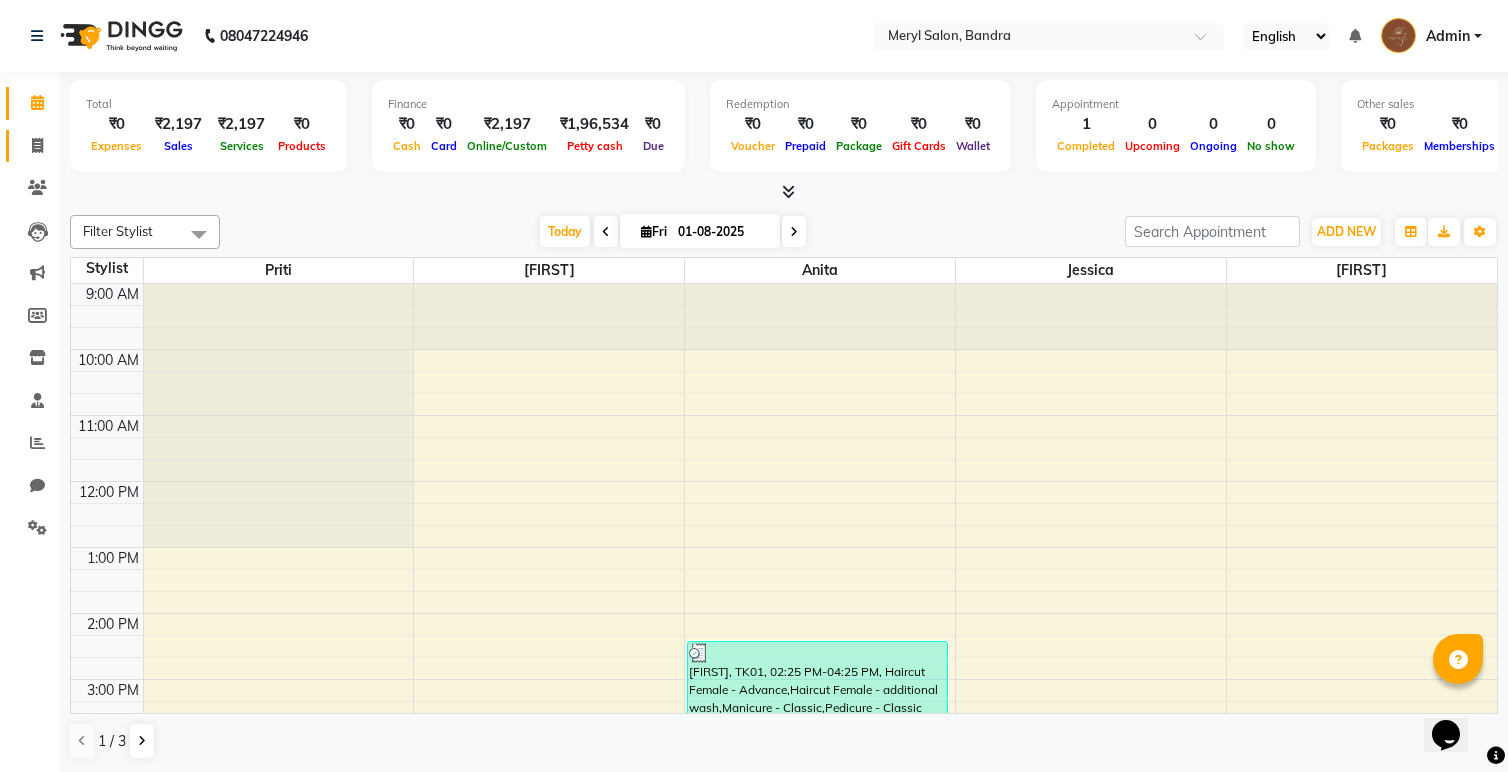 click 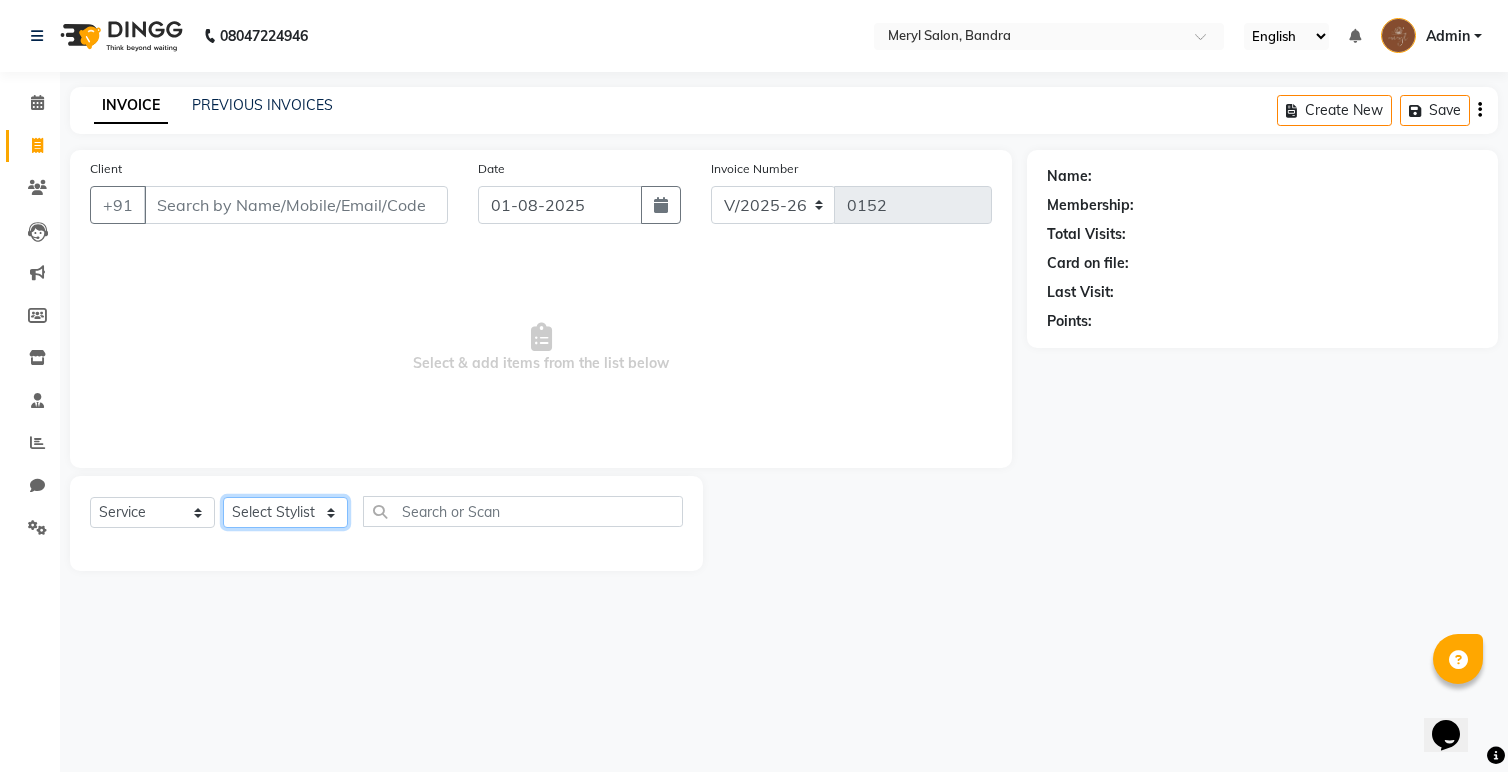 click on "Select Stylist Anita Dakshta  Jessica Omar Priti Rajesh  Raju Rekha Sana  Shamal  Shivansh Sohail" 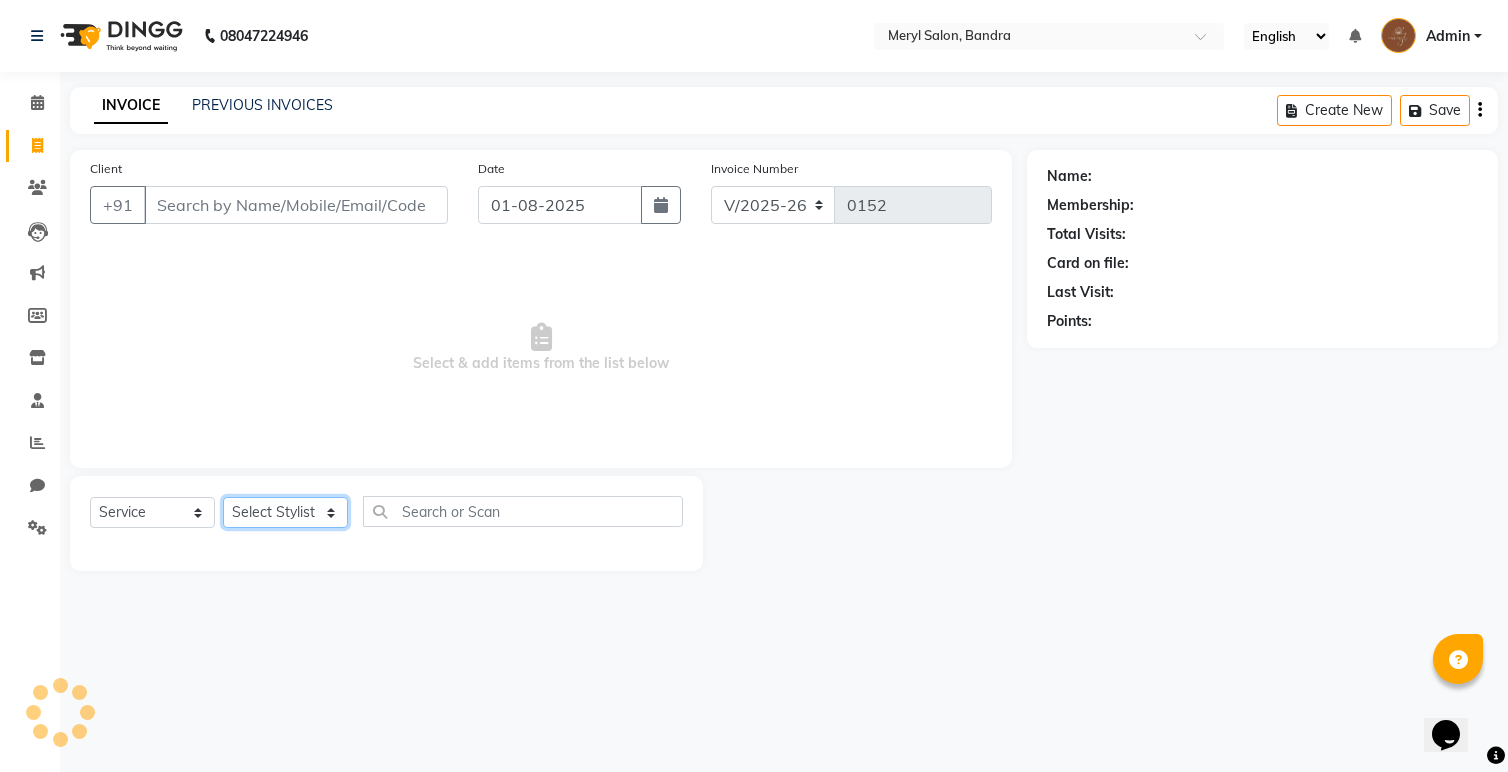 select on "86816" 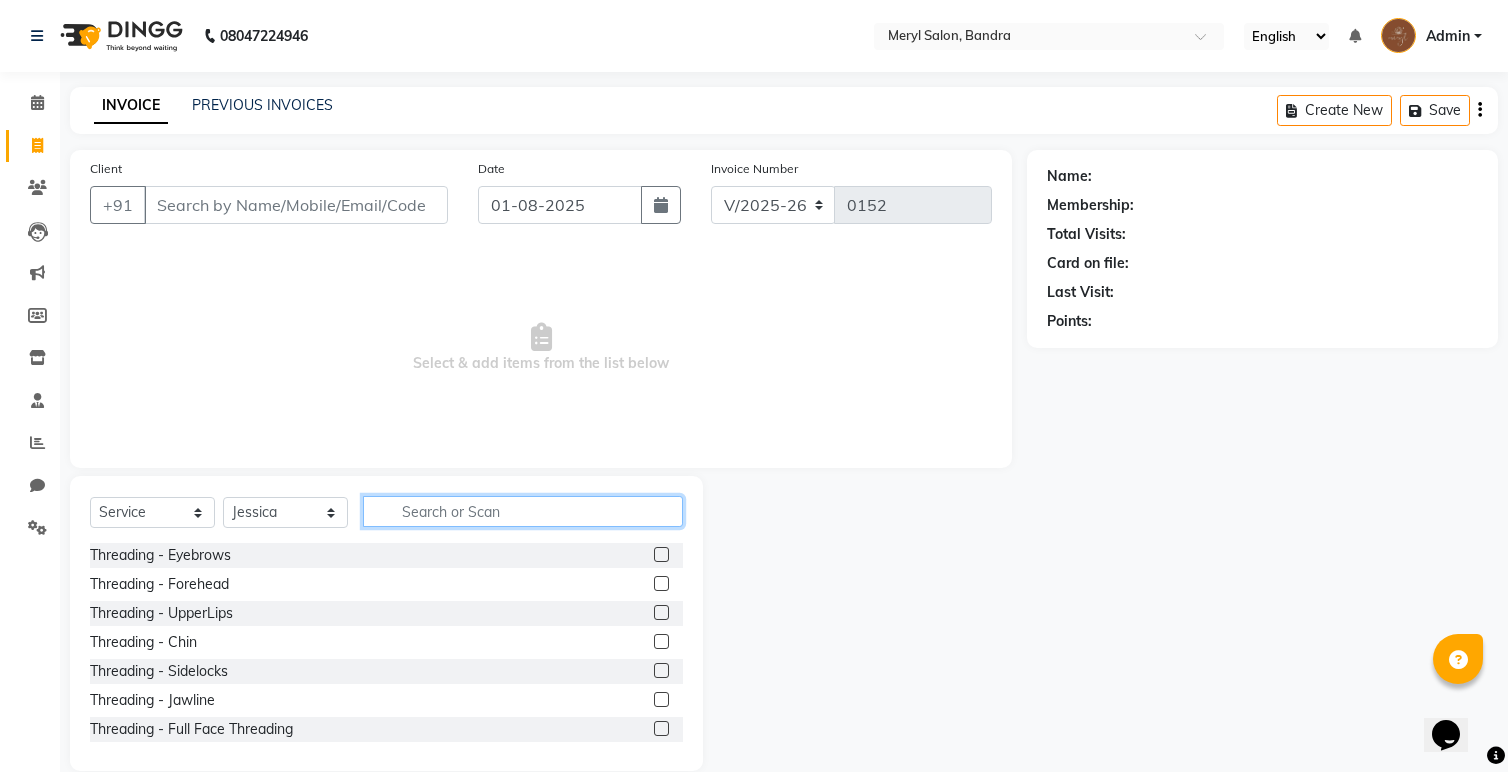 click 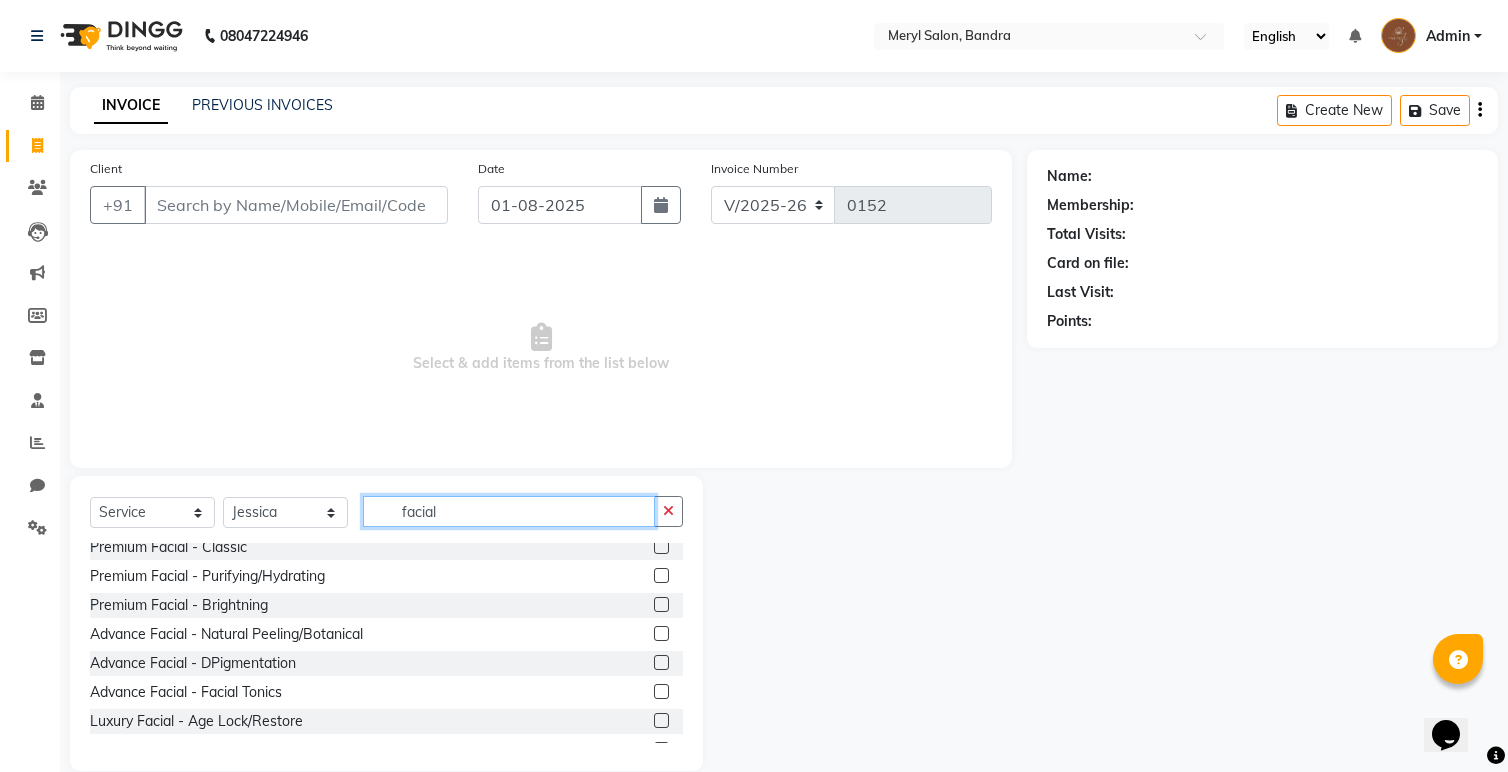 scroll, scrollTop: 0, scrollLeft: 0, axis: both 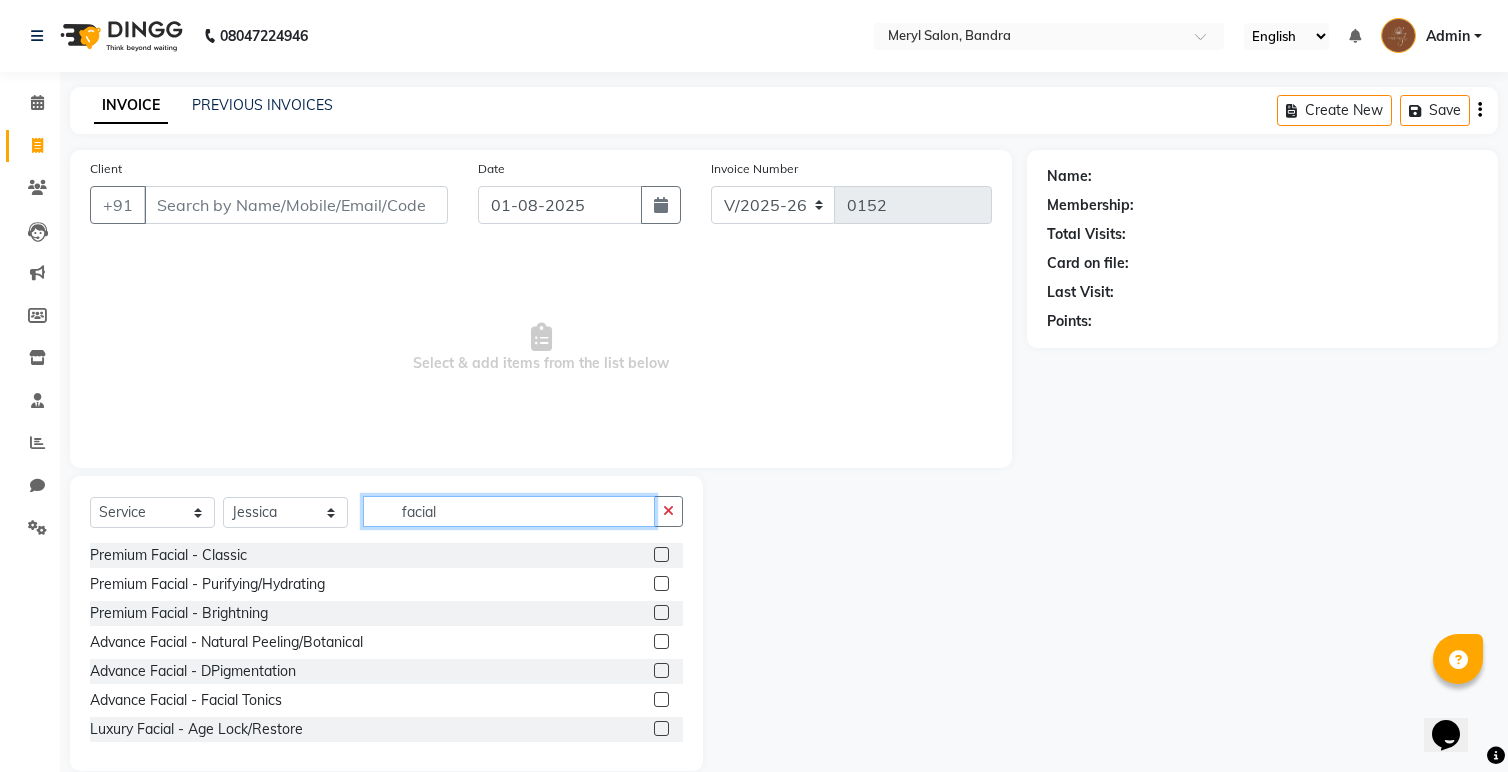 type on "facial" 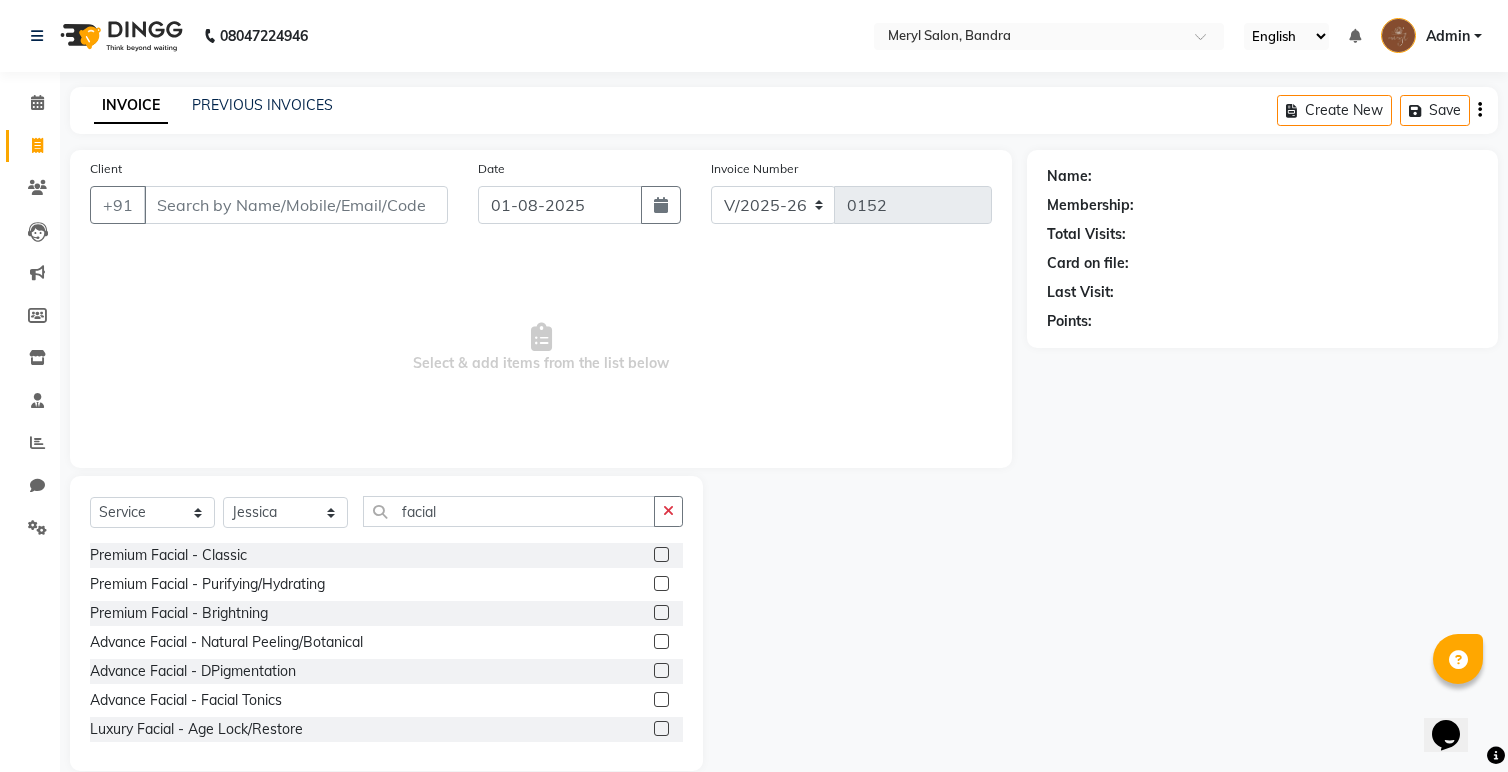 click 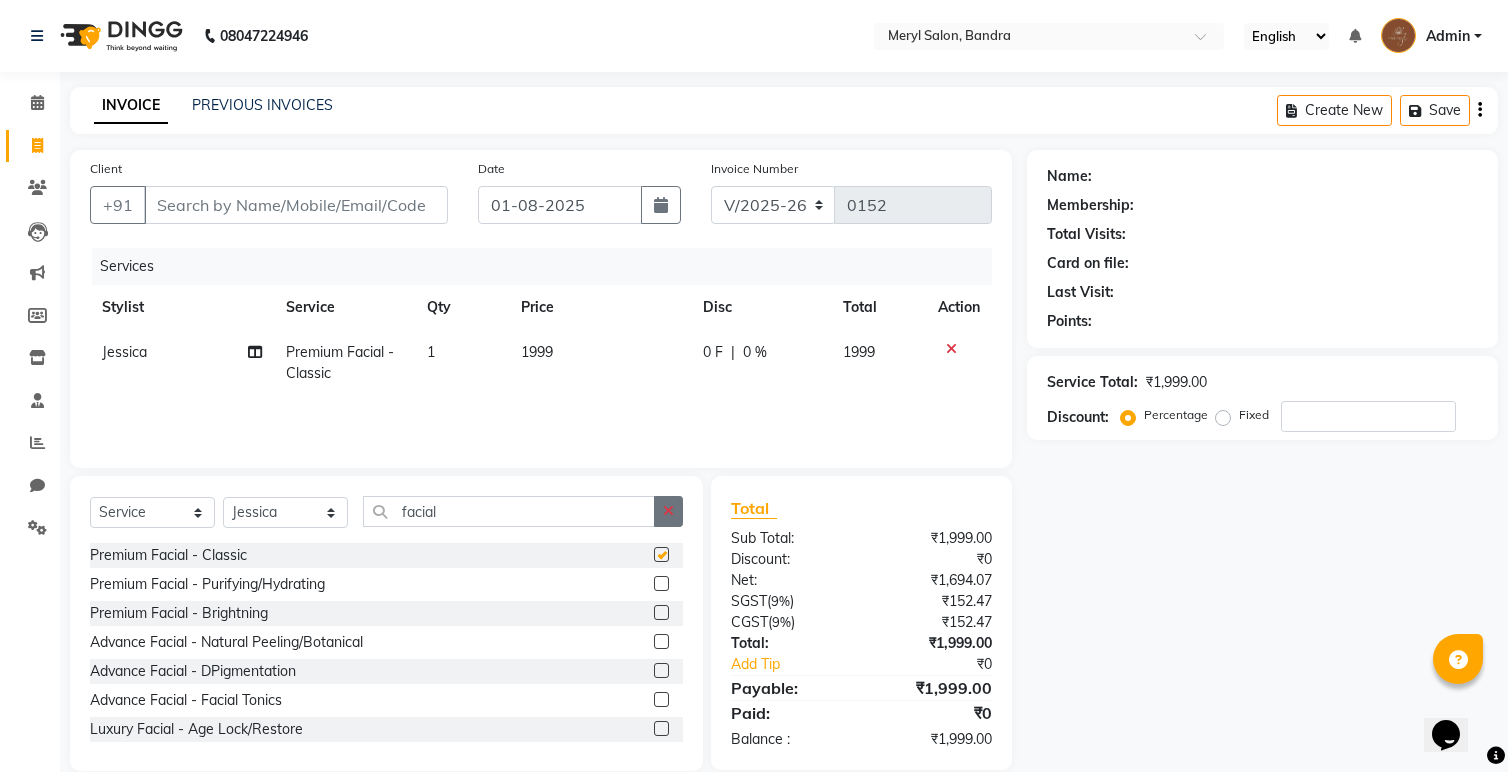 checkbox on "false" 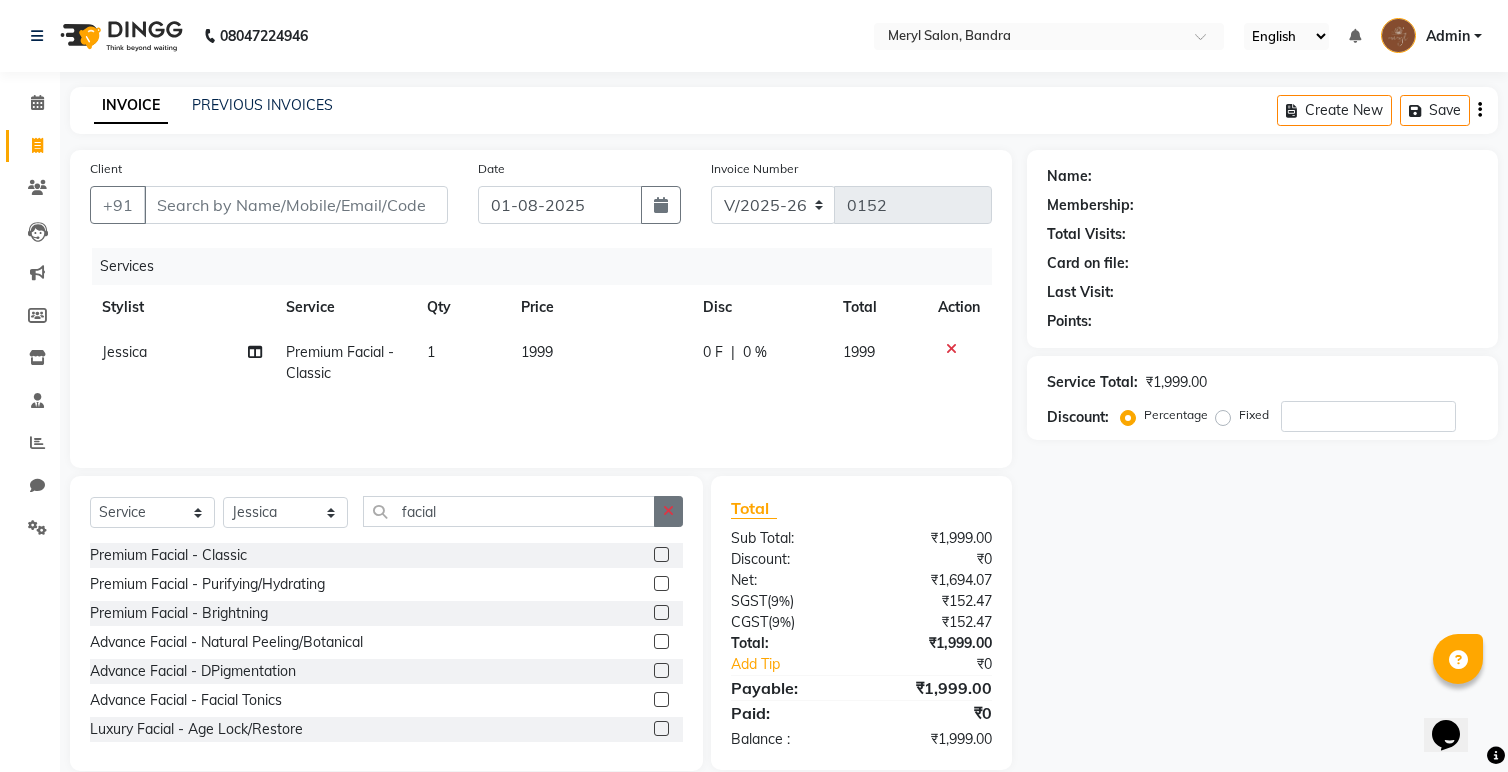 click 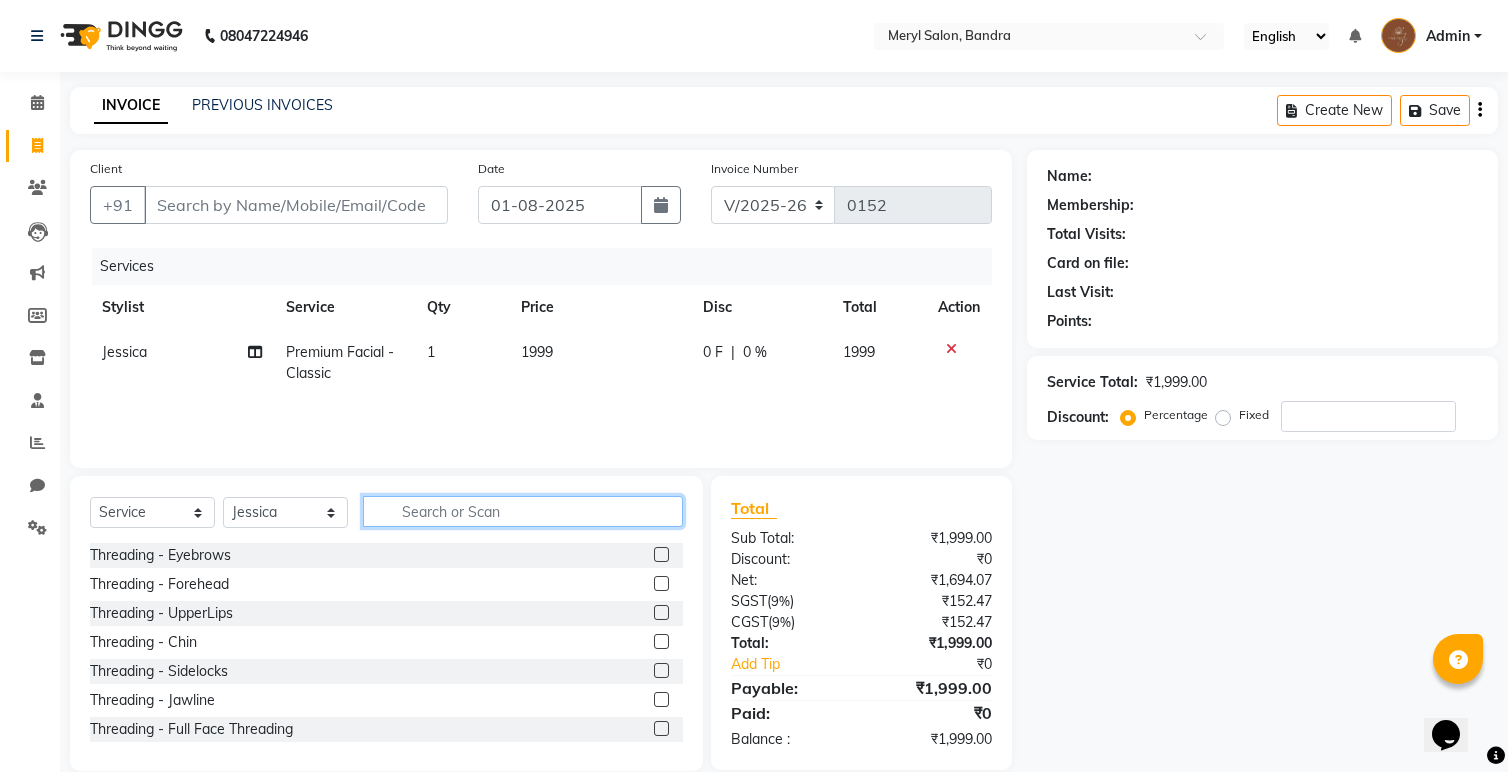 click 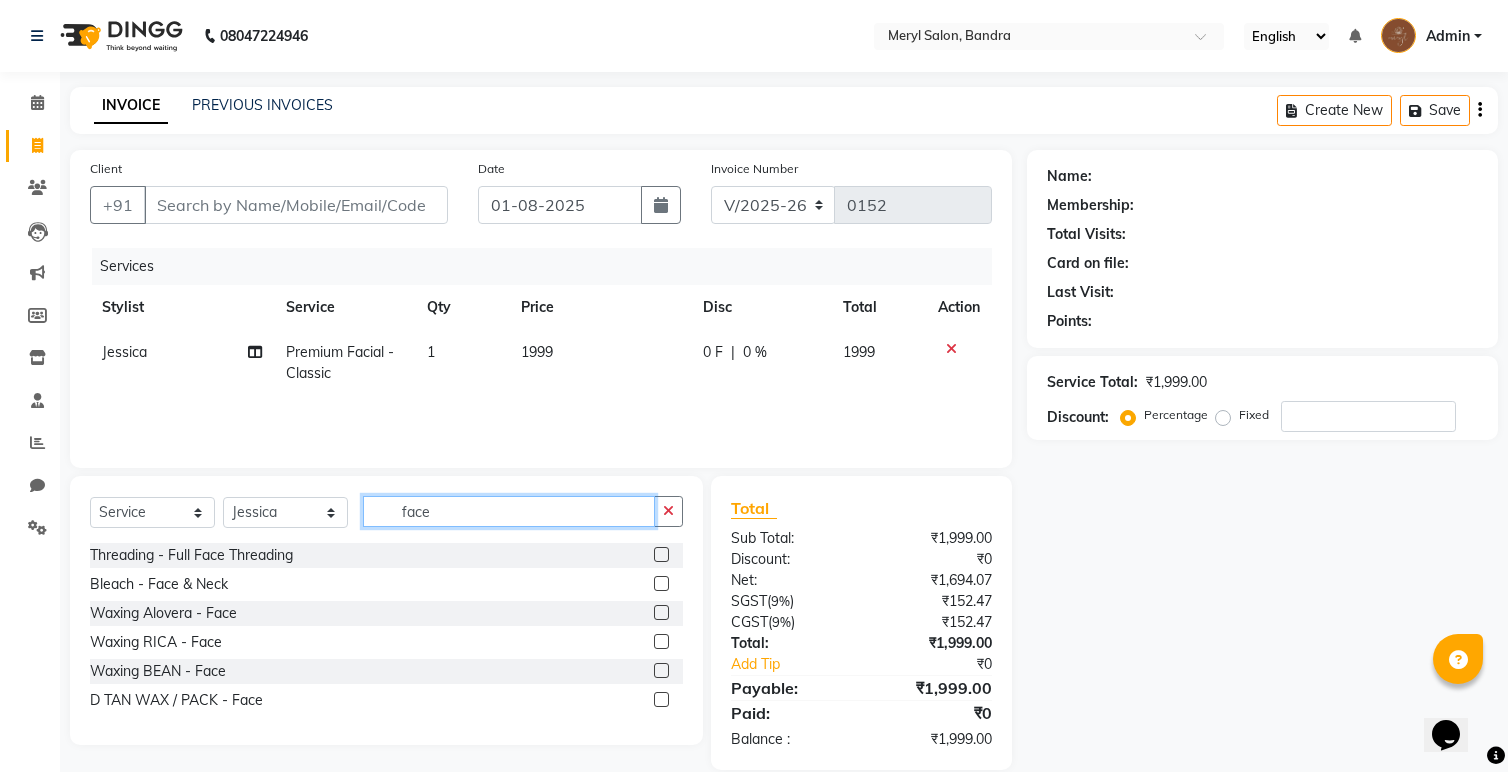type on "face" 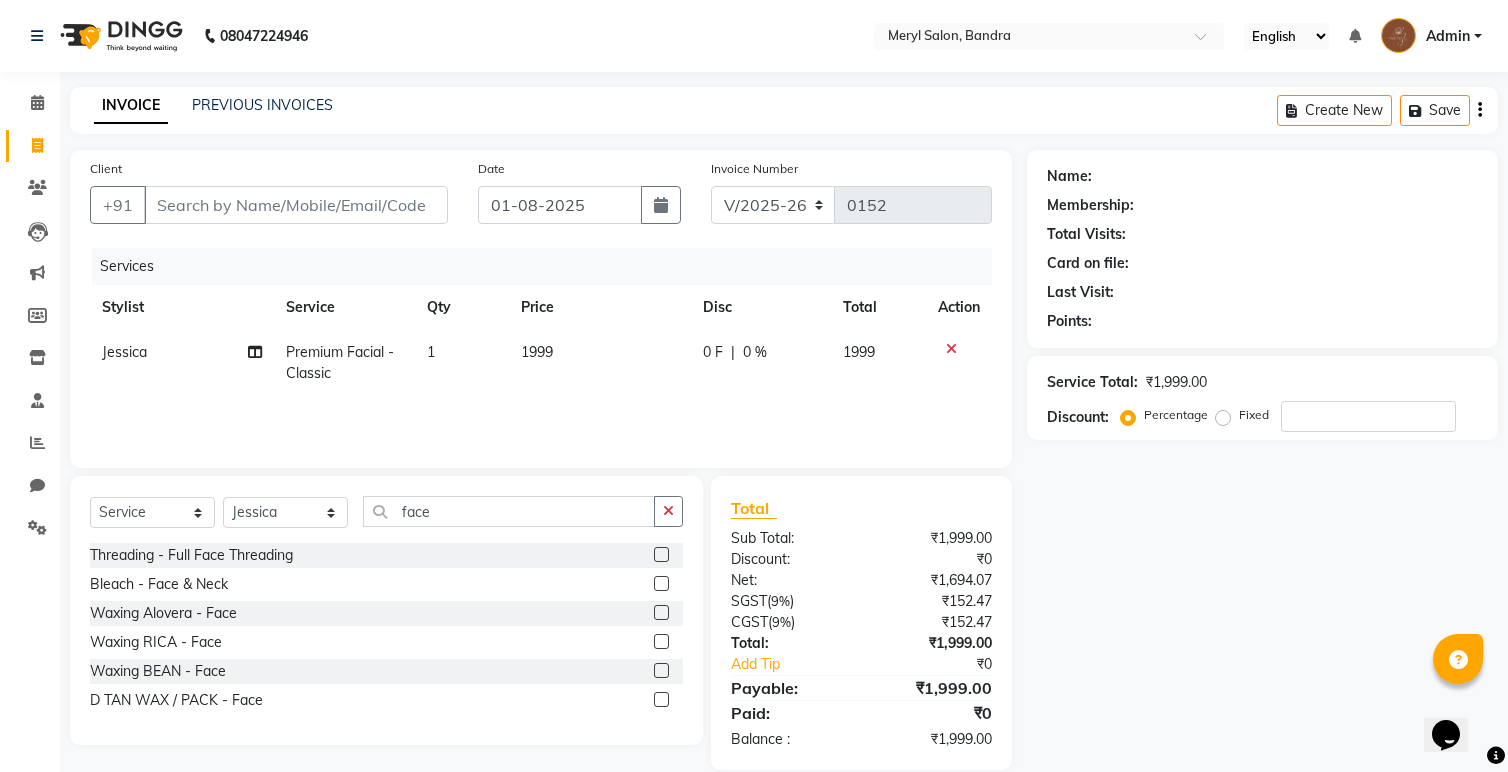 click 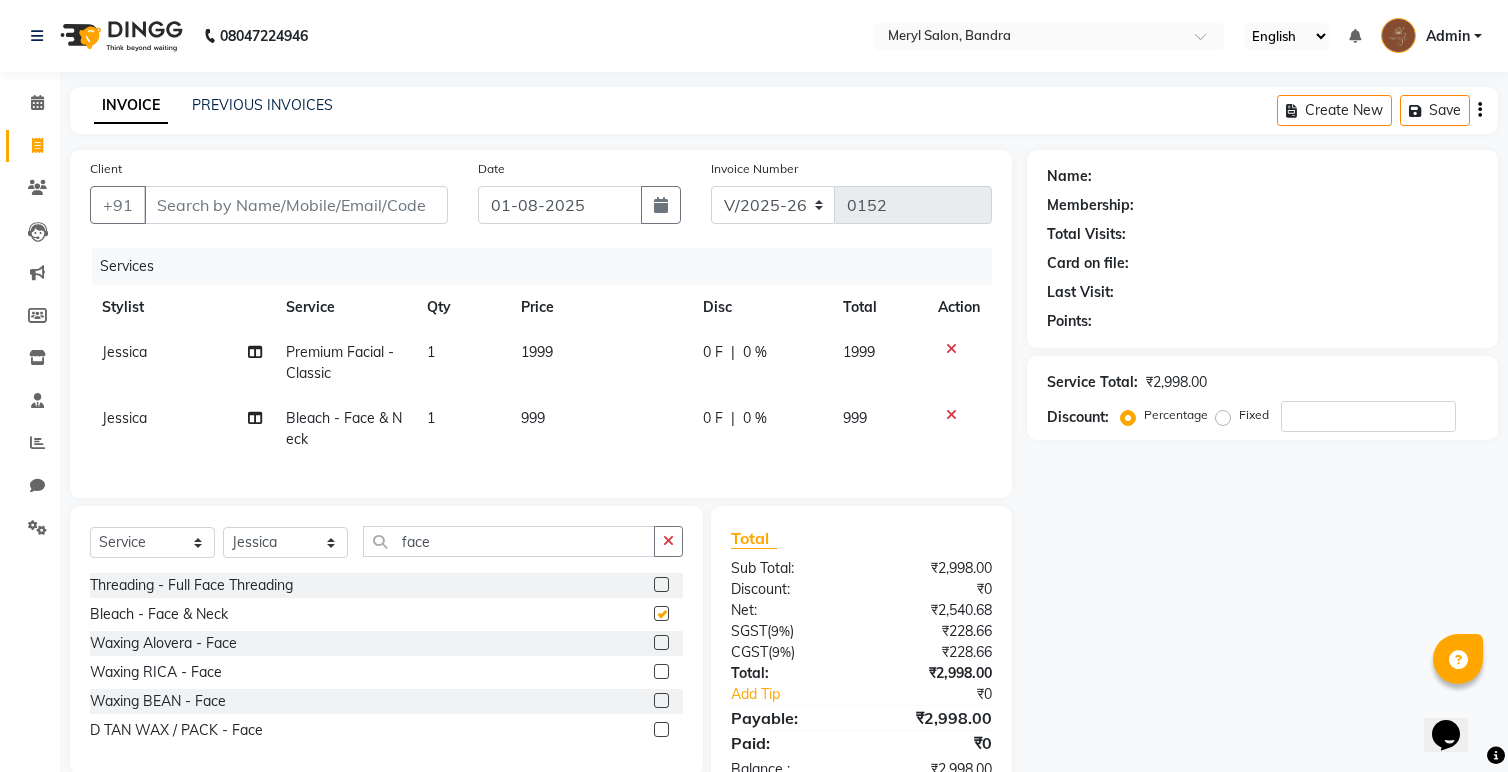 checkbox on "false" 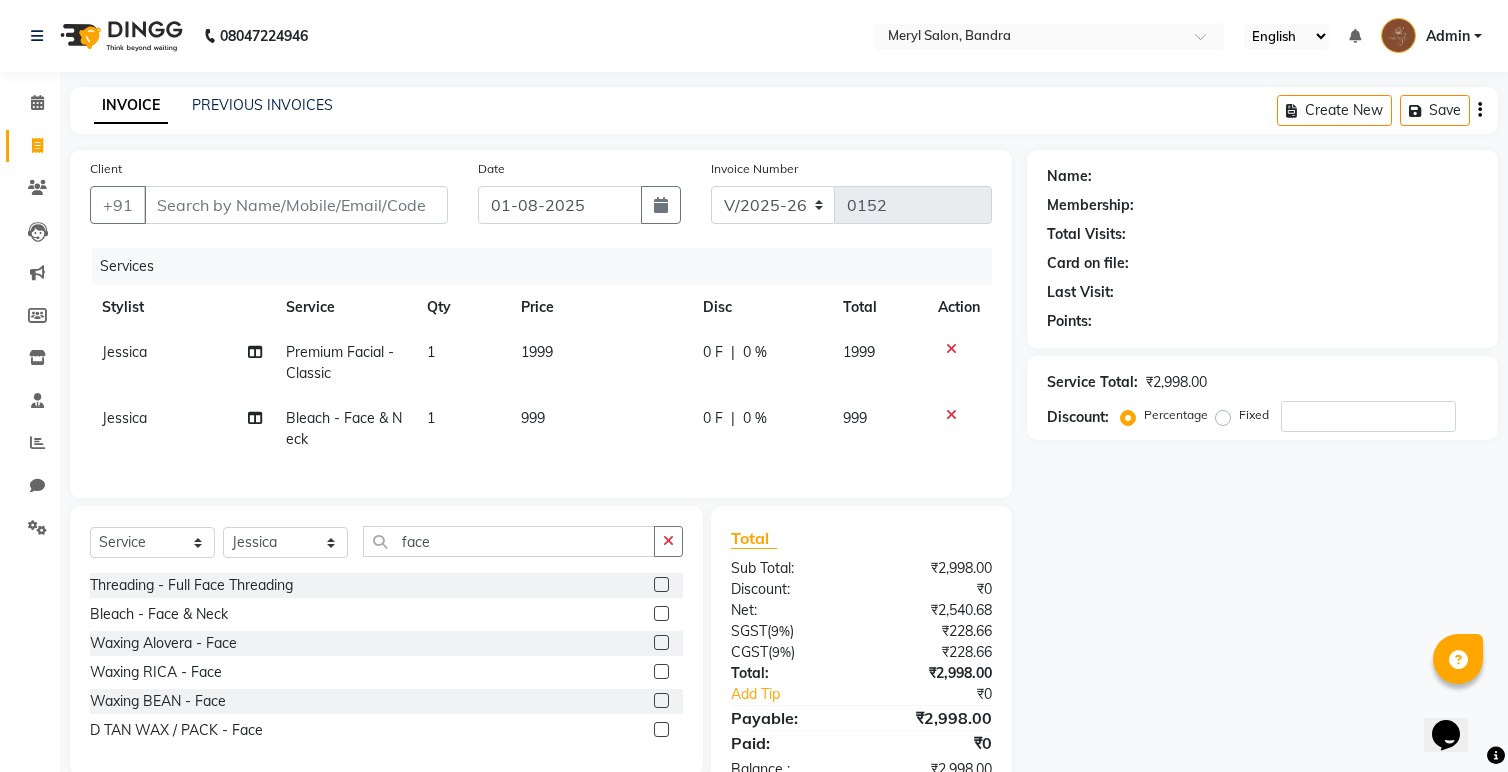 click on "999" 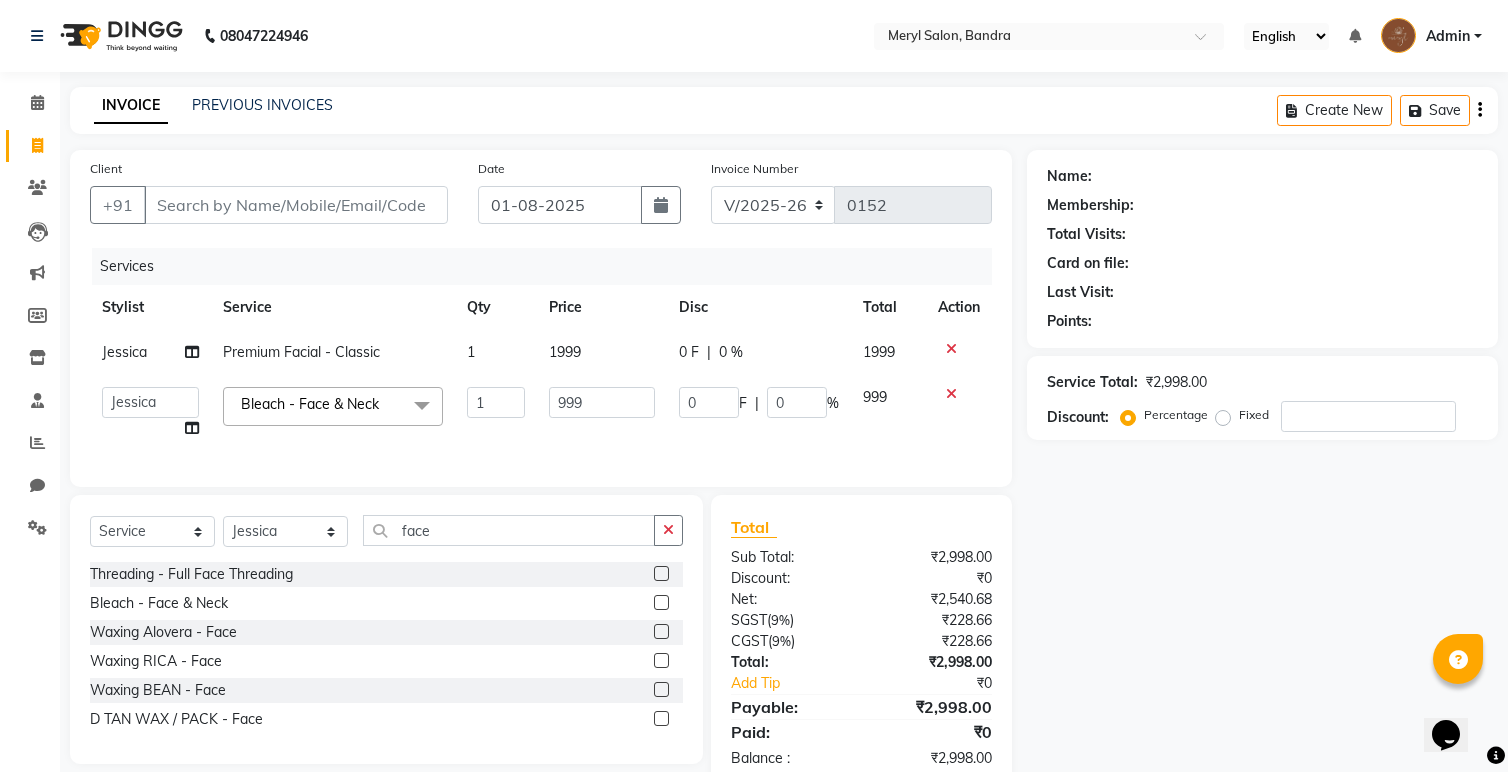 click 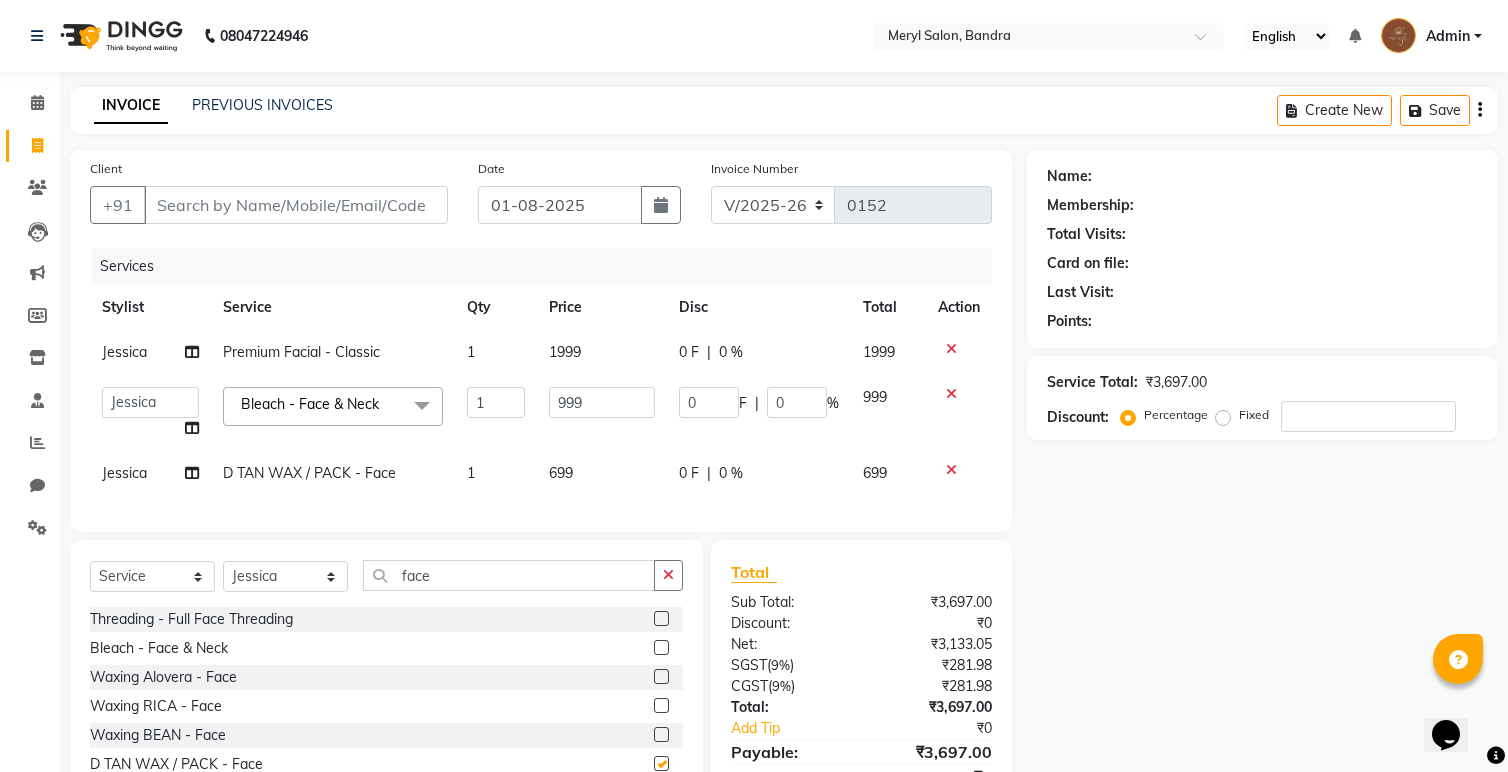 checkbox on "false" 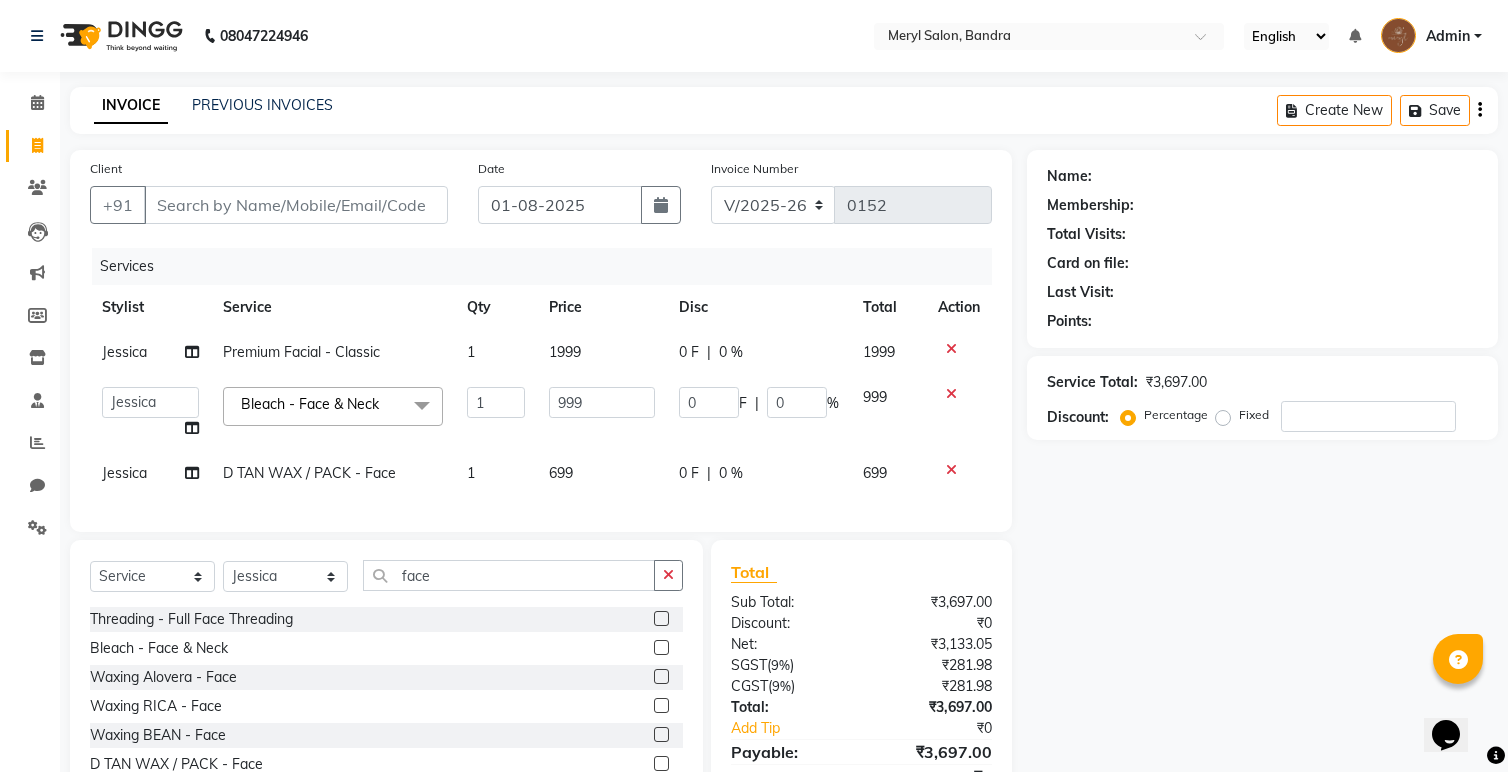 click 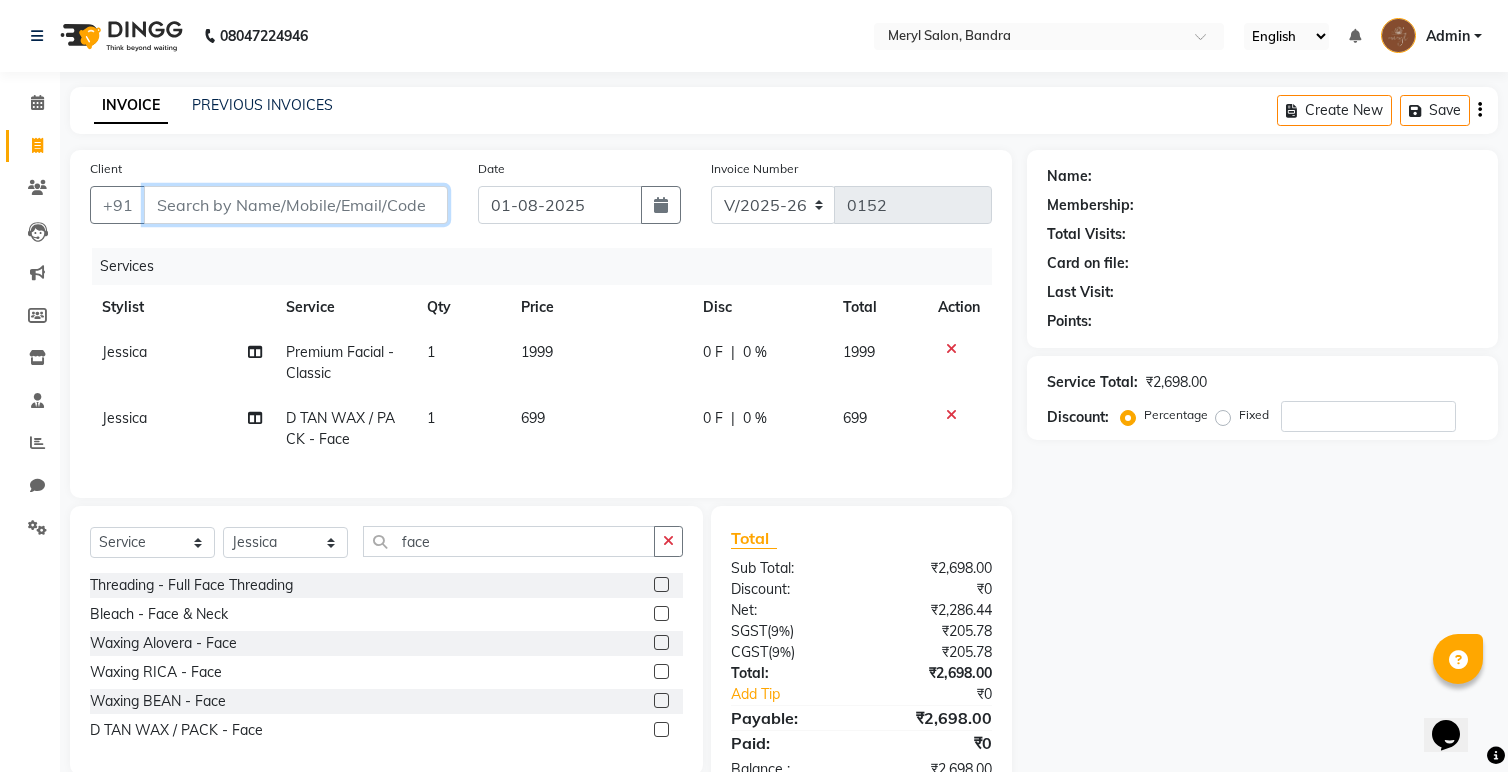 click on "Client" at bounding box center (296, 205) 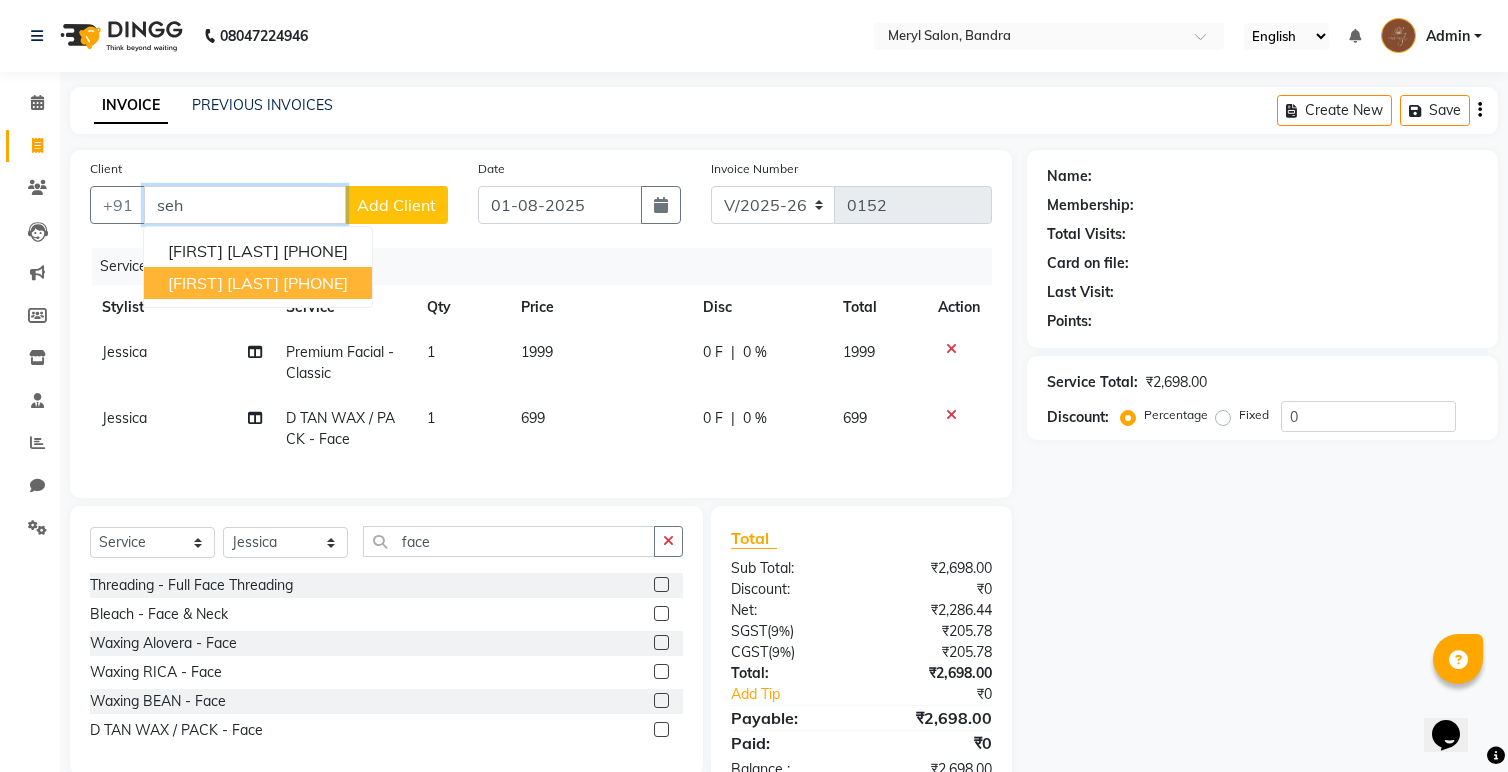 click on "[FIRST] [LAST]" at bounding box center [223, 283] 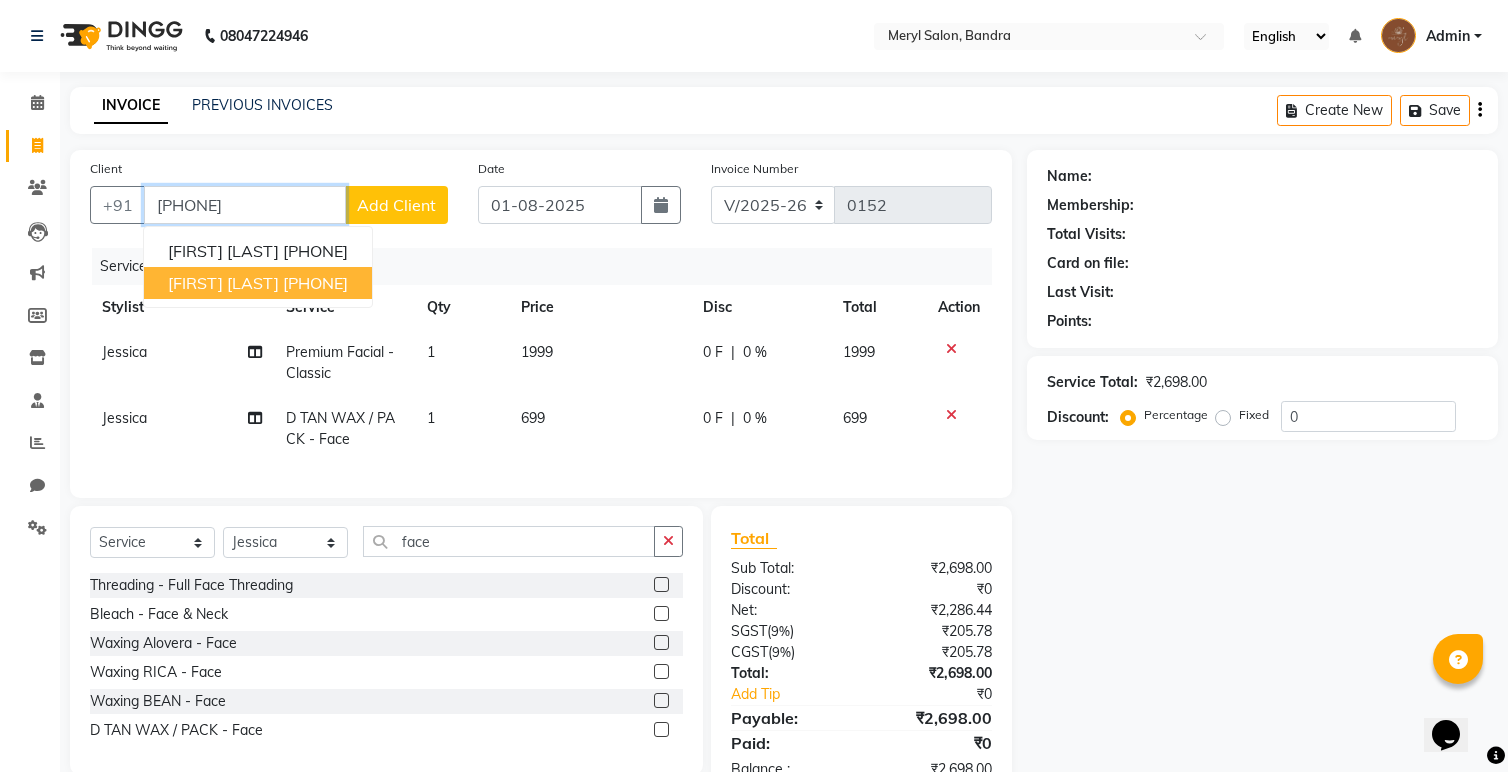 type on "[PHONE]" 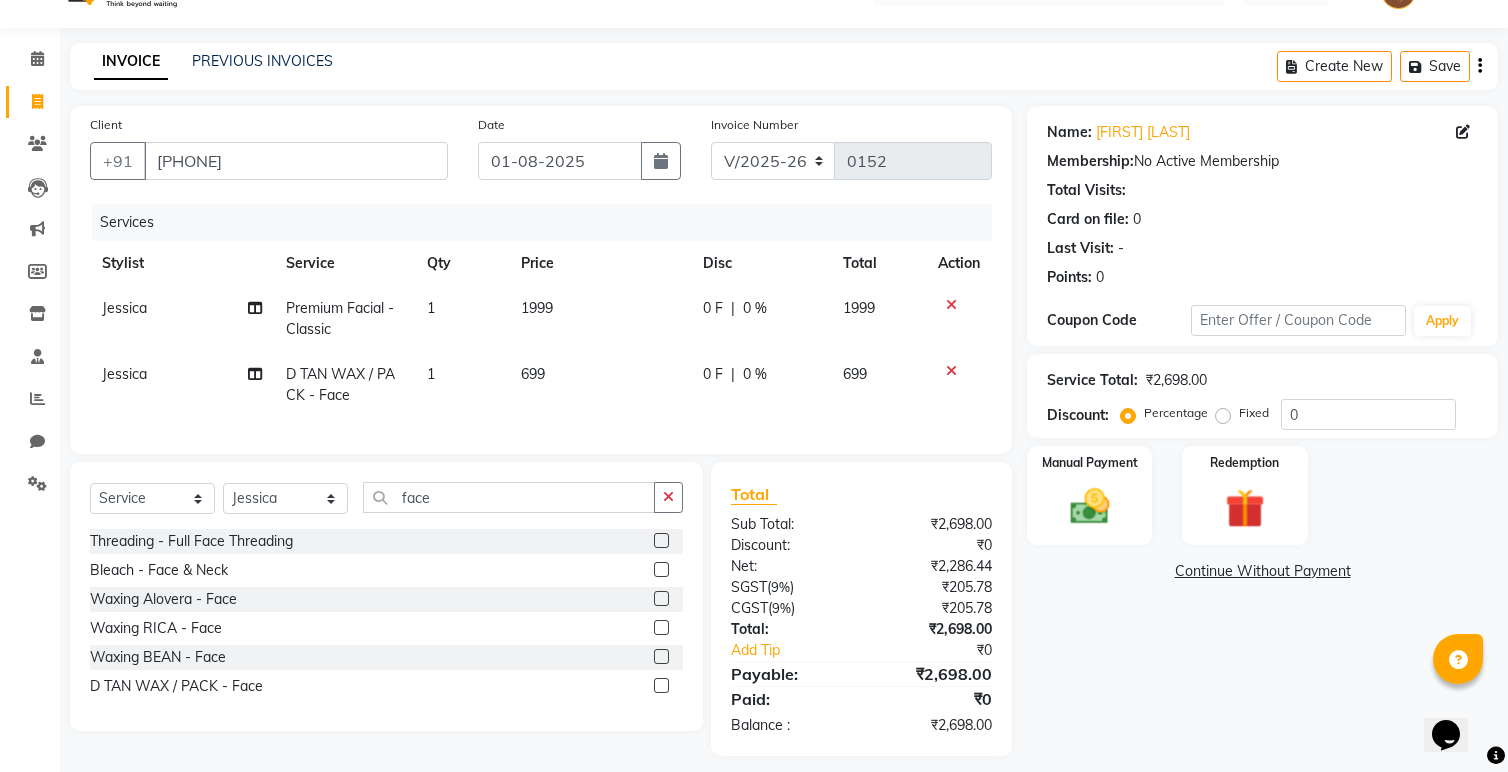 scroll, scrollTop: 51, scrollLeft: 0, axis: vertical 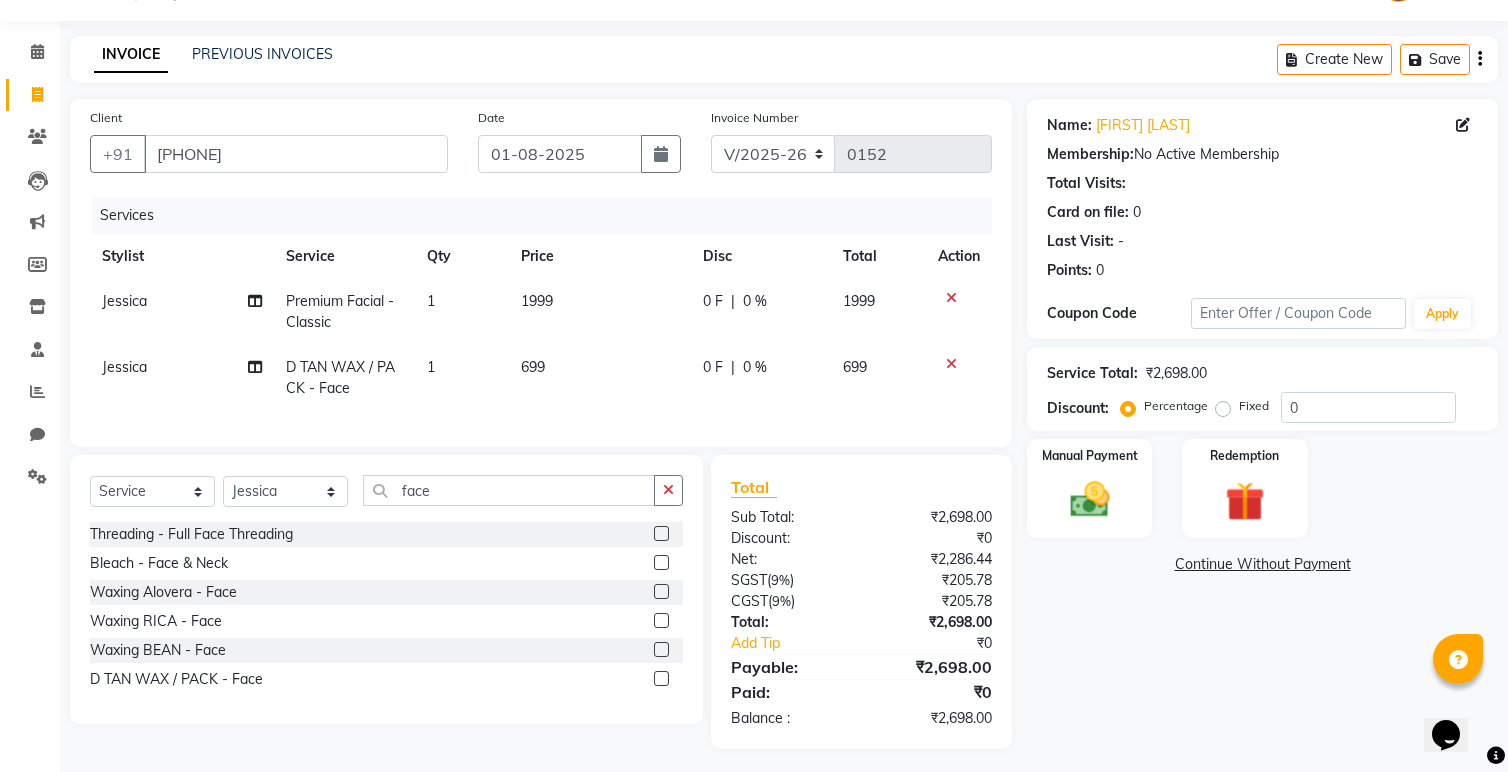click on "Fixed" 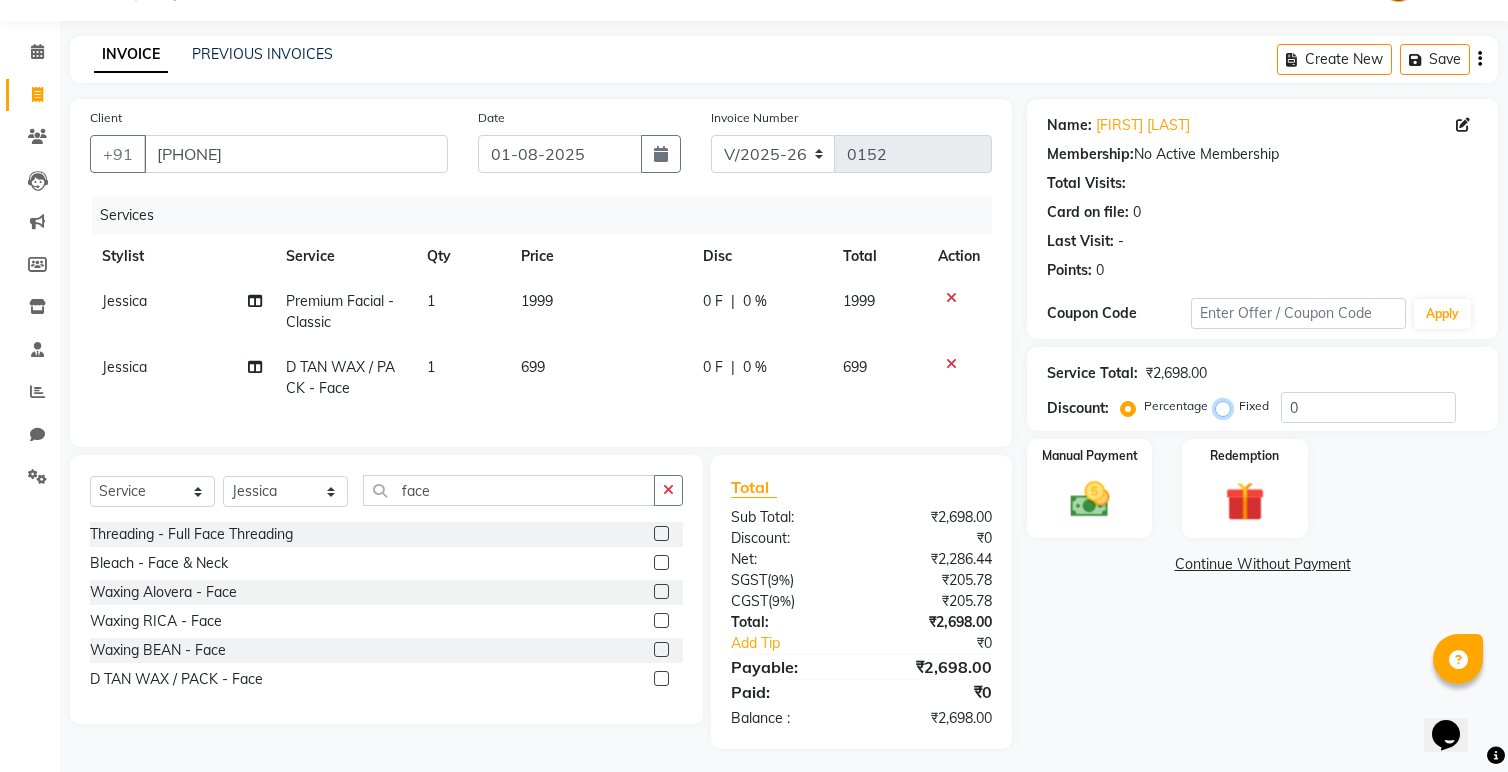 click on "Fixed" at bounding box center [1227, 406] 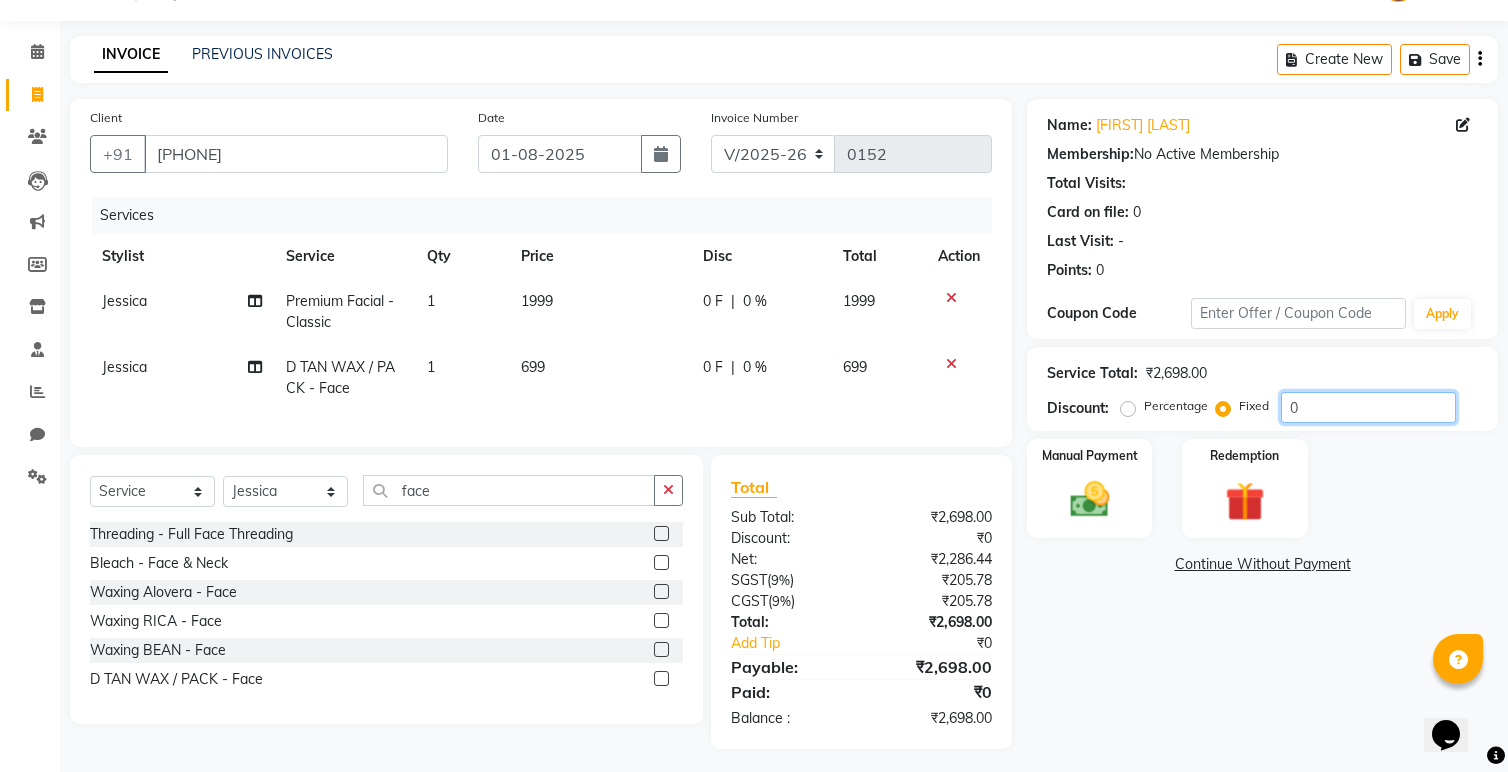 drag, startPoint x: 1317, startPoint y: 407, endPoint x: 1231, endPoint y: 404, distance: 86.05231 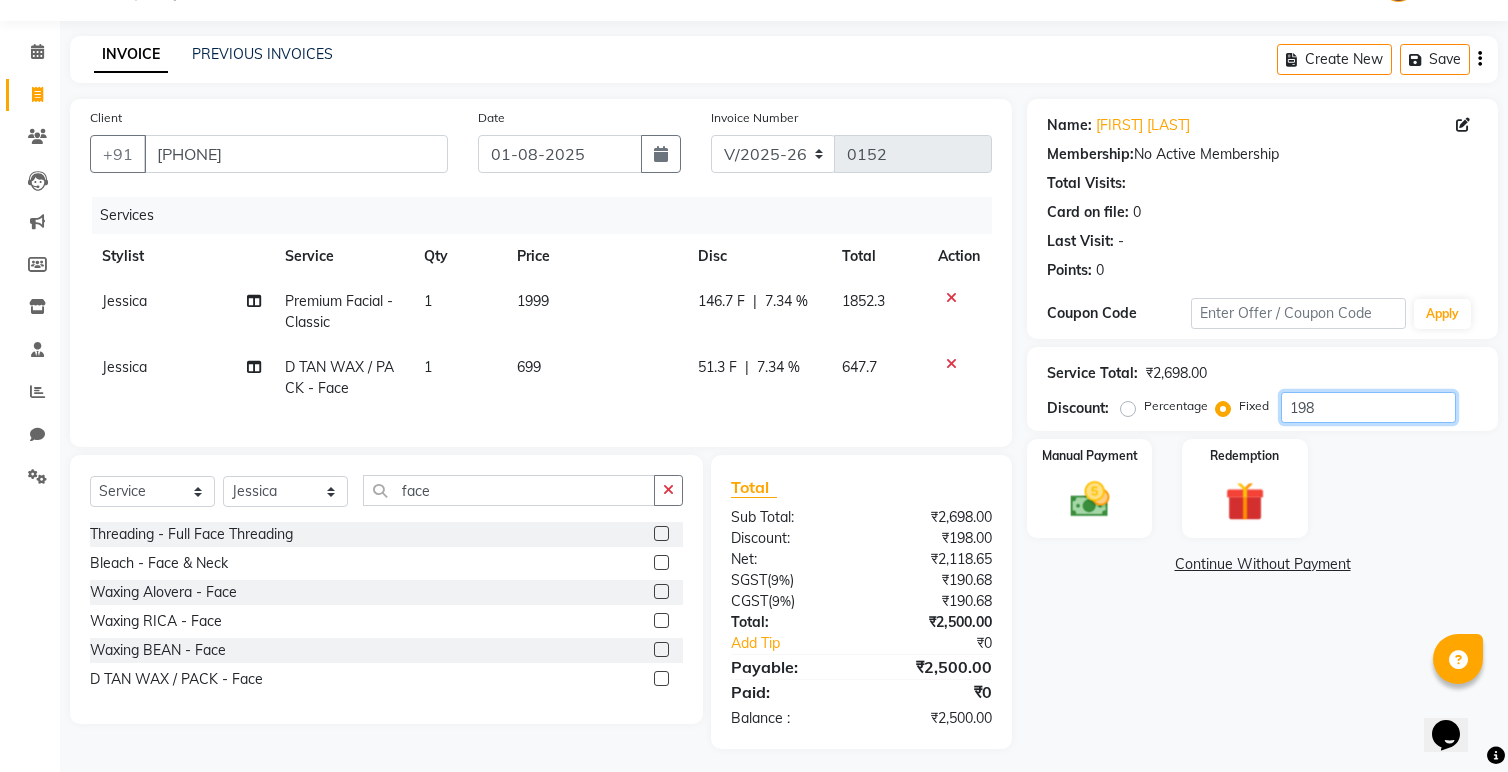 type on "198" 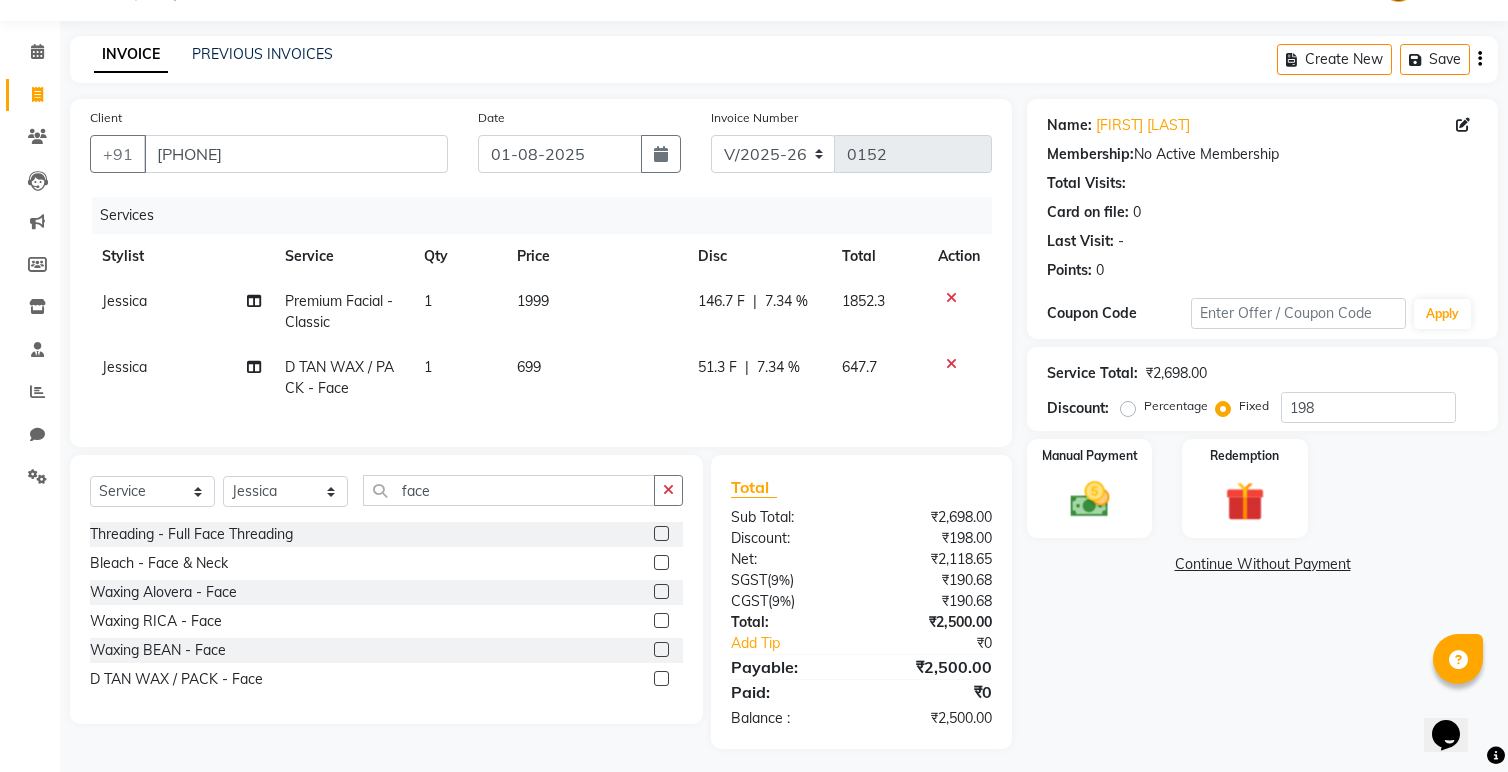 click on "Name: [FIRST] [LAST] Membership:  No Active Membership  Total Visits:   Card on file:  0 Last Visit:   - Points:   0  Coupon Code Apply Service Total:  ₹2,698.00  Discount:  Percentage   Fixed  198 Manual Payment Redemption  Continue Without Payment" 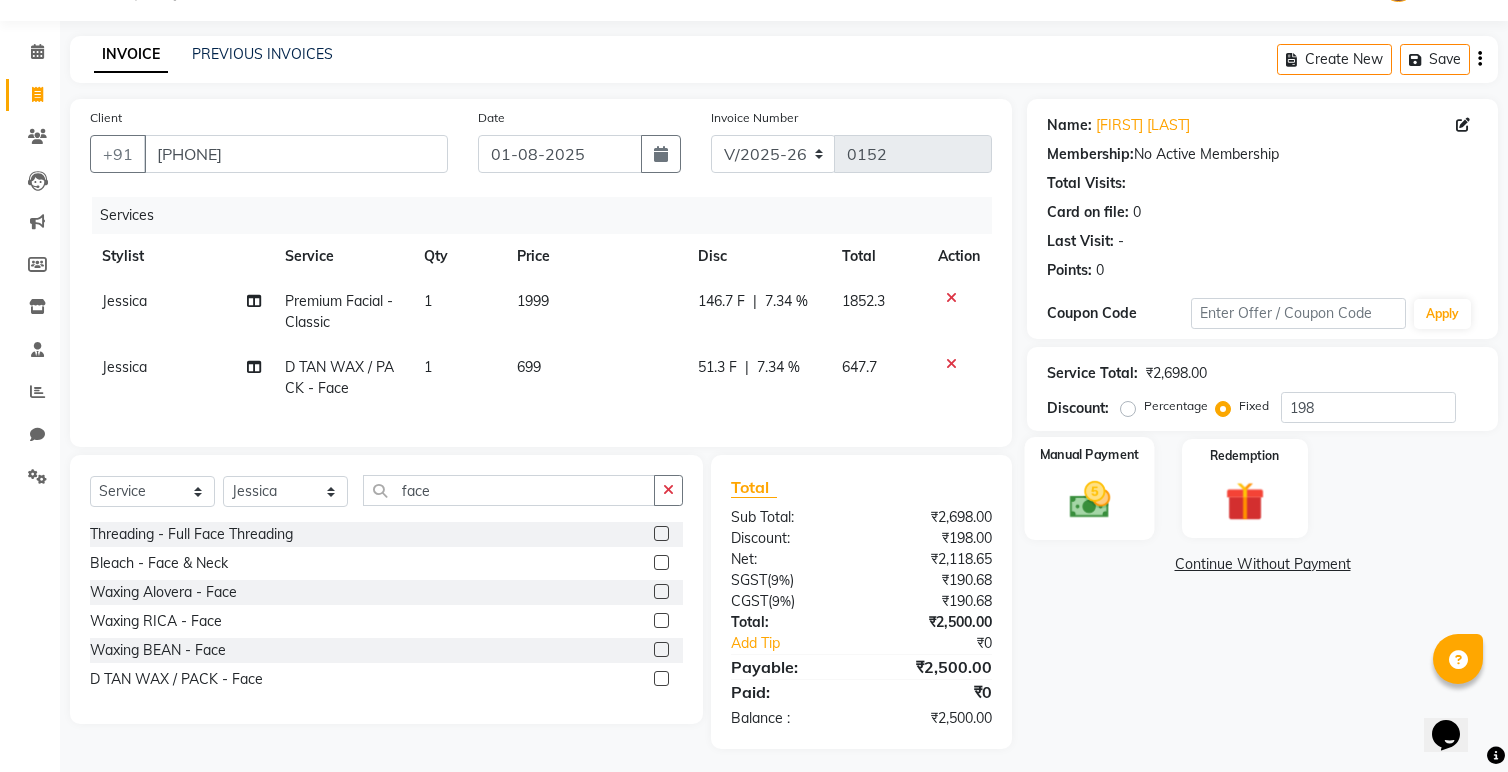 click 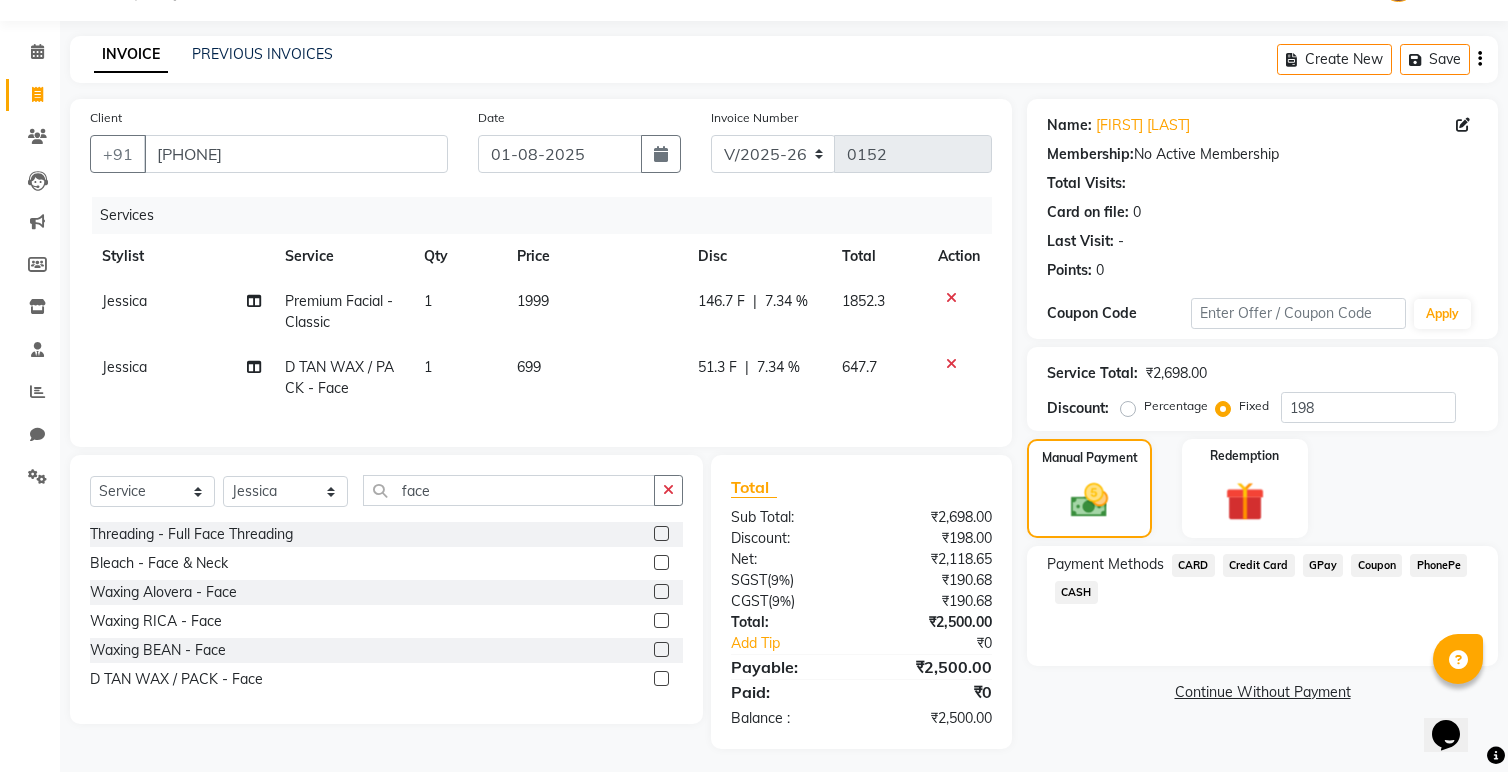 click on "GPay" 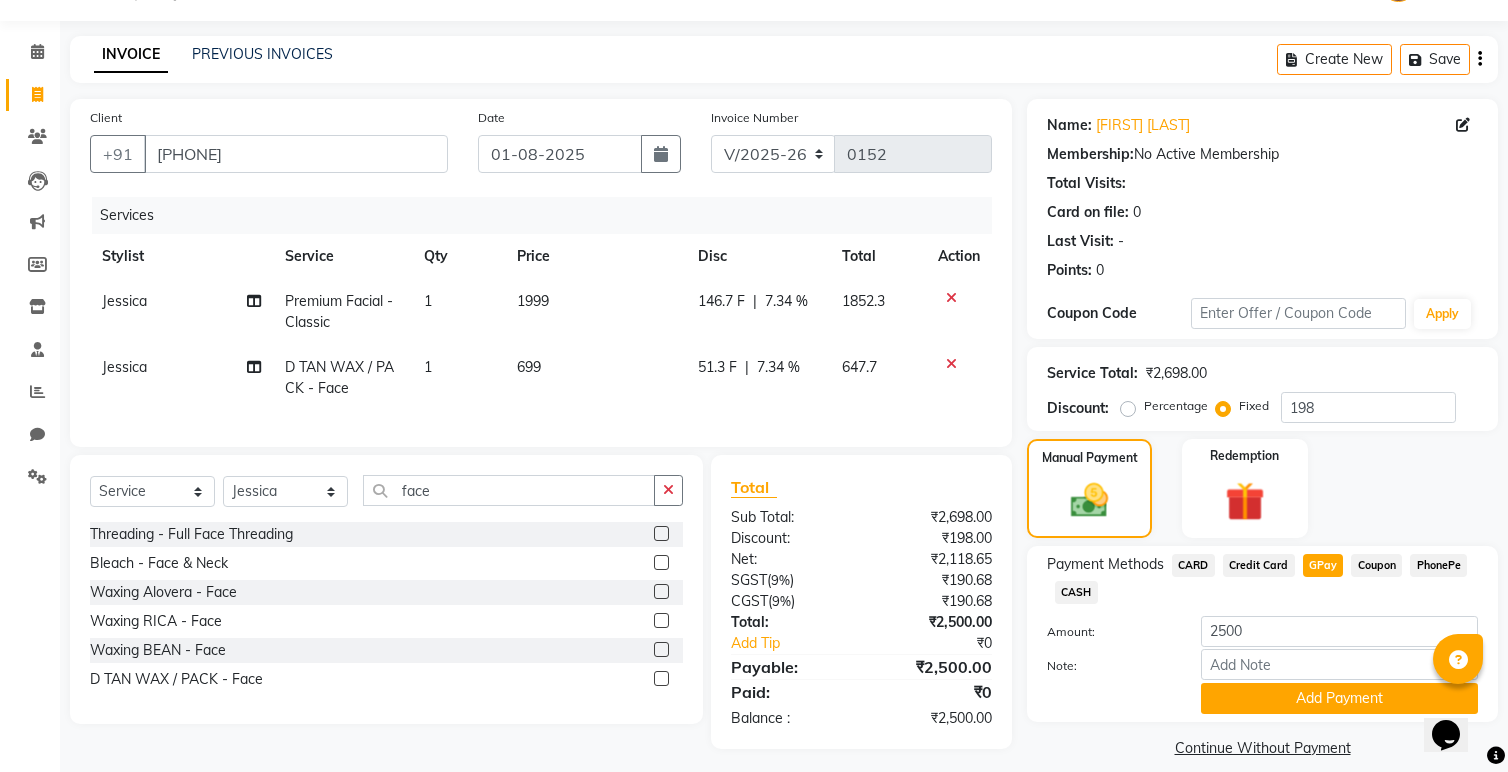 click on "CASH" 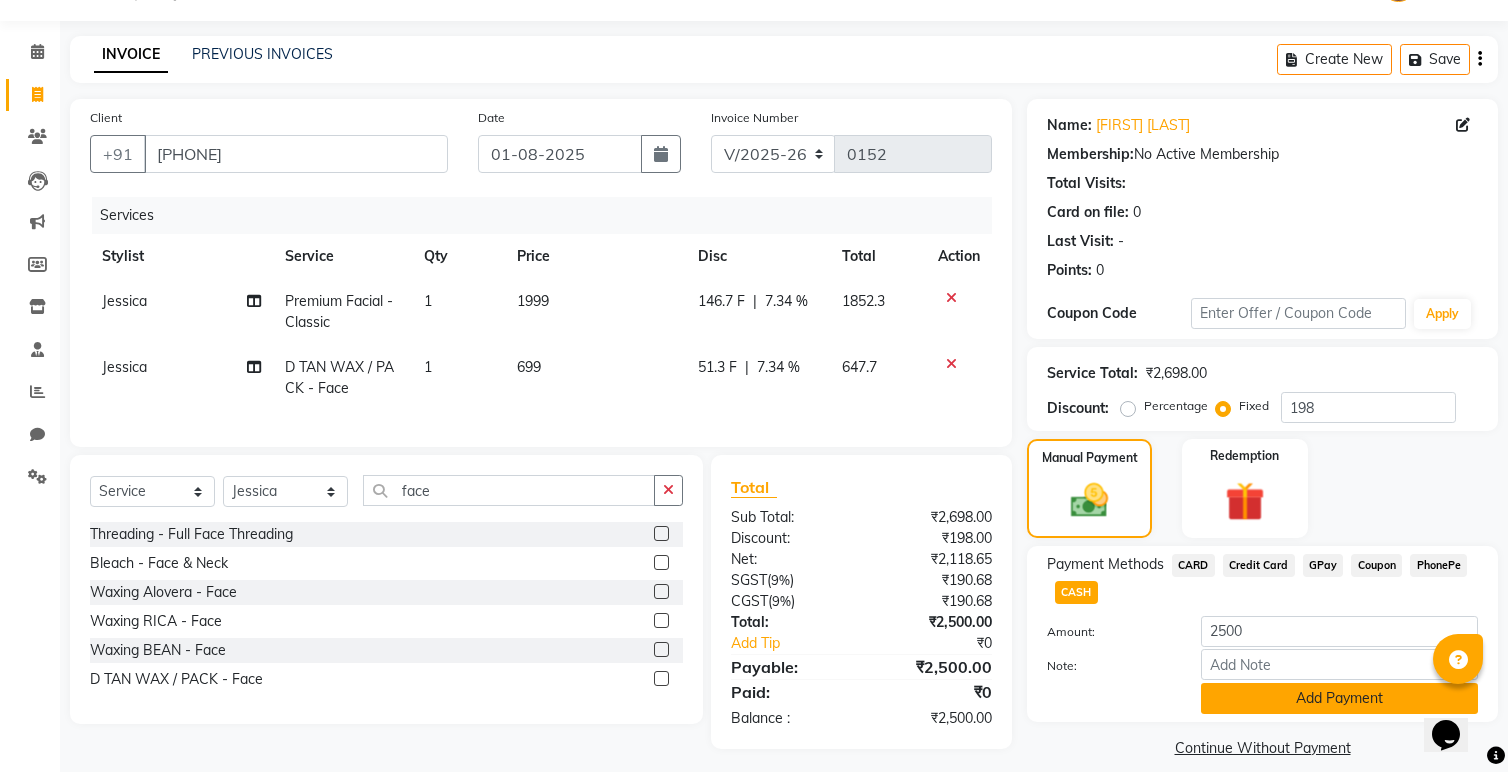 click on "Add Payment" 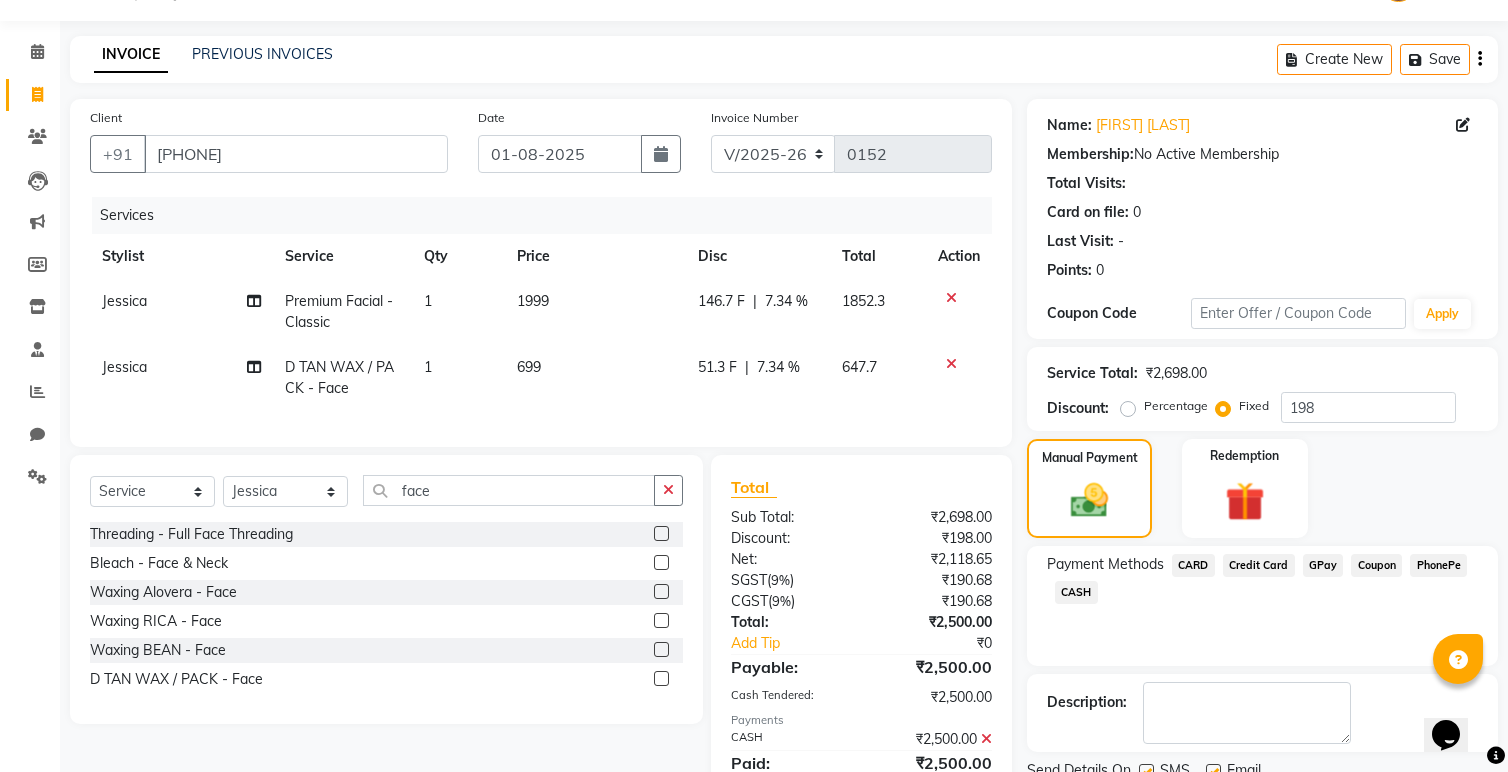 scroll, scrollTop: 129, scrollLeft: 0, axis: vertical 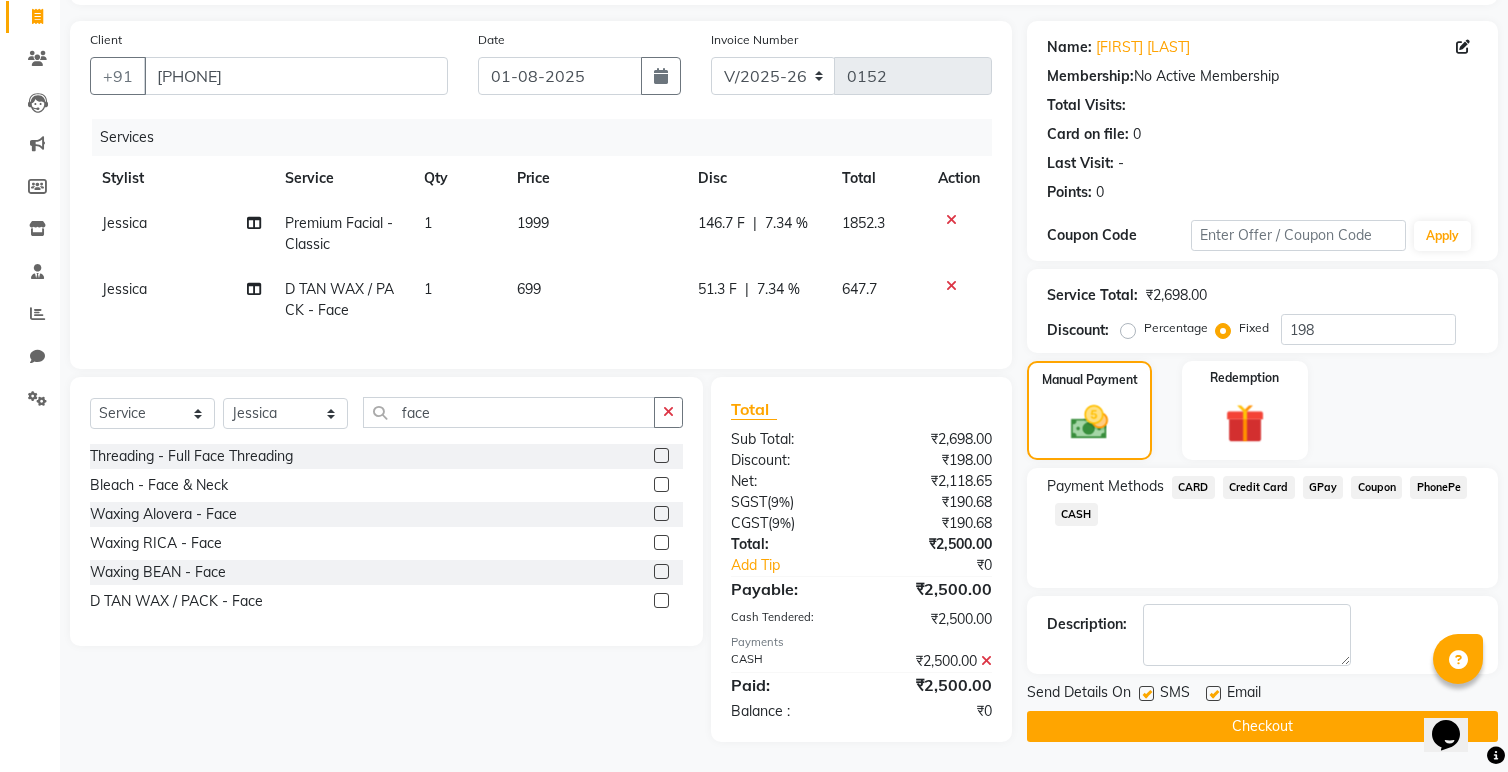 click on "Checkout" 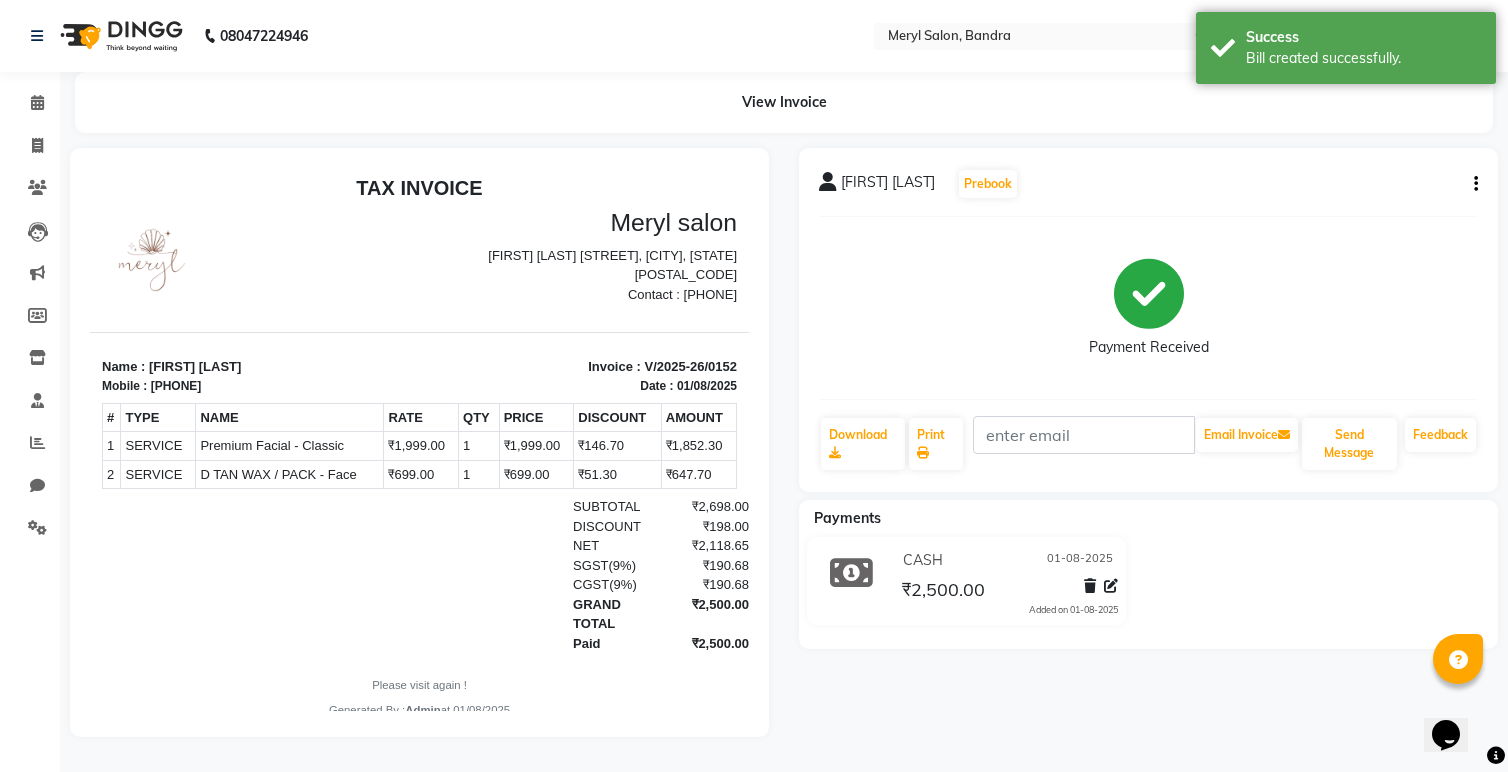 scroll, scrollTop: 0, scrollLeft: 0, axis: both 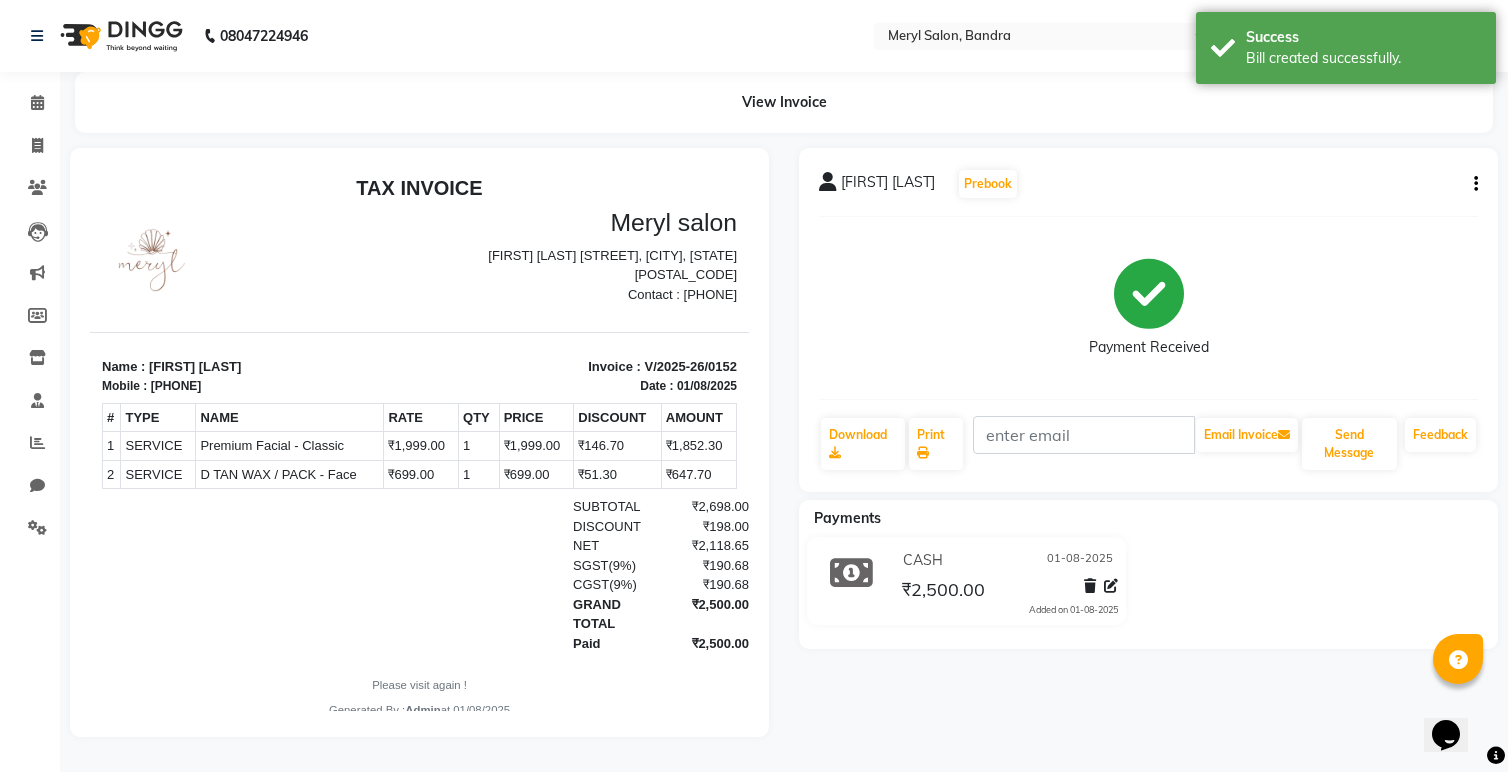 click on "Calendar" 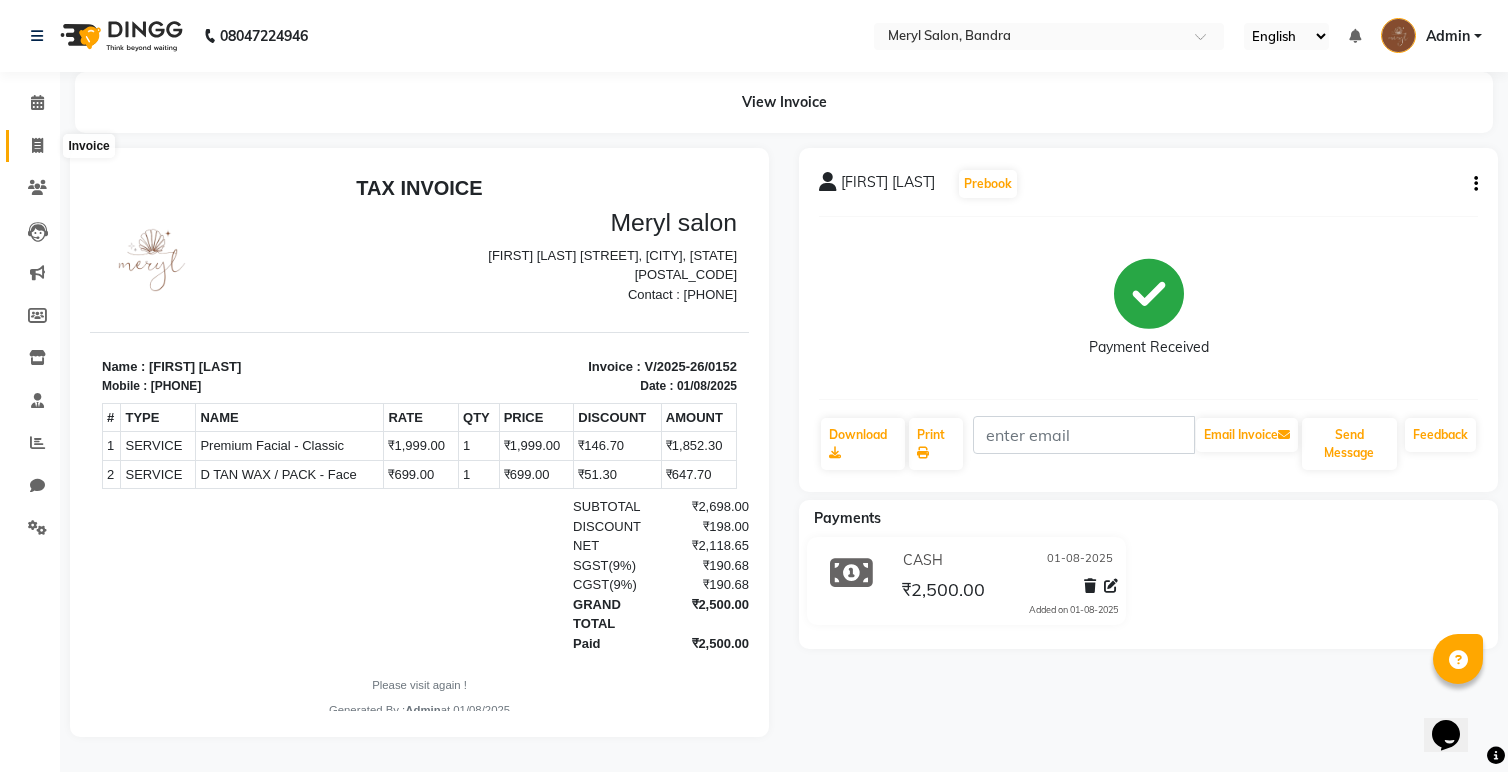click 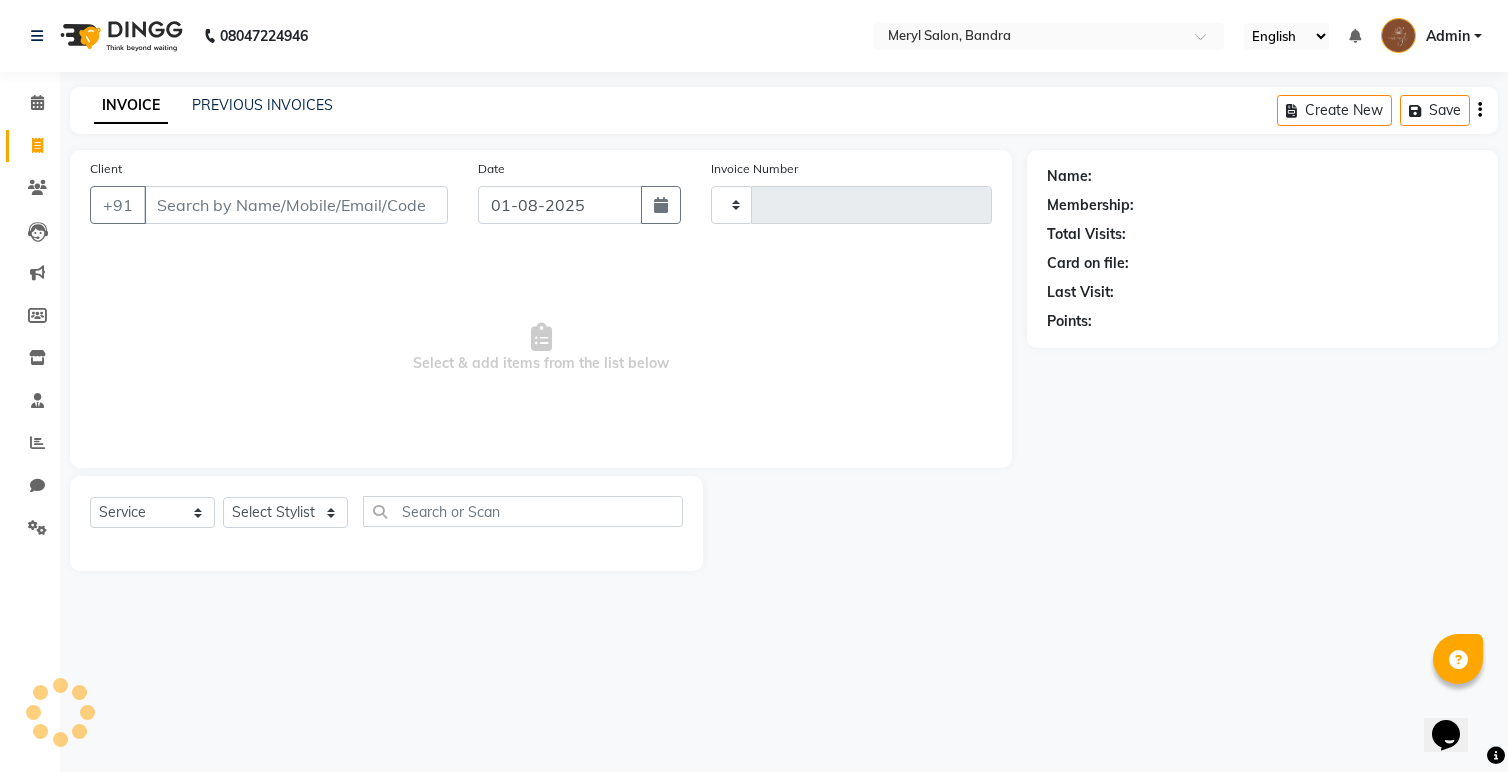 type on "0153" 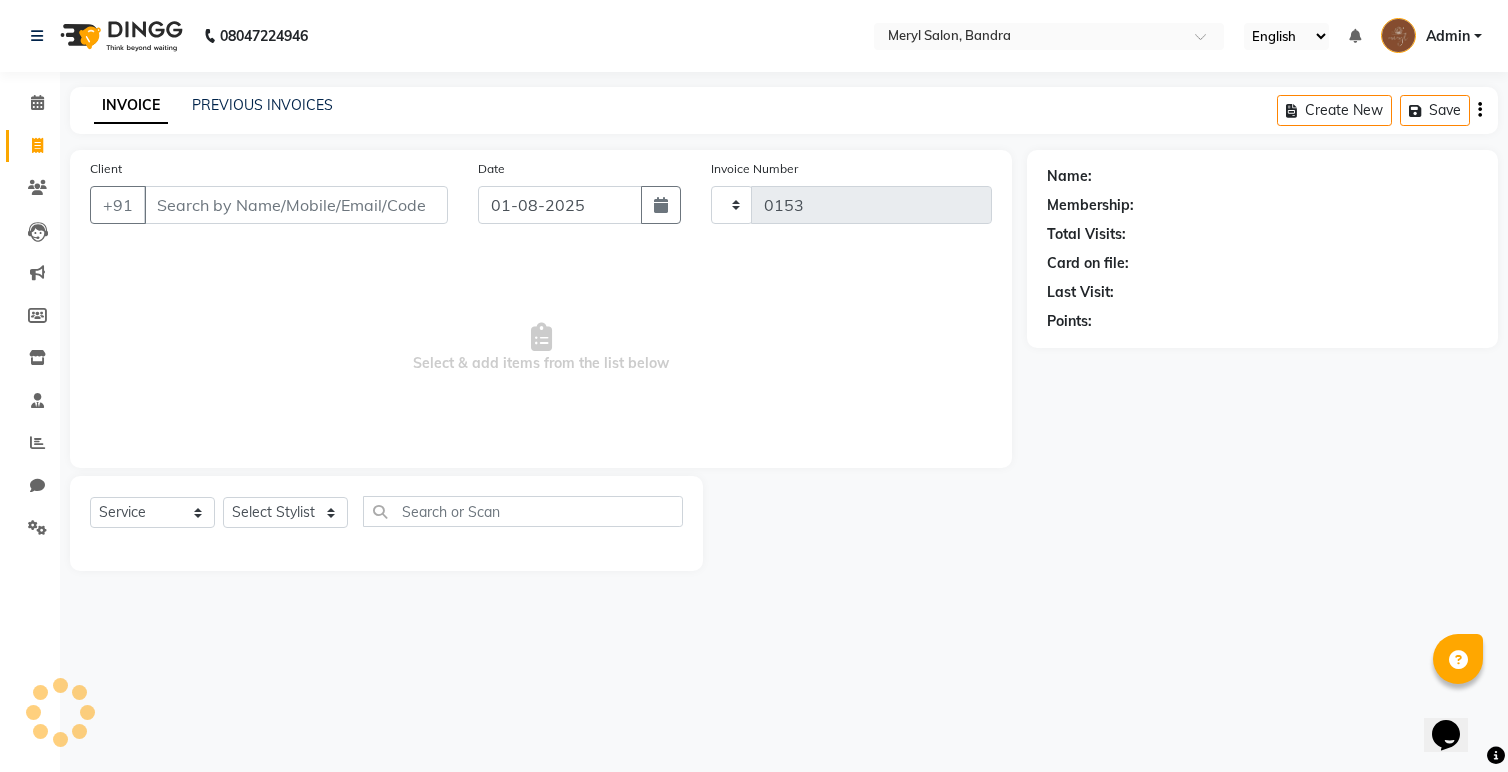 select on "7894" 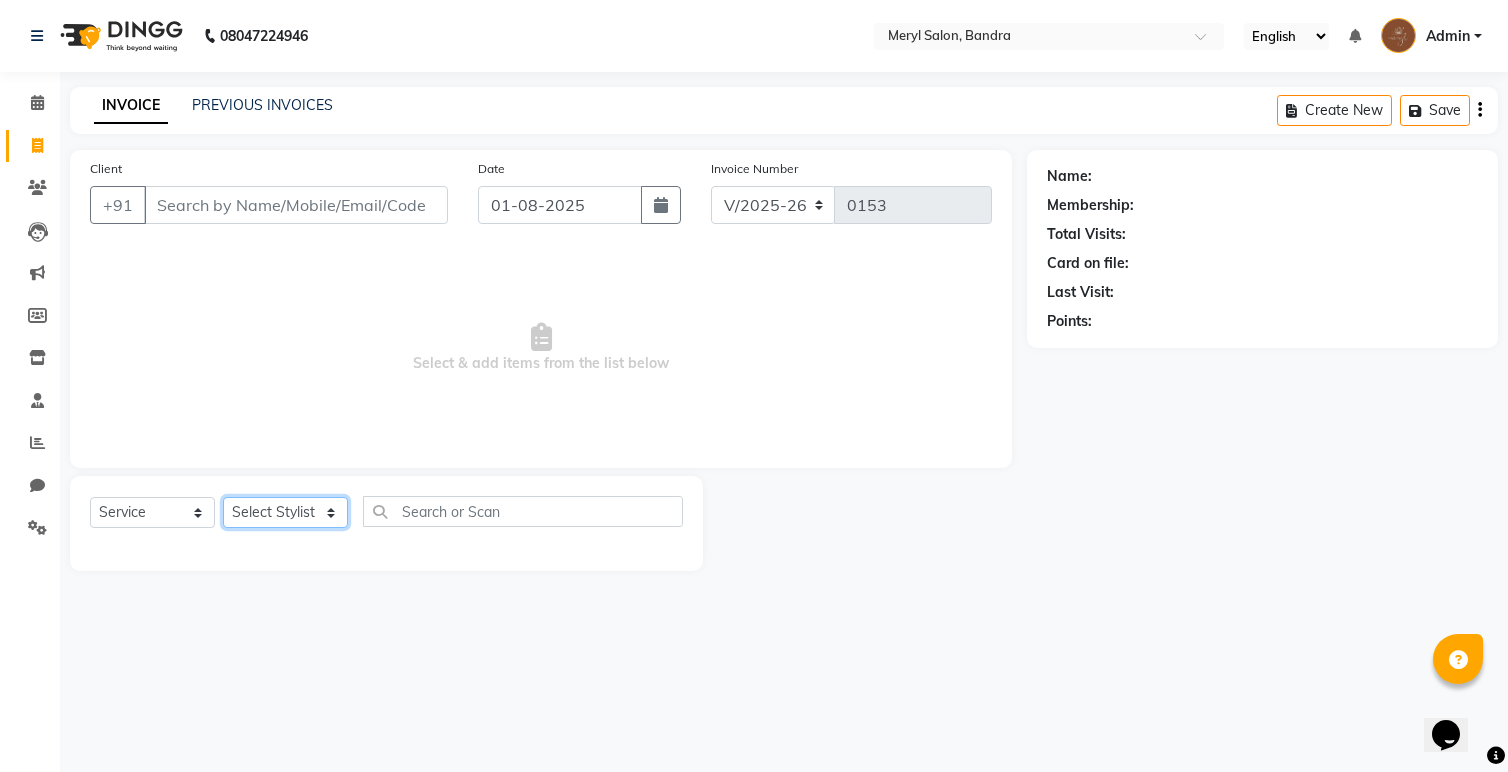 click on "Select Stylist Anita Dakshta  Jessica Omar Priti Rajesh  Raju Rekha Sana  Shamal  Shivansh Sohail" 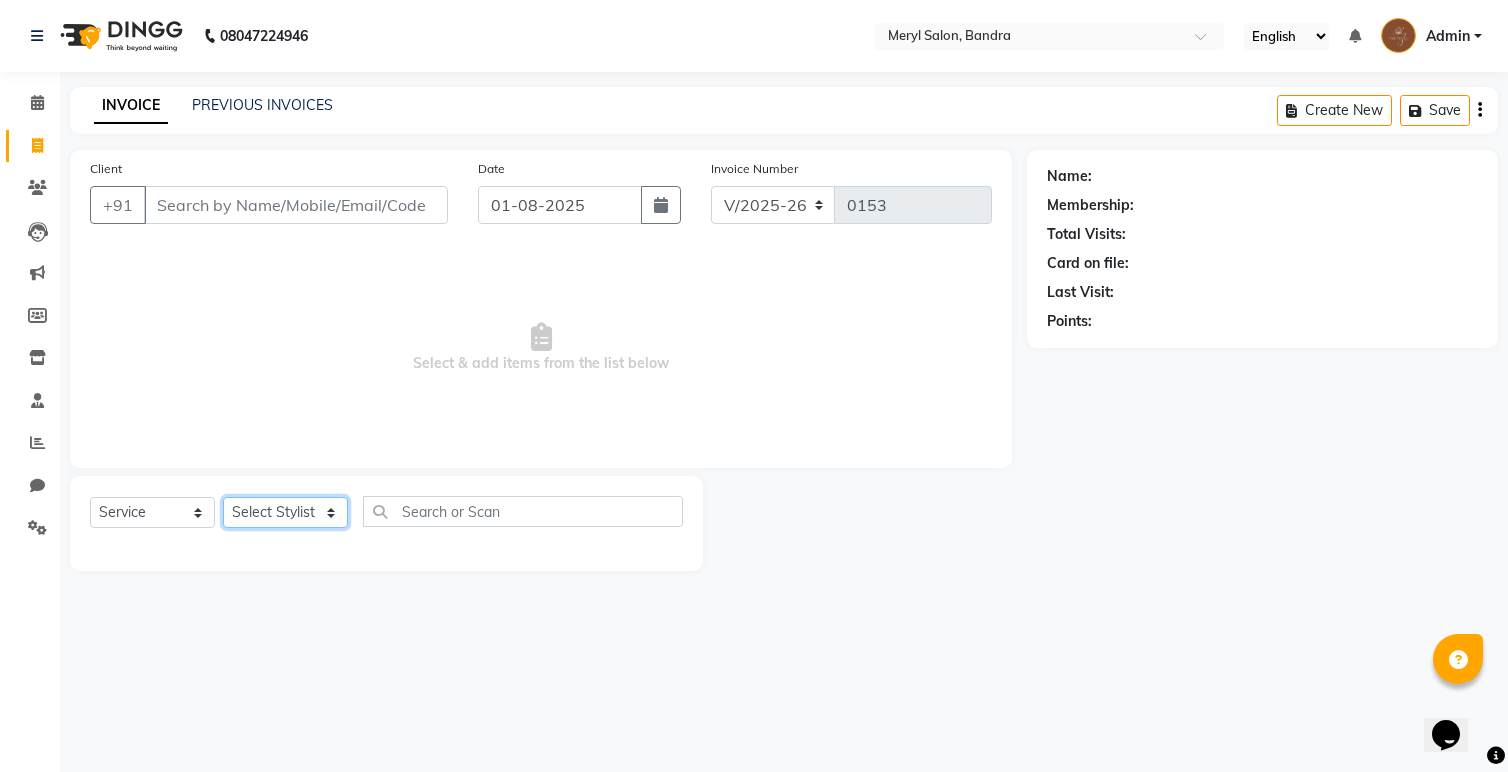 select on "70710" 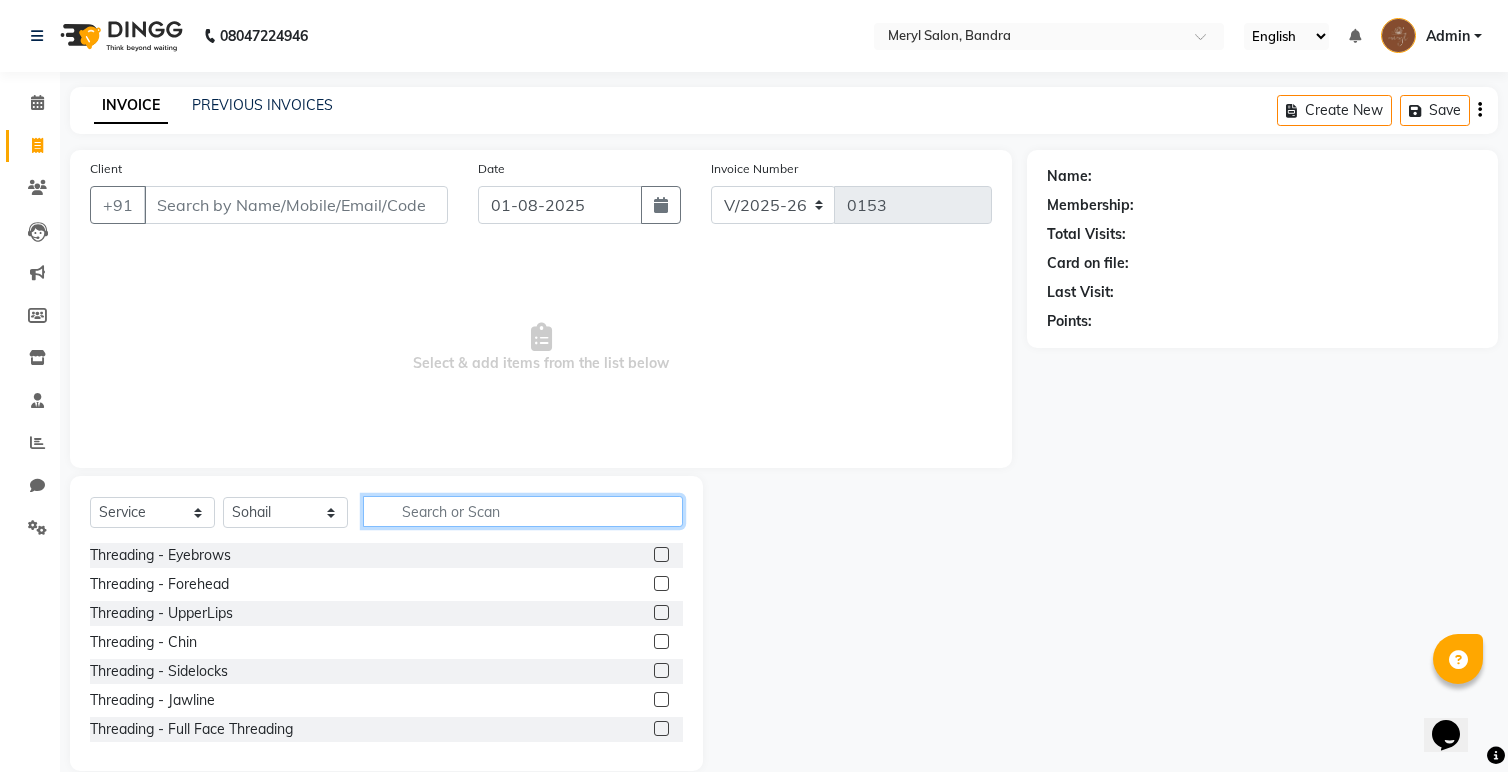 click 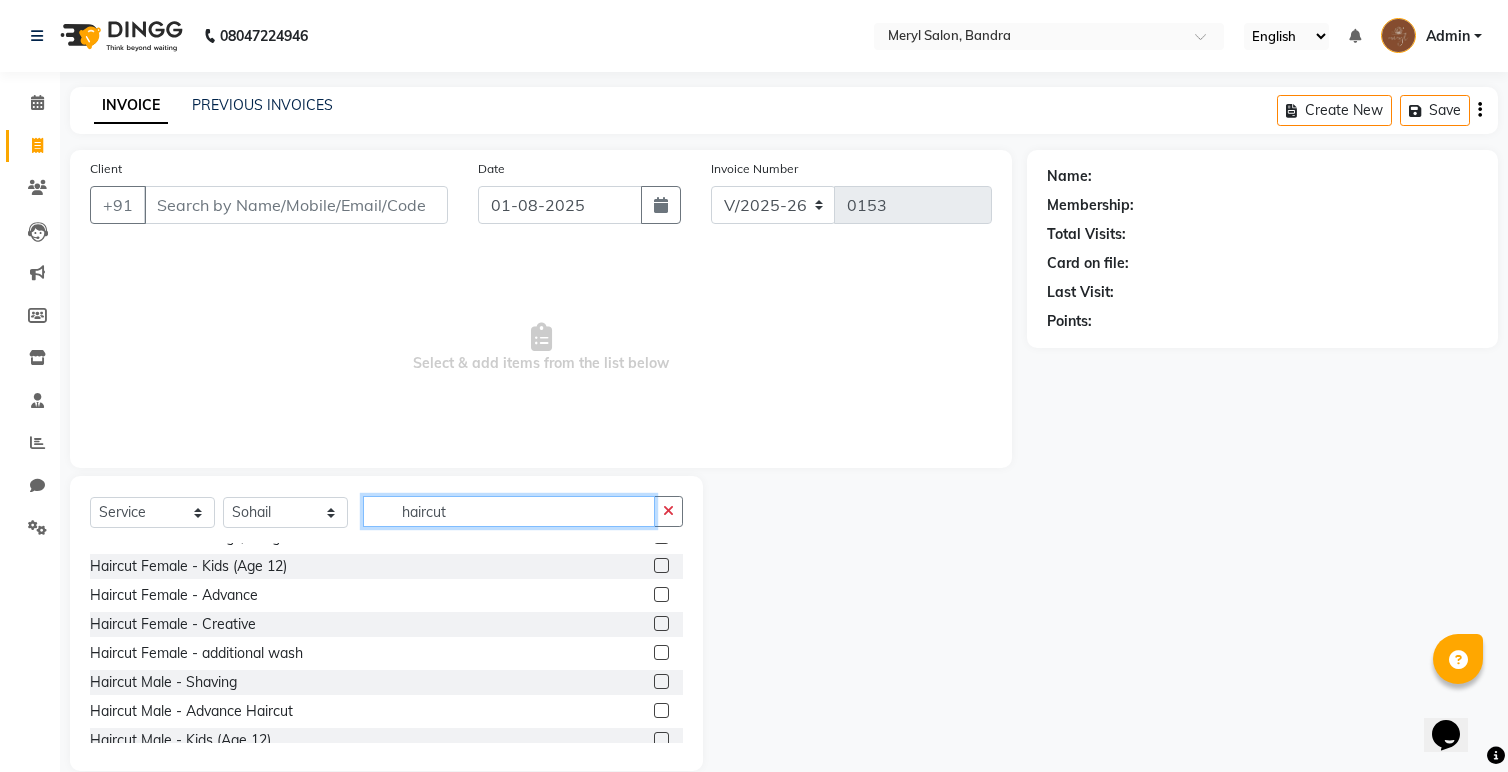 scroll, scrollTop: 48, scrollLeft: 0, axis: vertical 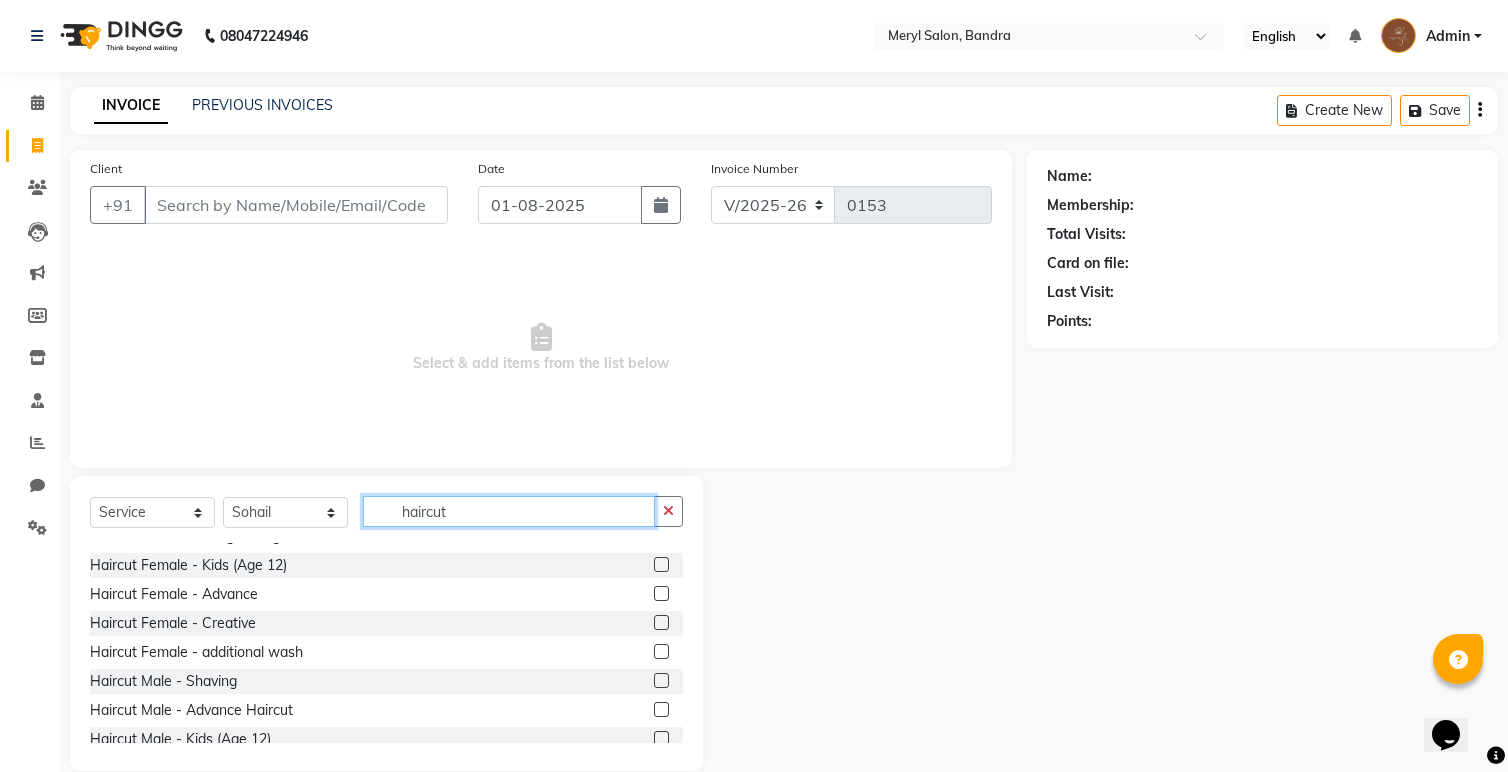 type on "haircut" 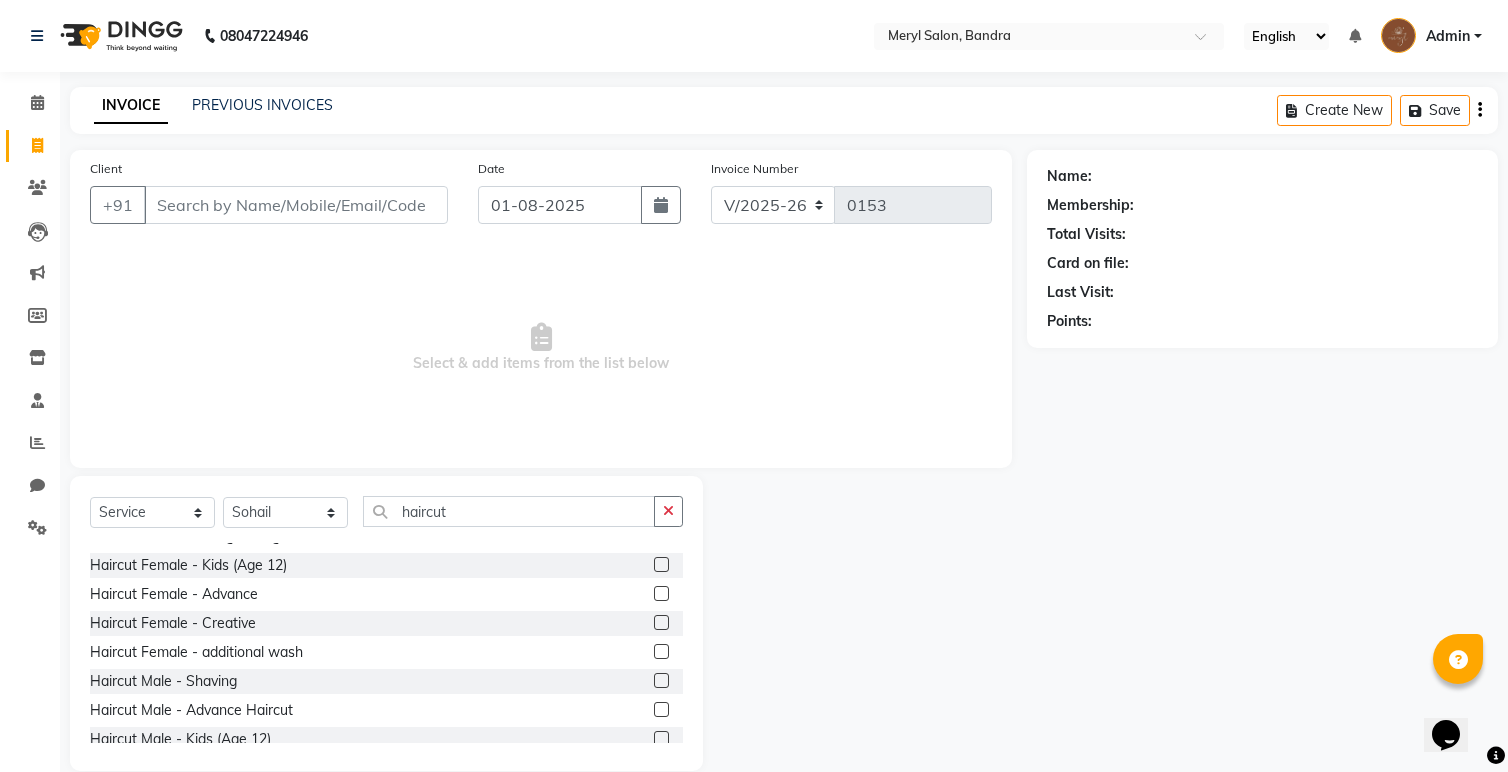 click 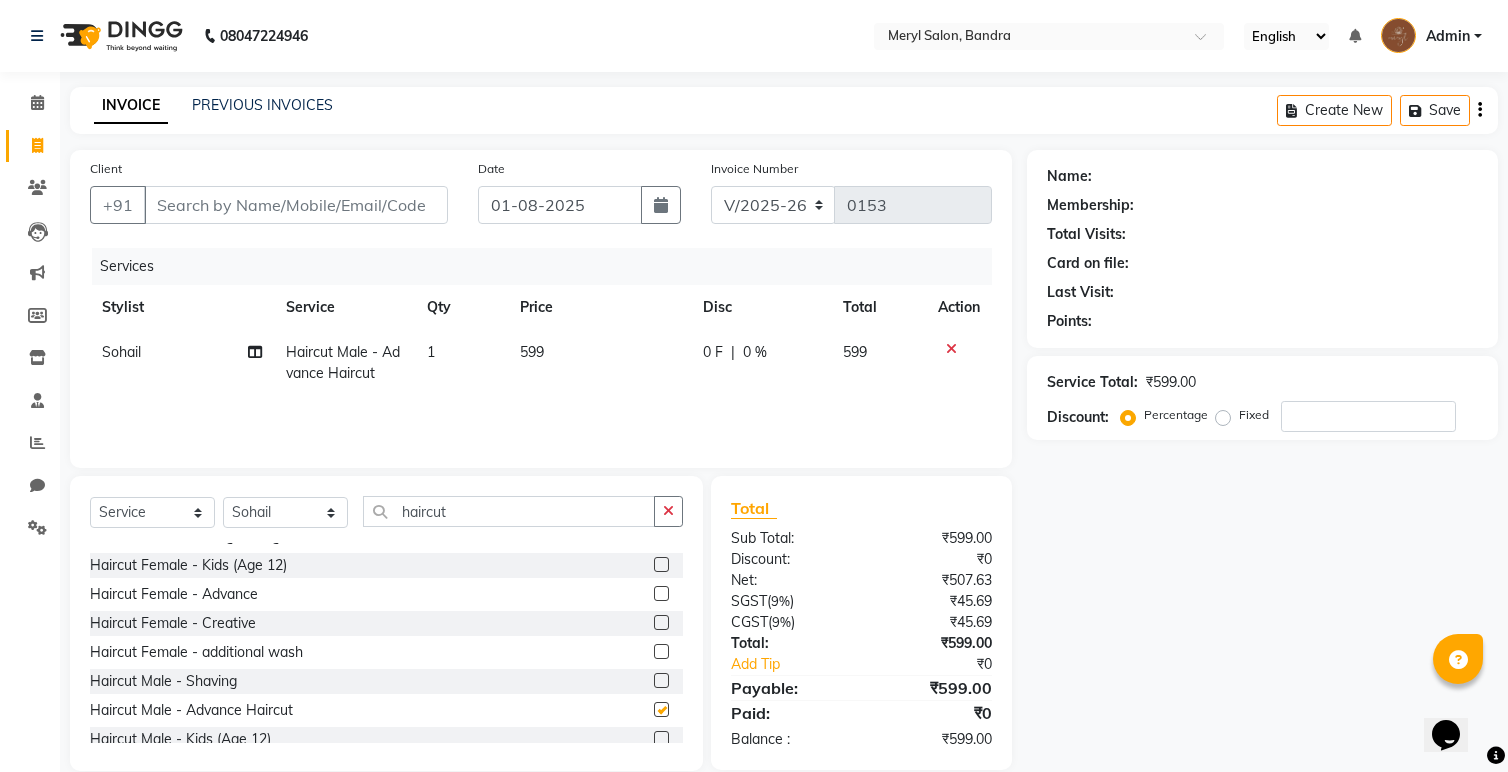 checkbox on "false" 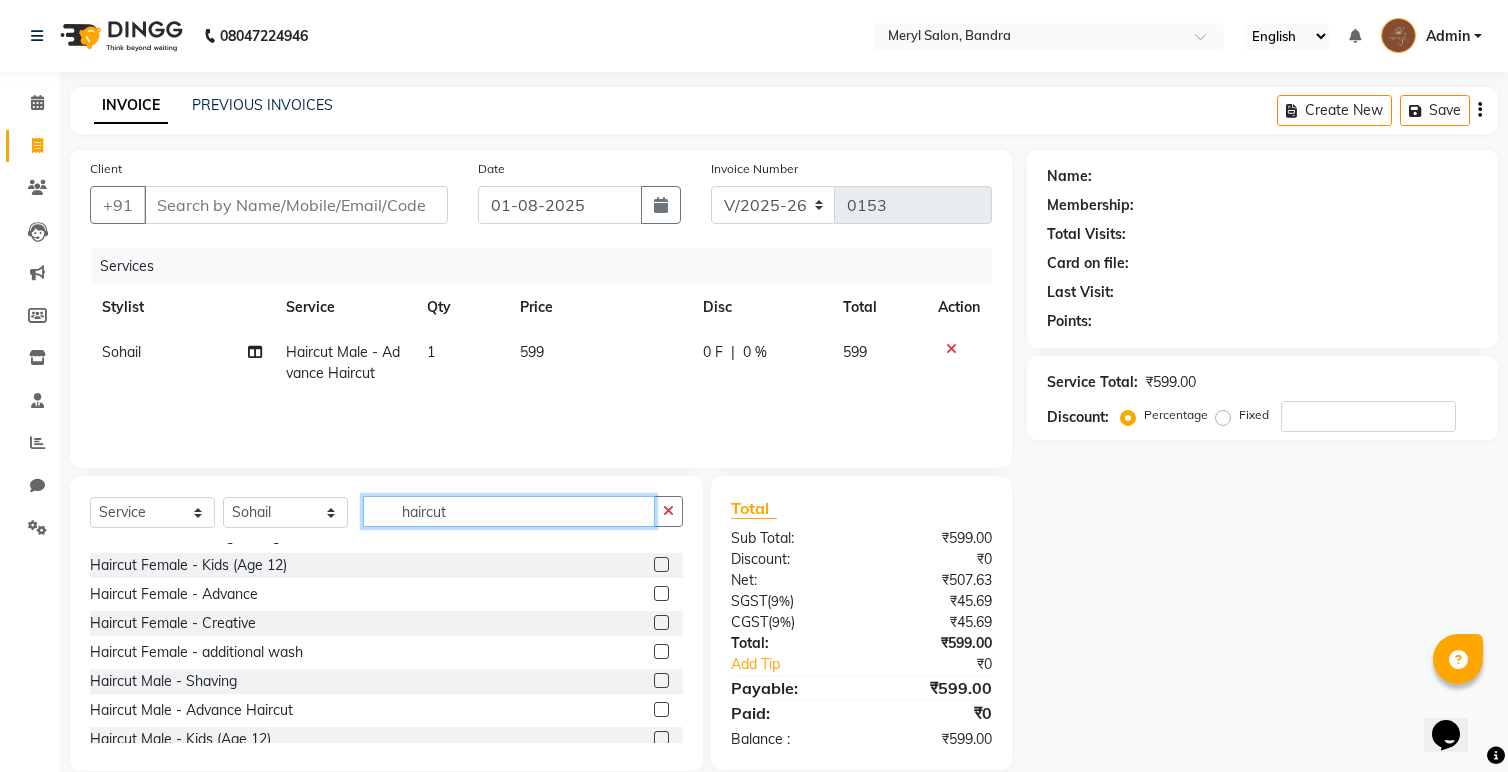 click on "haircut" 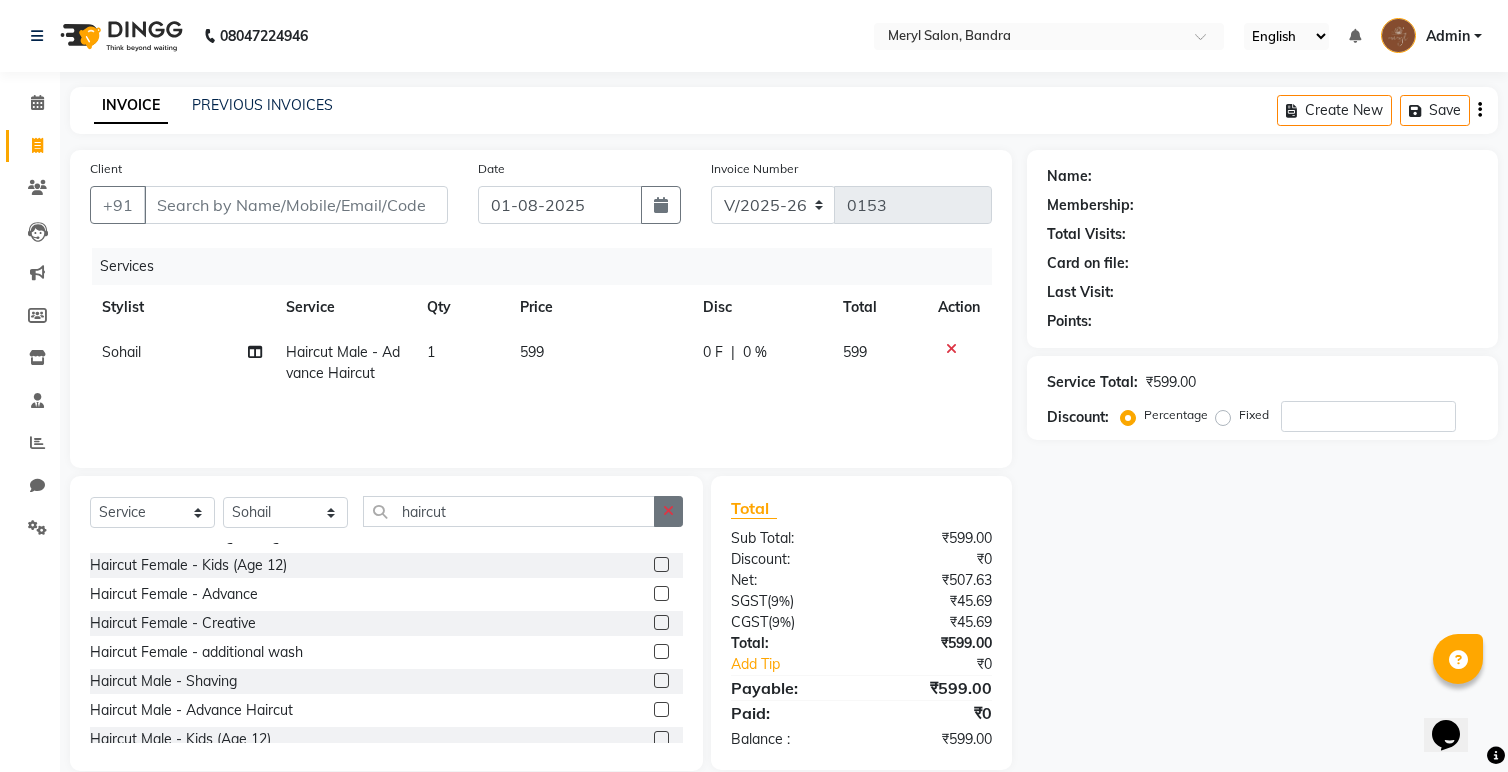 click 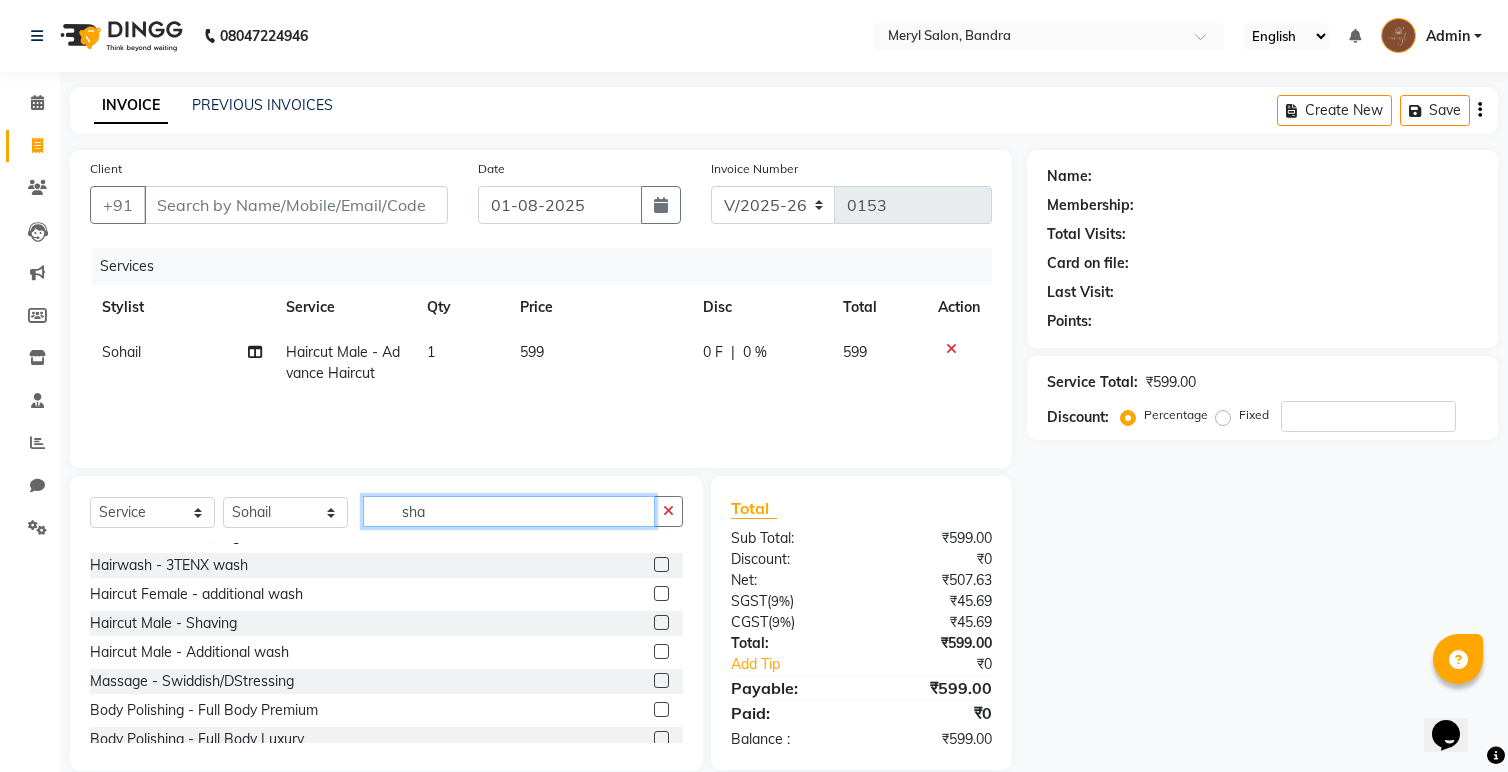 scroll, scrollTop: 0, scrollLeft: 0, axis: both 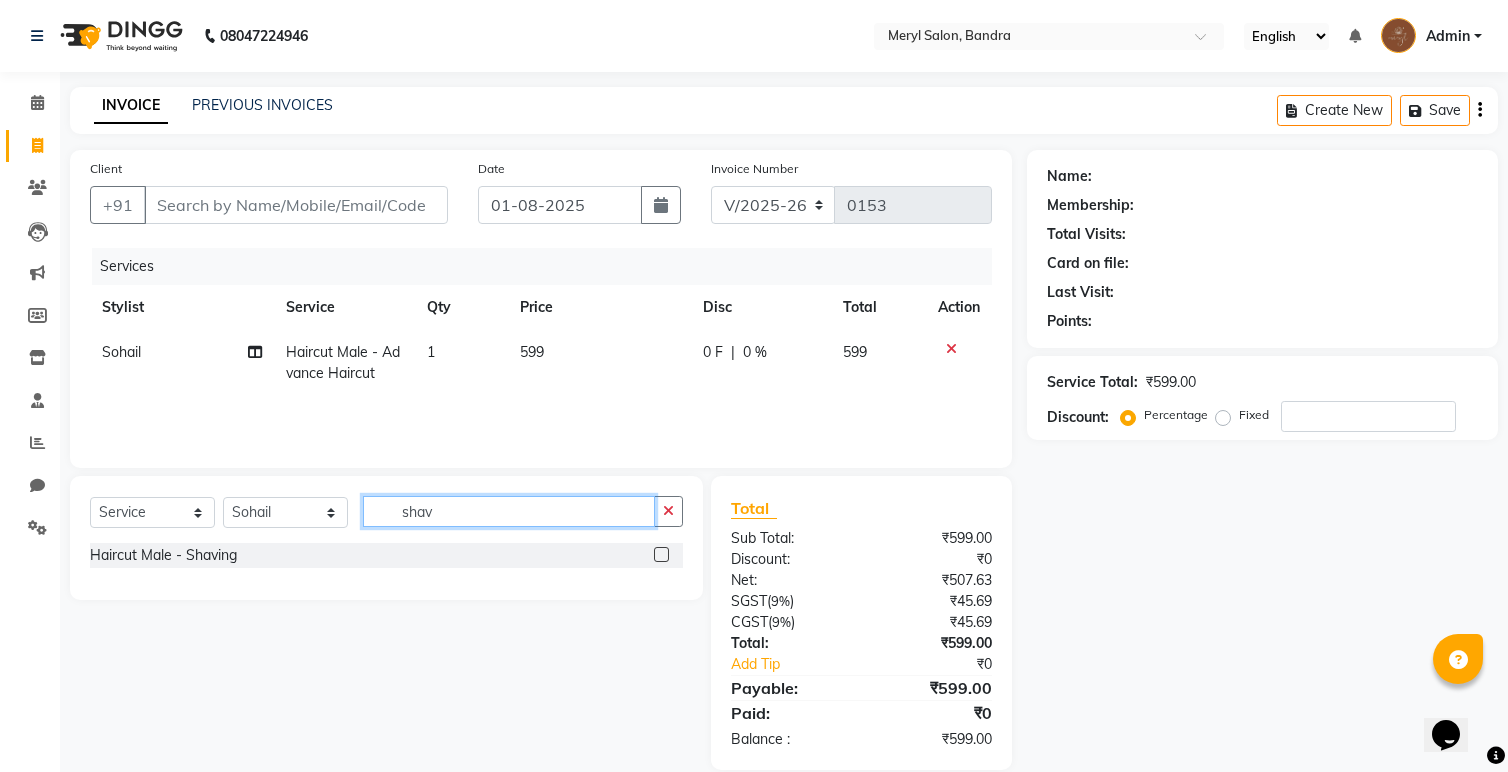 type on "shav" 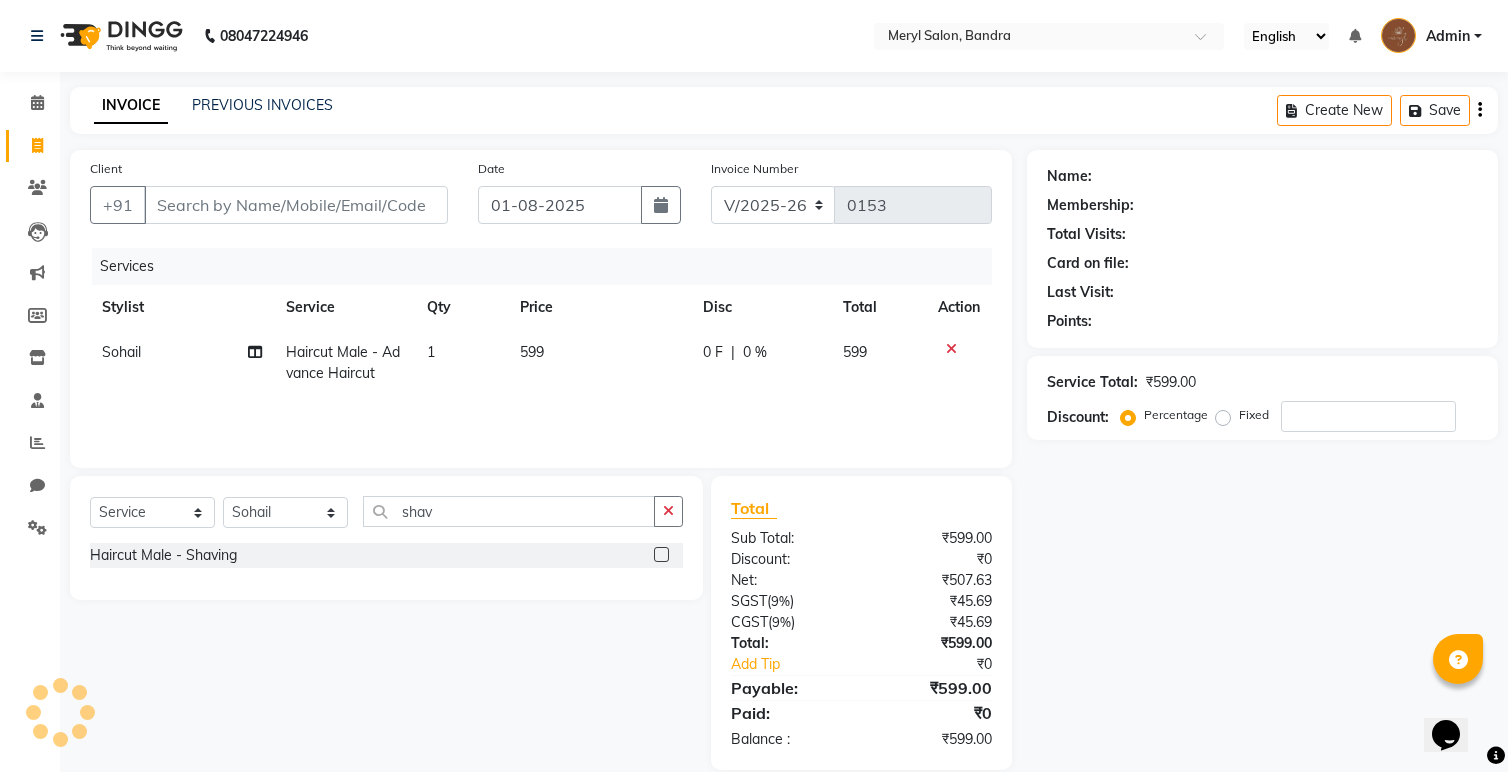 click on "Haircut Male - Shaving" 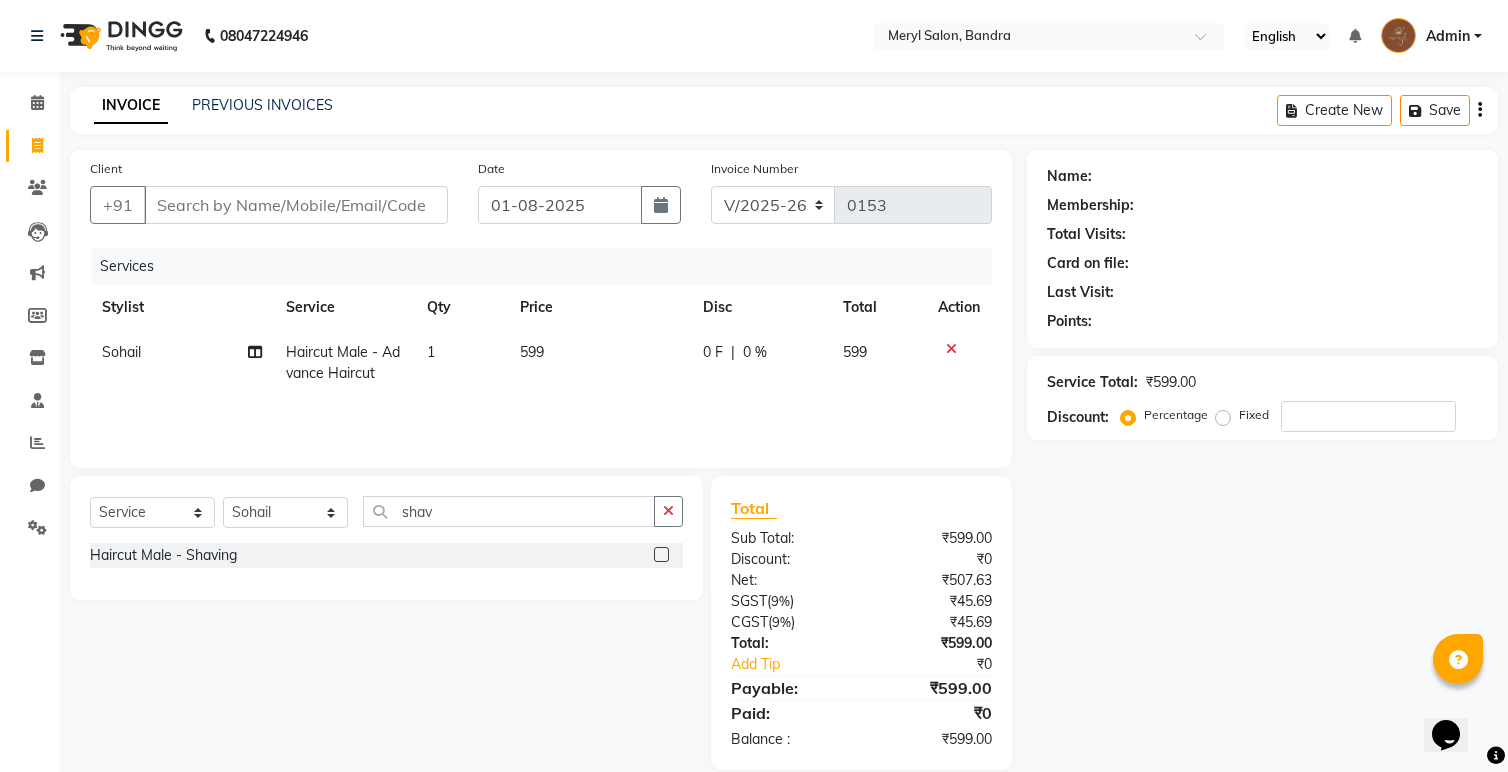 click 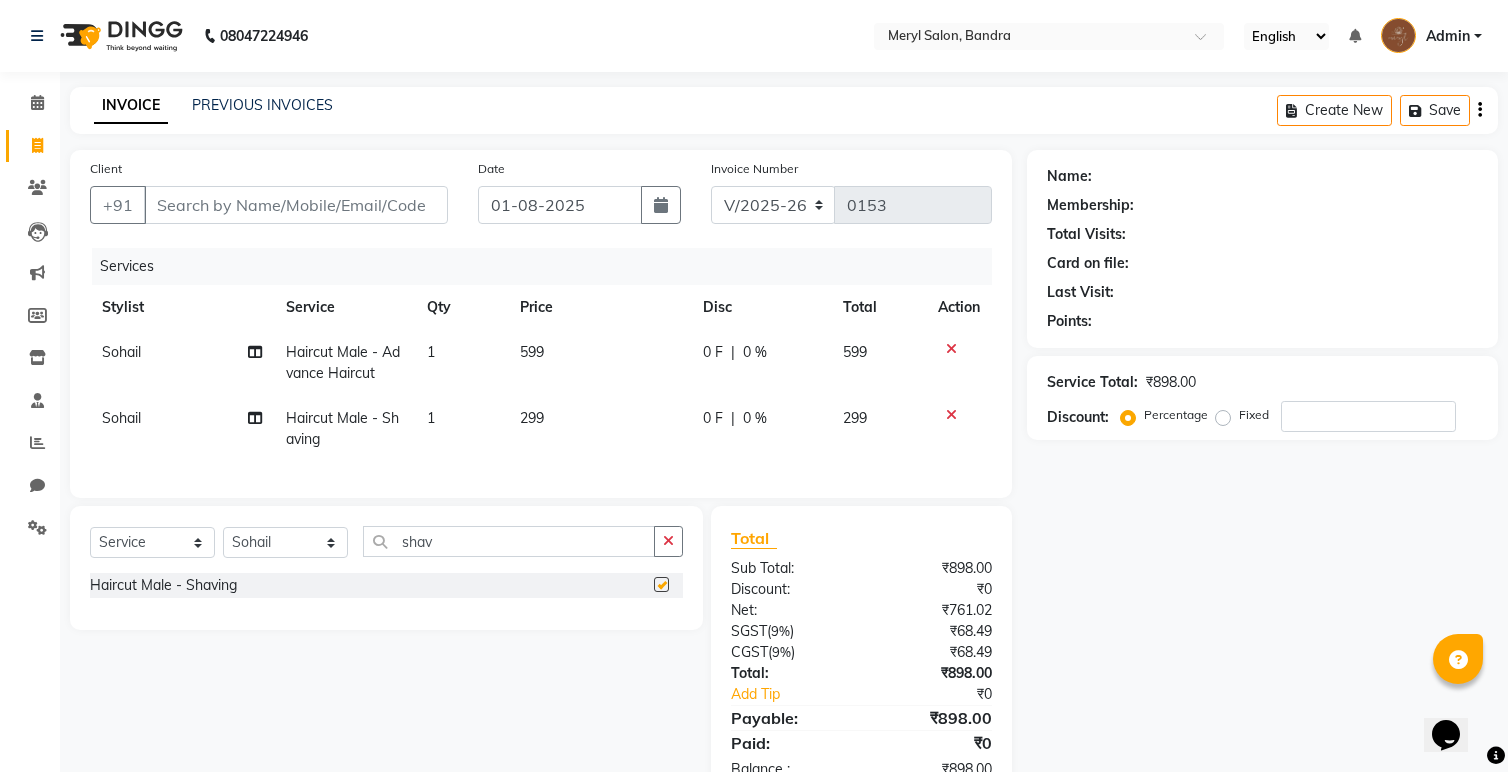 checkbox on "false" 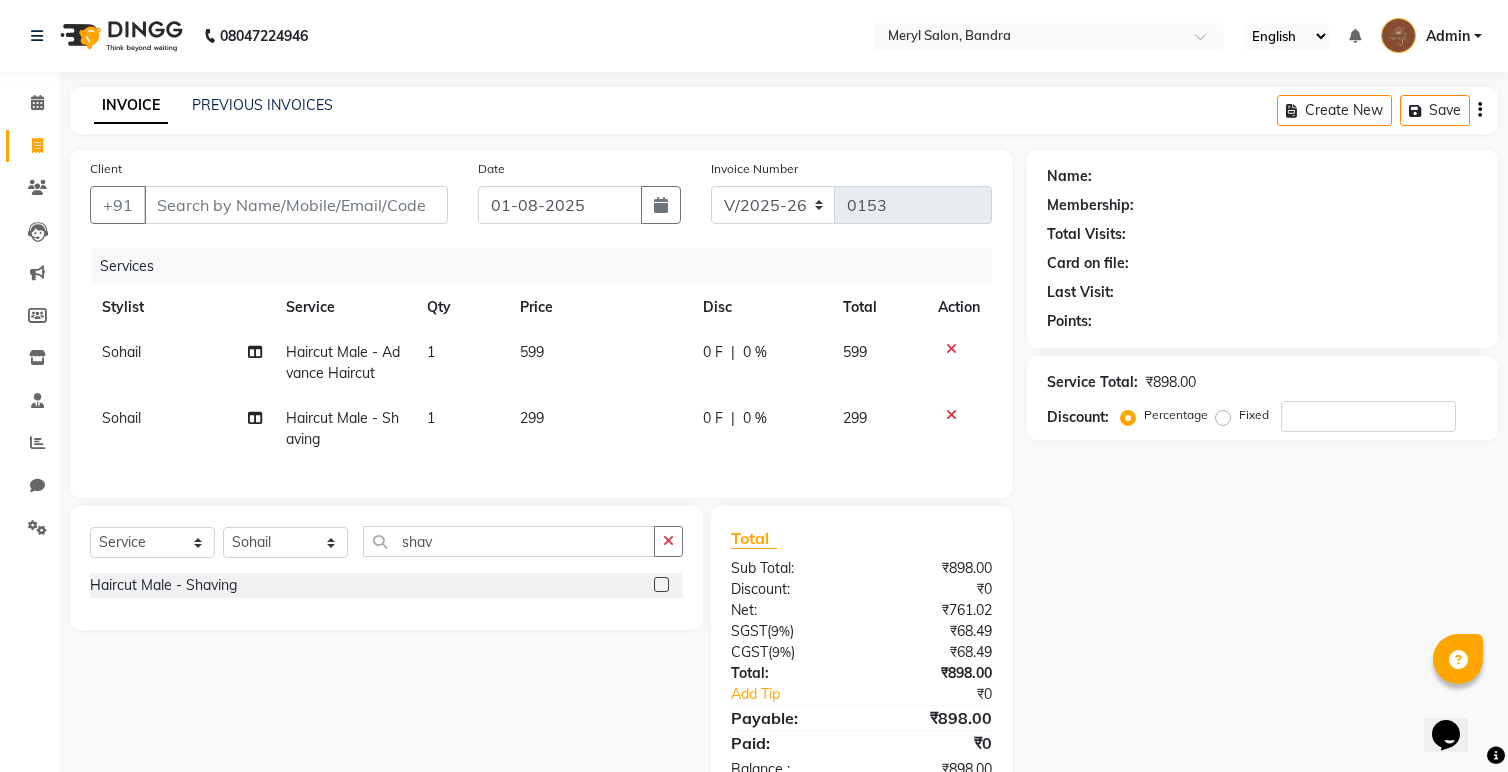 click 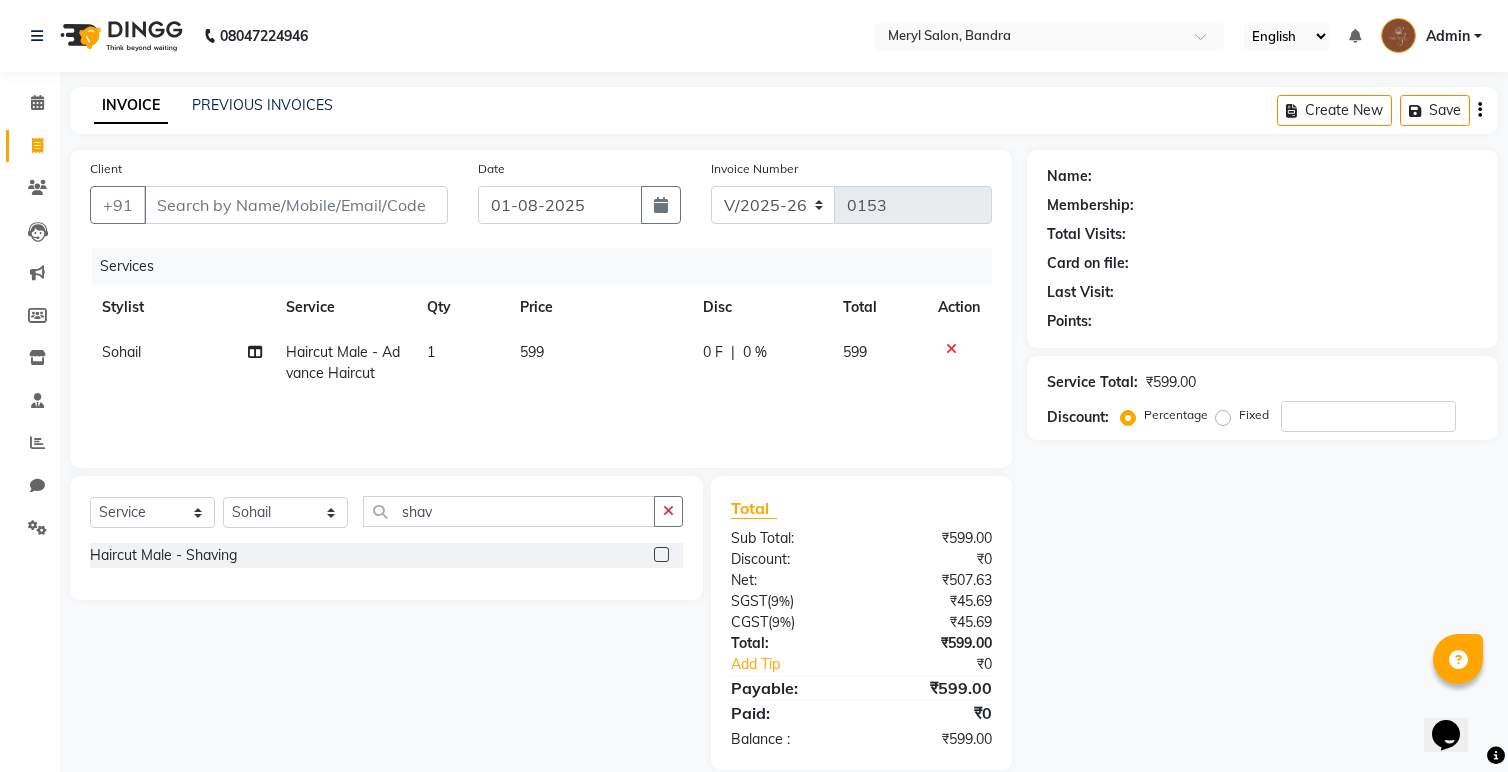click on "599" 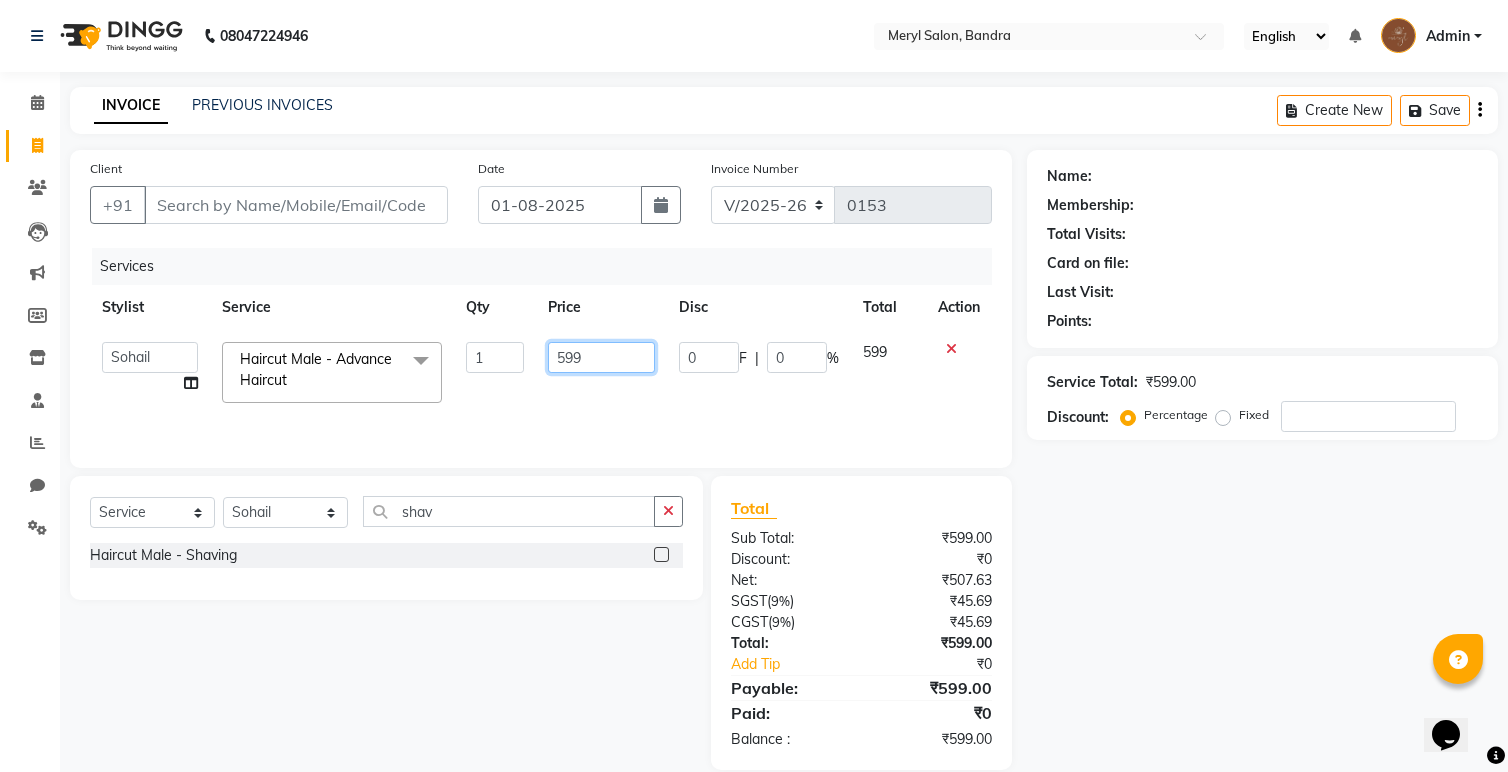 drag, startPoint x: 610, startPoint y: 355, endPoint x: 524, endPoint y: 357, distance: 86.023254 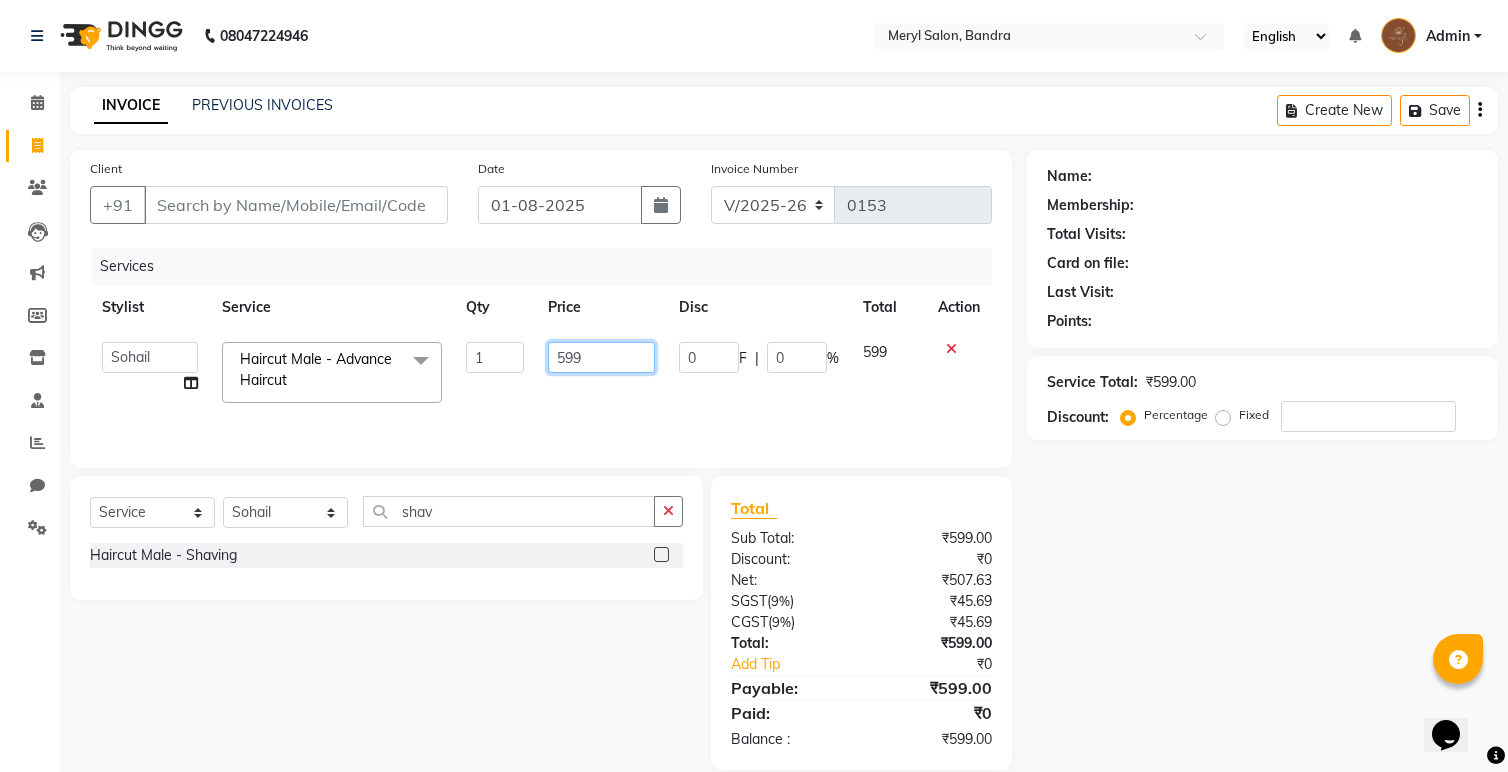 click on "Anita Dakshta Jessica Omar Priti Rajesh Raju Rekha Sana Shamal Shivansh Sohail Haircut Male - Advance Haircut Threading - Eyebrows Threading - Forehead Threading - UpperLips Threading - Chin Threading - Sidelocks Threading - Jawline Threading - Full Face Threading Manicure - Express (Nail Care + Nail Polish) Manicure - Classic Manicure - Premium Manicure - Advance & O3+ Manicure - Manicure Spa Manicure - cut file Pedicure - Express Pedicure - Classic Pedicure - Premium Pedicure - Advance & O3+ Pedicure - HealPeal Pedicure - Pedicure Spa Hairwash - Hairwash Hairwash - Straight Blowdry Hairwash - Out/In Curls Blowdry Hairwash - Ironing Hairwash - Tongs Hairwash - Crimping Hairwash - Hair Styling Hairwash - 3TENX wash Haircut Female - Triming Haircut Female - Fringe/Bangs Haircut Female - Kids (Age 12) Haircut Female - Advance Haircut Female - Creative Haircut Female - additional wash Haircut Male - Shaving Haircut Male - Advance Haircut Haircut Male - Kids (Age 12) 1 599 0 F | 0" 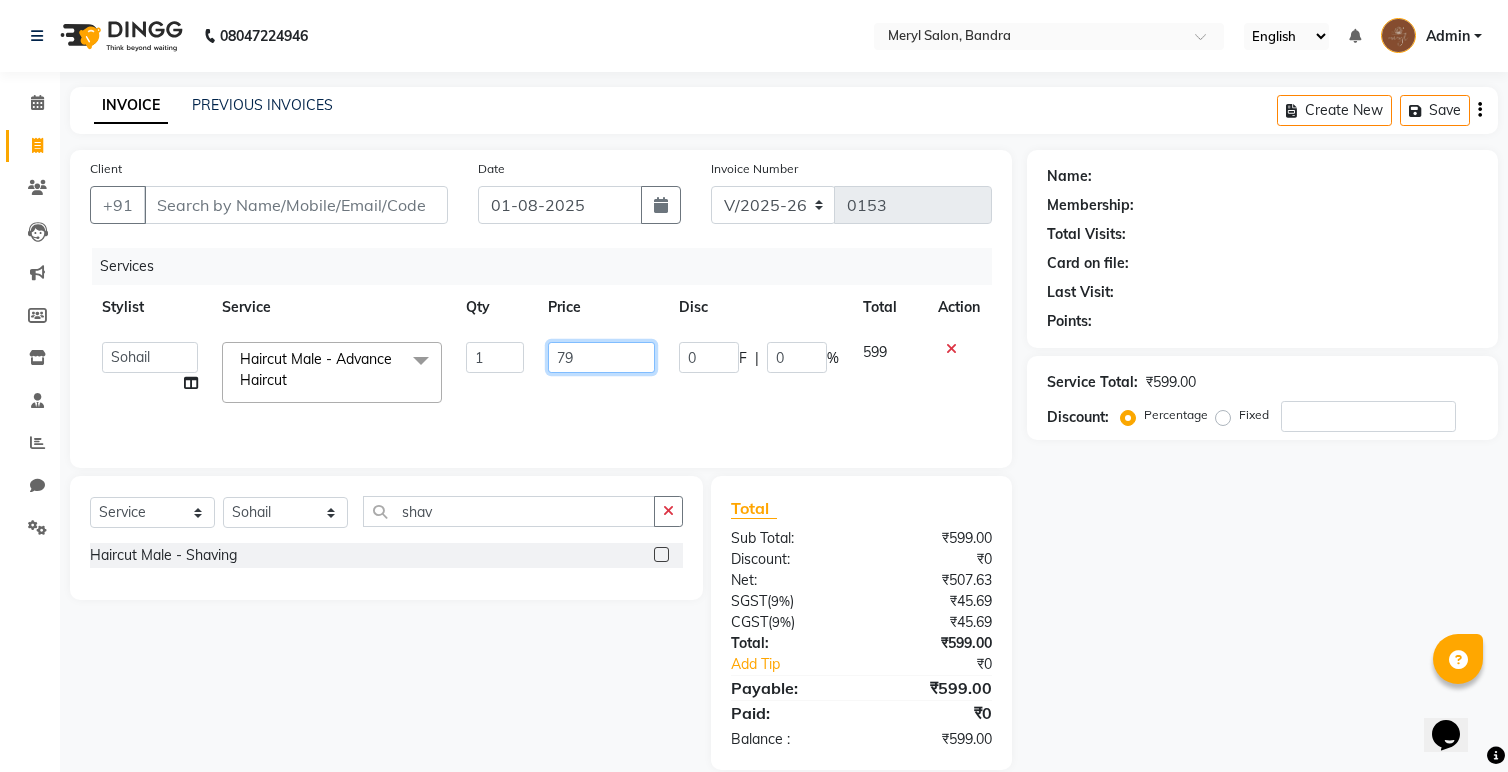 type on "799" 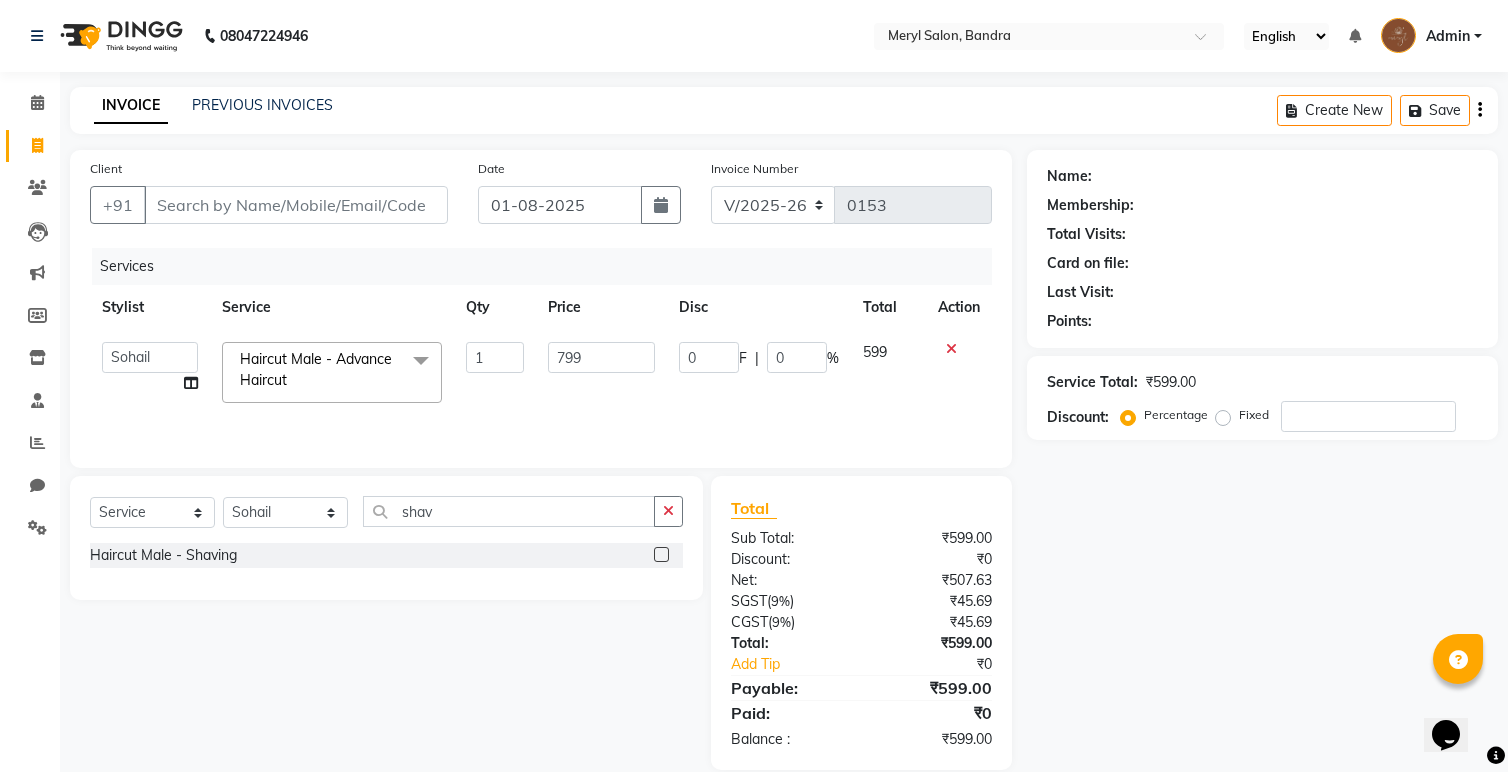 click on "Services Stylist Service Qty Price Disc Total Action Anita Dakshta Jessica Omar Priti Rajesh Raju Rekha Sana Shamal Shivansh Sohail Haircut Male - Advance Haircut Threading - Eyebrows Threading - Forehead Threading - UpperLips Threading - Chin Threading - Sidelocks Threading - Jawline Threading - Full Face Threading Manicure - Express (Nail Care + Nail Polish) Manicure - Classic Manicure - Premium Manicure - Advance & O3+ Manicure - Manicure Spa Manicure - cut file Pedicure - Express Pedicure - Classic Pedicure - Premium Pedicure - Advance & O3+ Pedicure - HealPeal Pedicure - Pedicure Spa Hairwash - Hairwash Hairwash - Straight Blowdry Hairwash - Out/In Curls Blowdry Hairwash - Ironing Hairwash - Tongs Hairwash - Crimping Hairwash - Hair Styling Hairwash - 3TENX wash Haircut Female - Triming Haircut Female - Fringe/Bangs Haircut Female - Kids (Age 12) Haircut Female - Advance Haircut Female - Creative Haircut Female - additional wash Haircut Male - Shaving Hair Colour - Global" 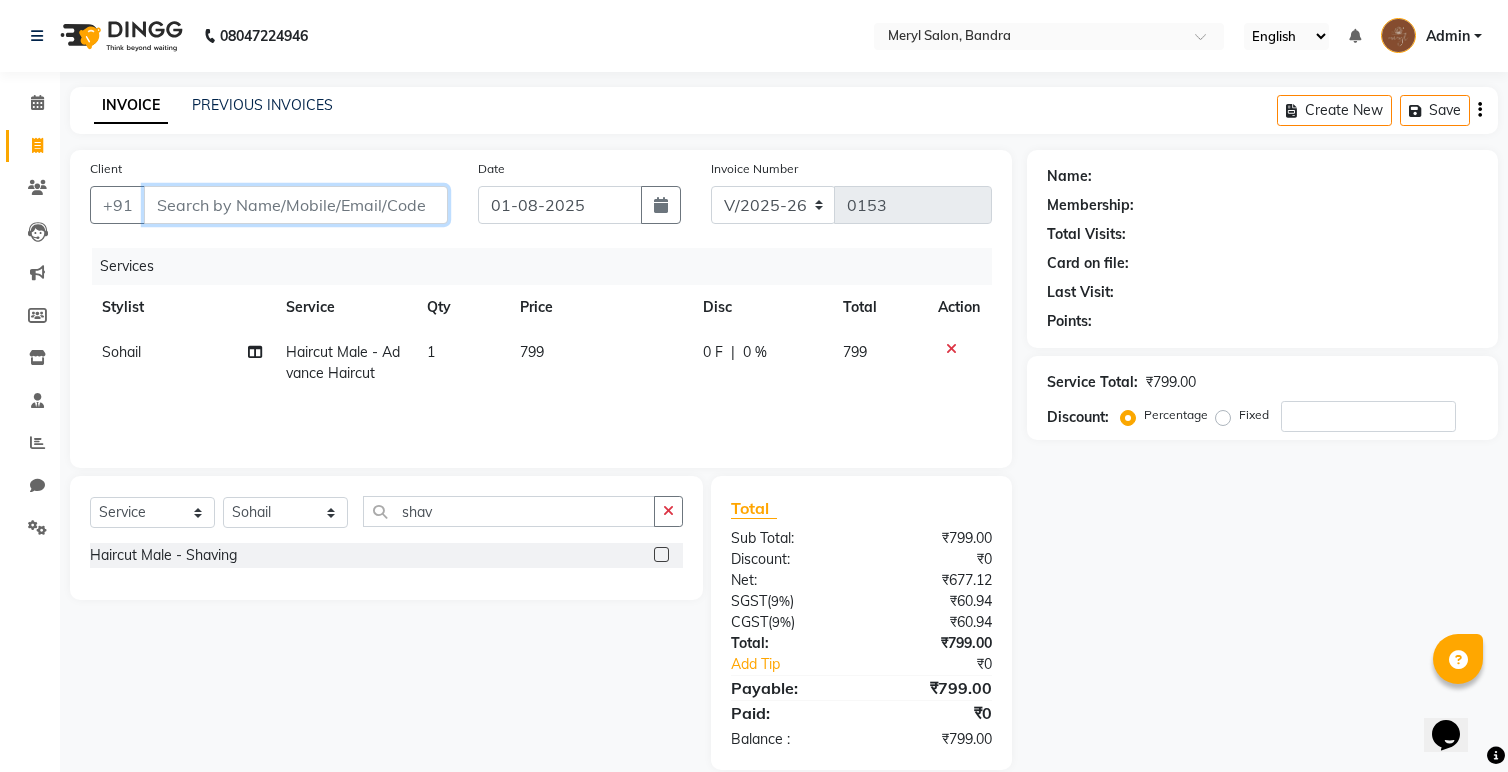click on "Client" at bounding box center (296, 205) 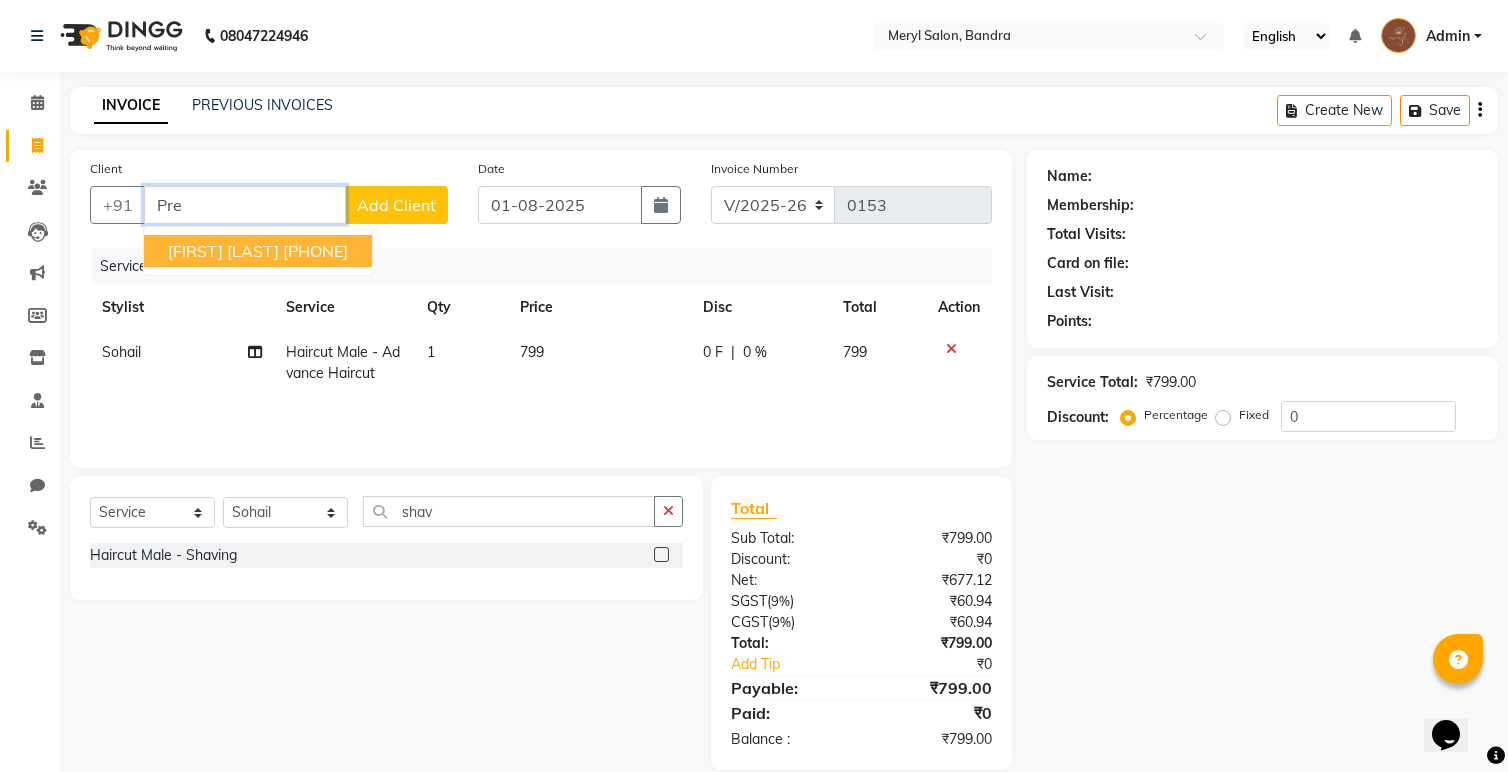 click on "[PHONE]" at bounding box center [315, 251] 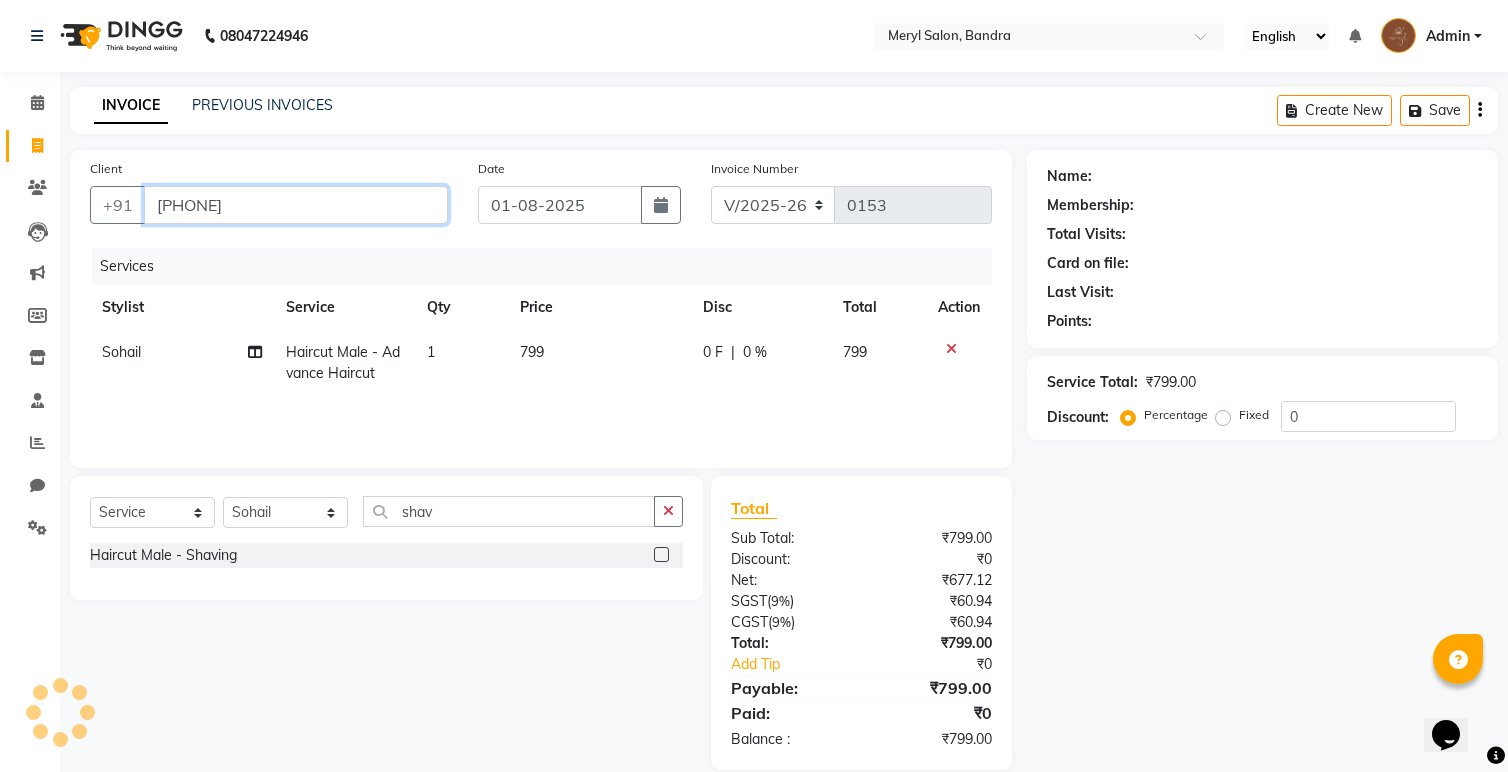 type on "[PHONE]" 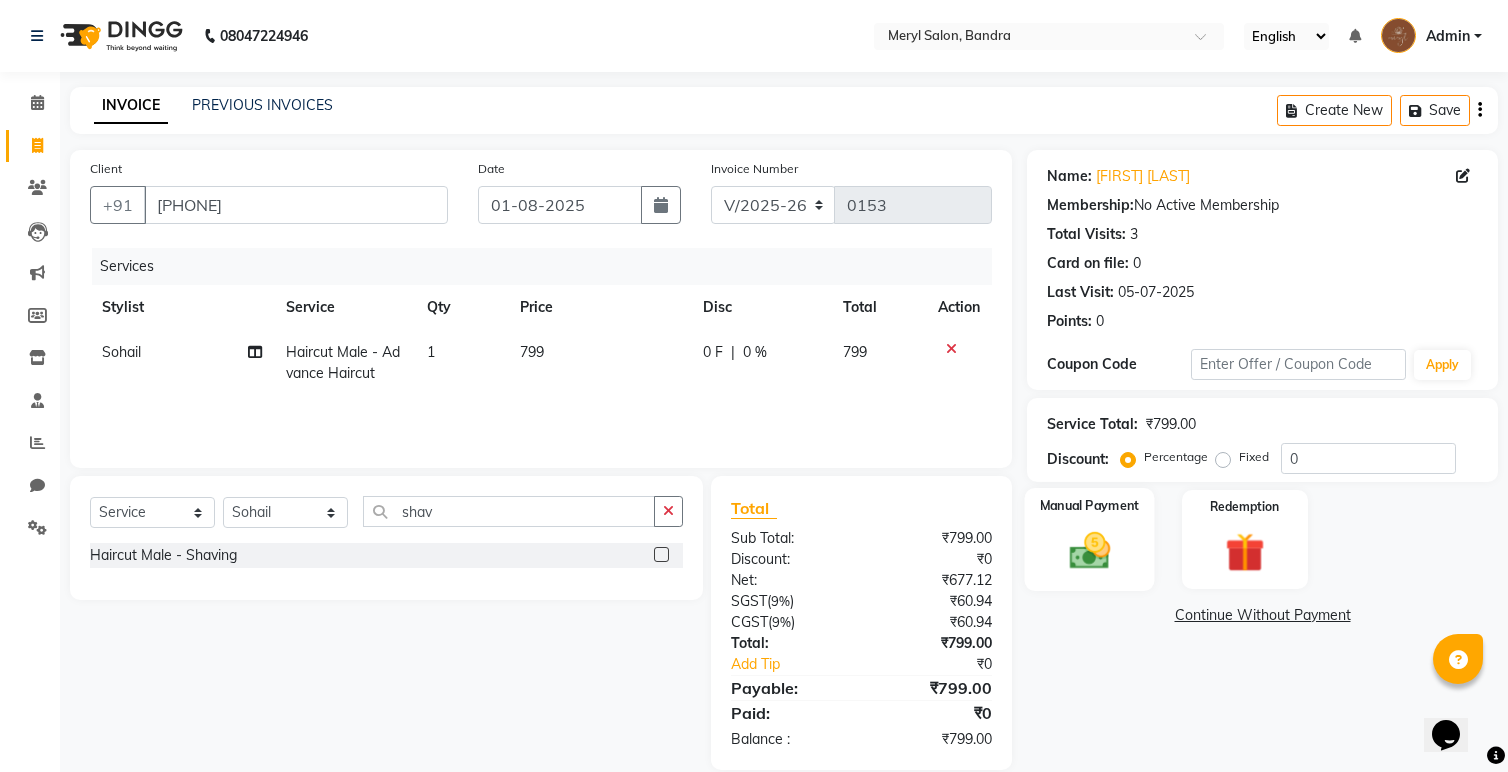 click 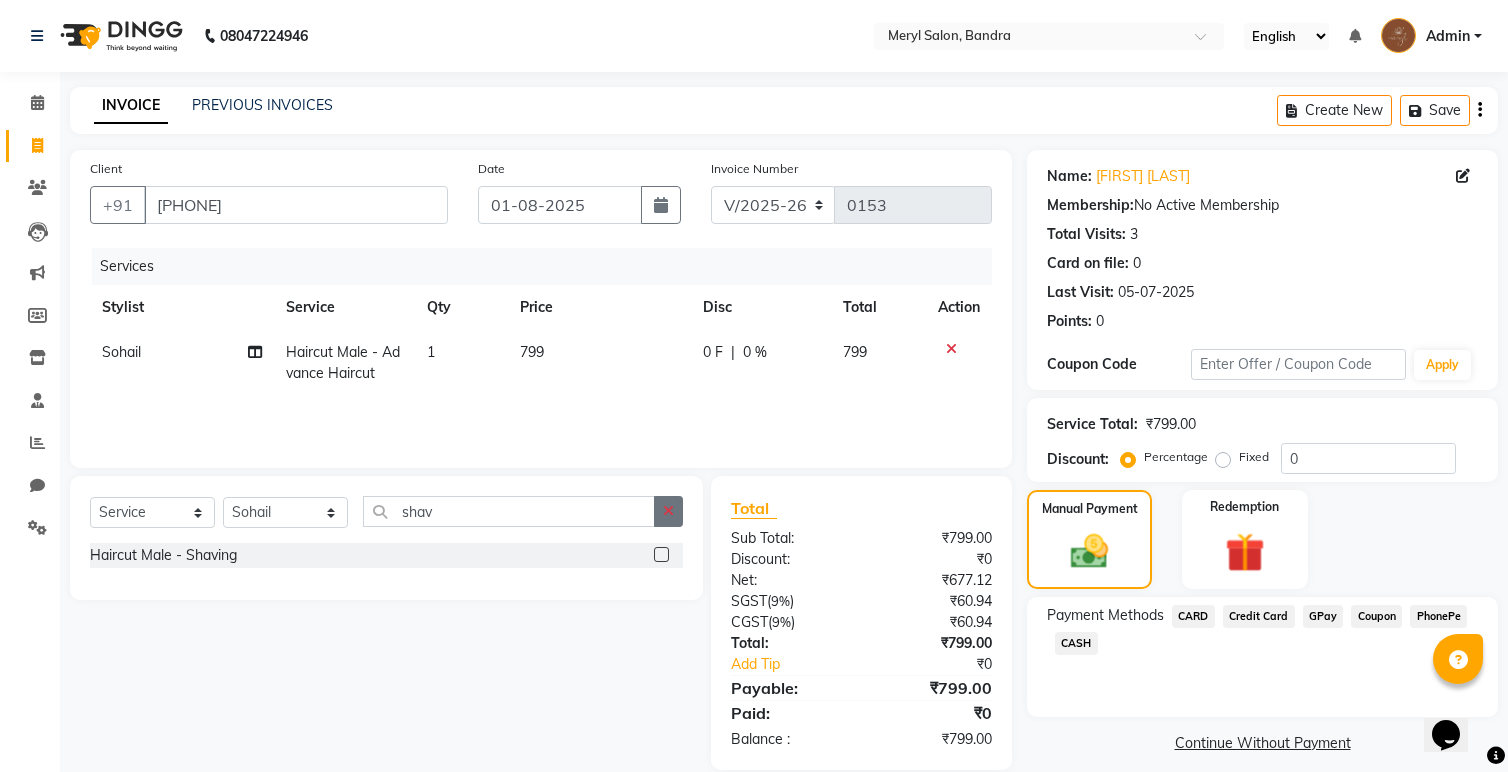 click 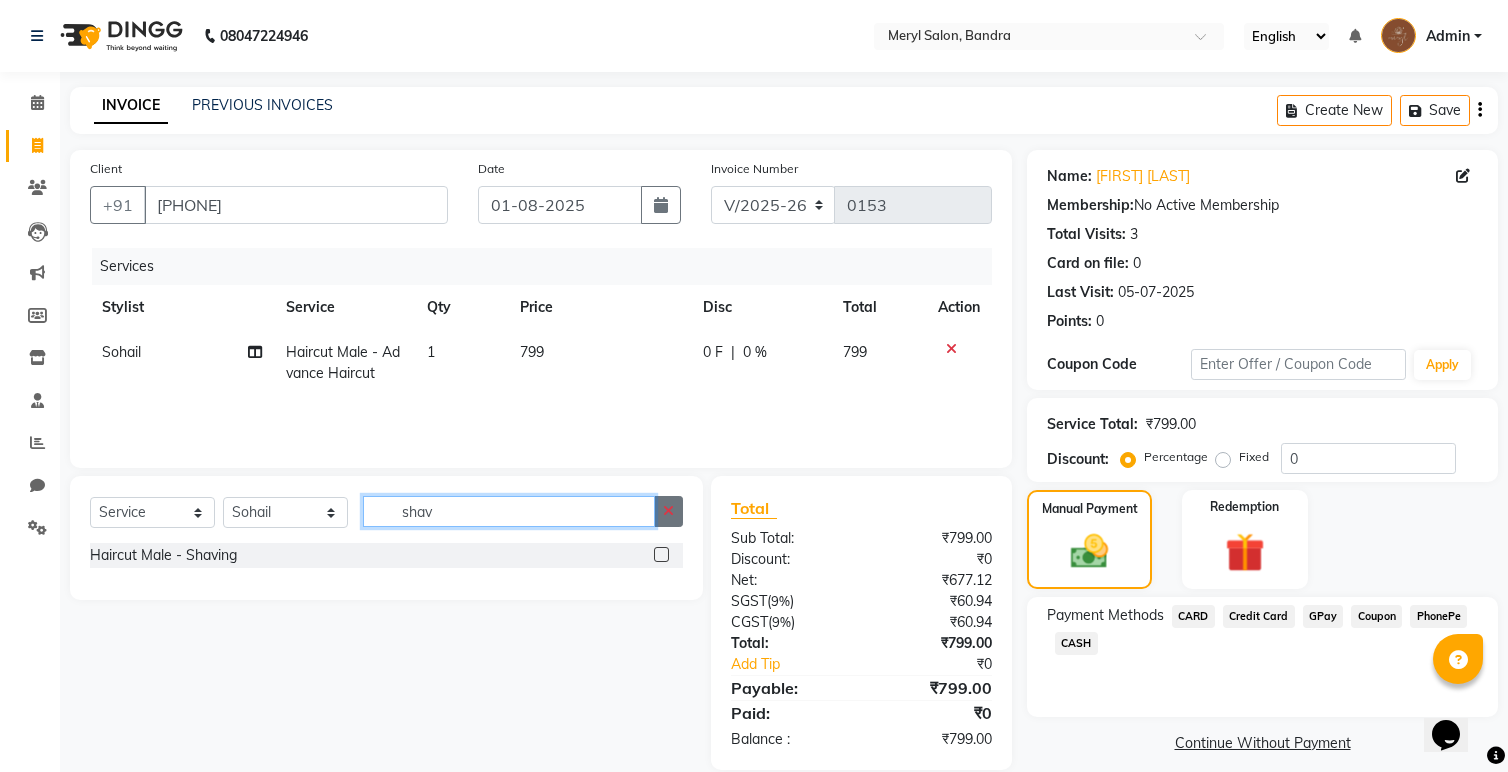 type 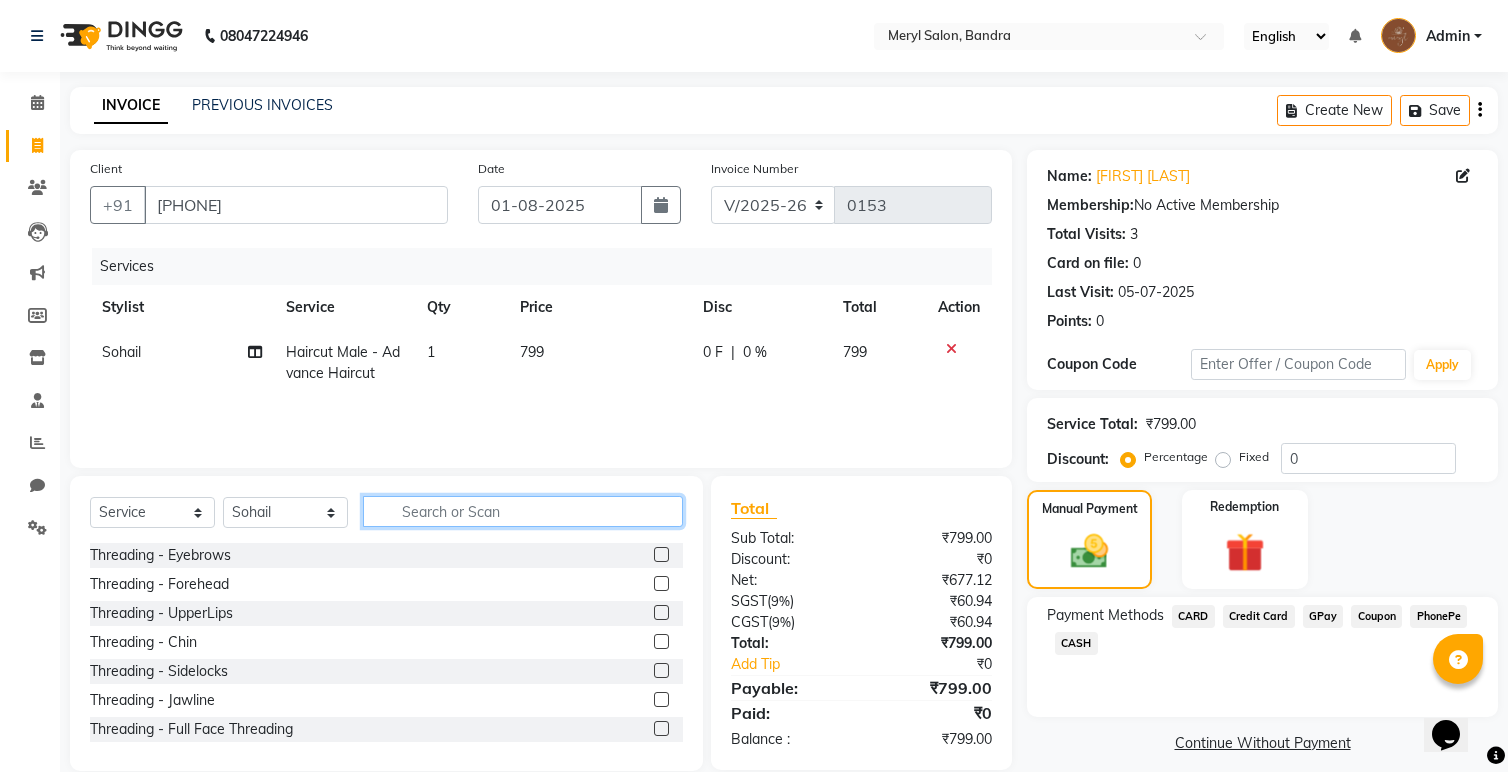 scroll, scrollTop: 29, scrollLeft: 0, axis: vertical 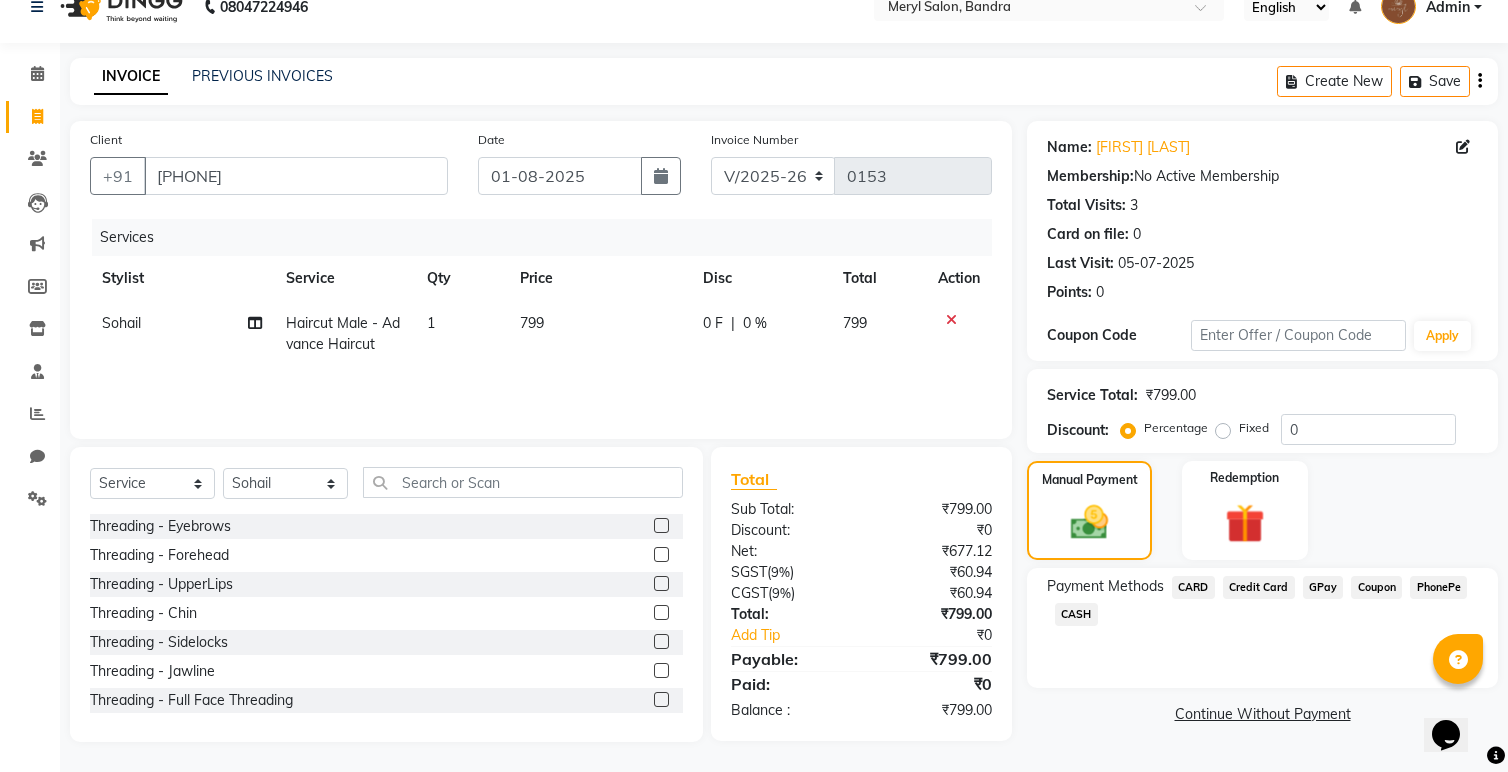 click on "GPay" 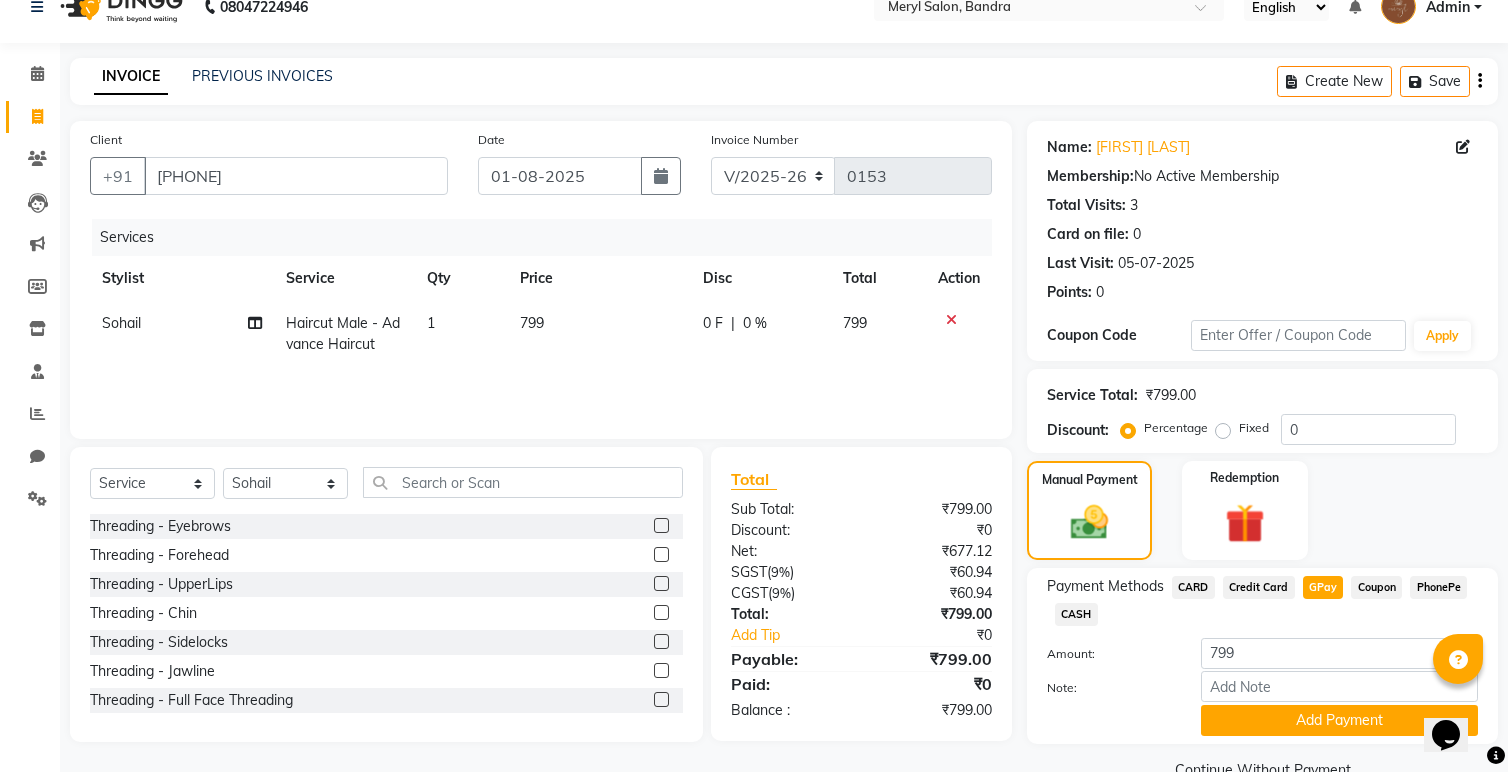 scroll, scrollTop: 71, scrollLeft: 0, axis: vertical 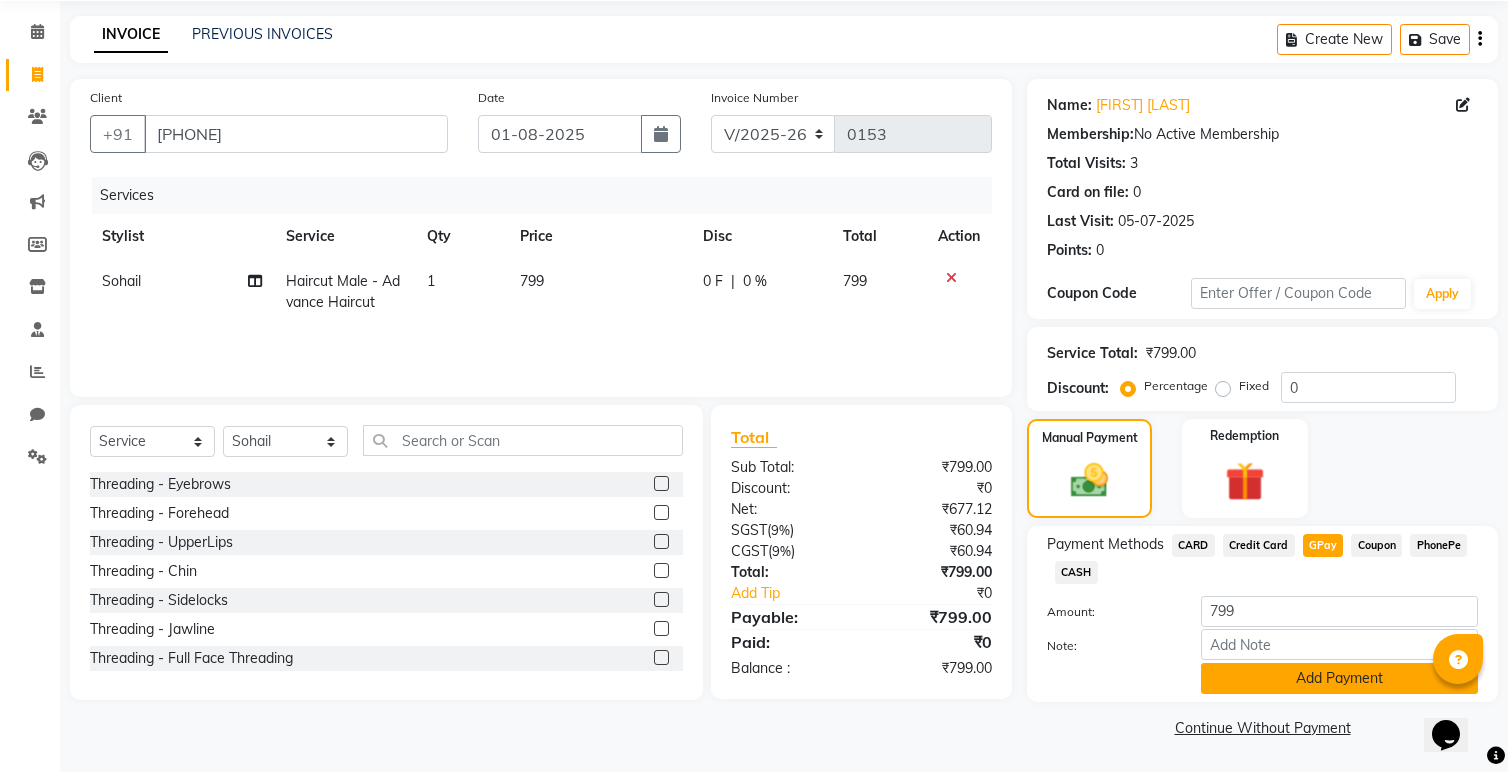 click on "Add Payment" 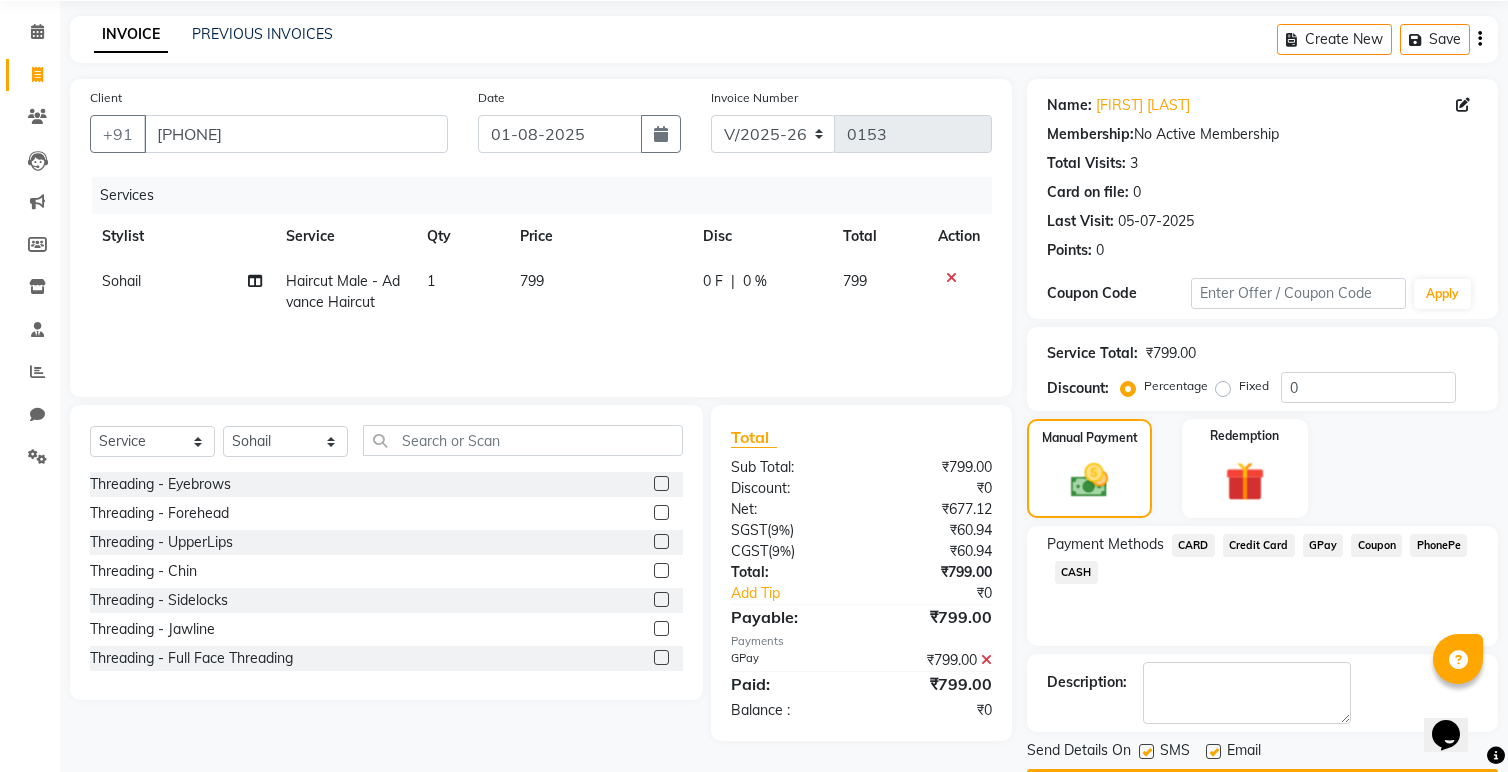 scroll, scrollTop: 129, scrollLeft: 0, axis: vertical 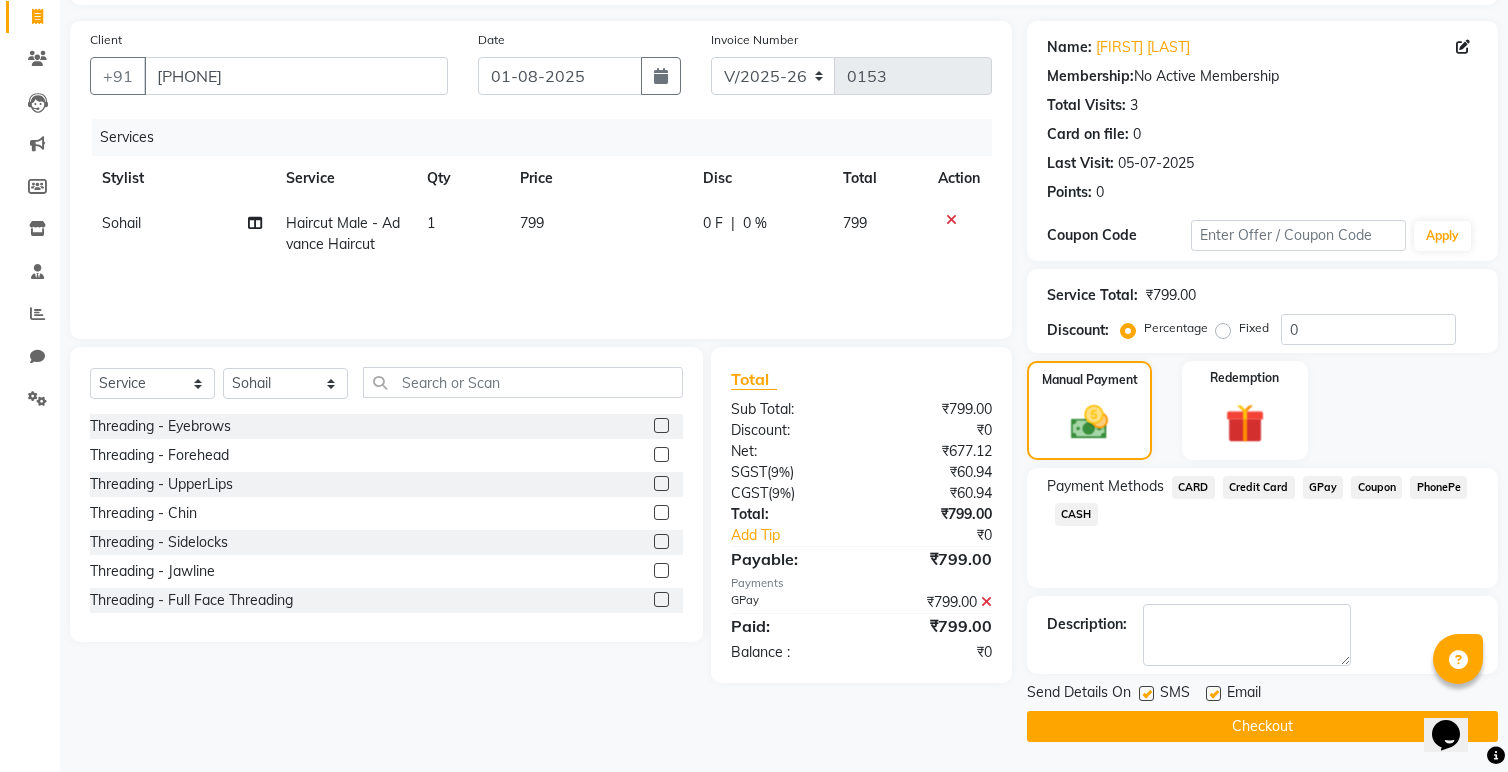 click on "Checkout" 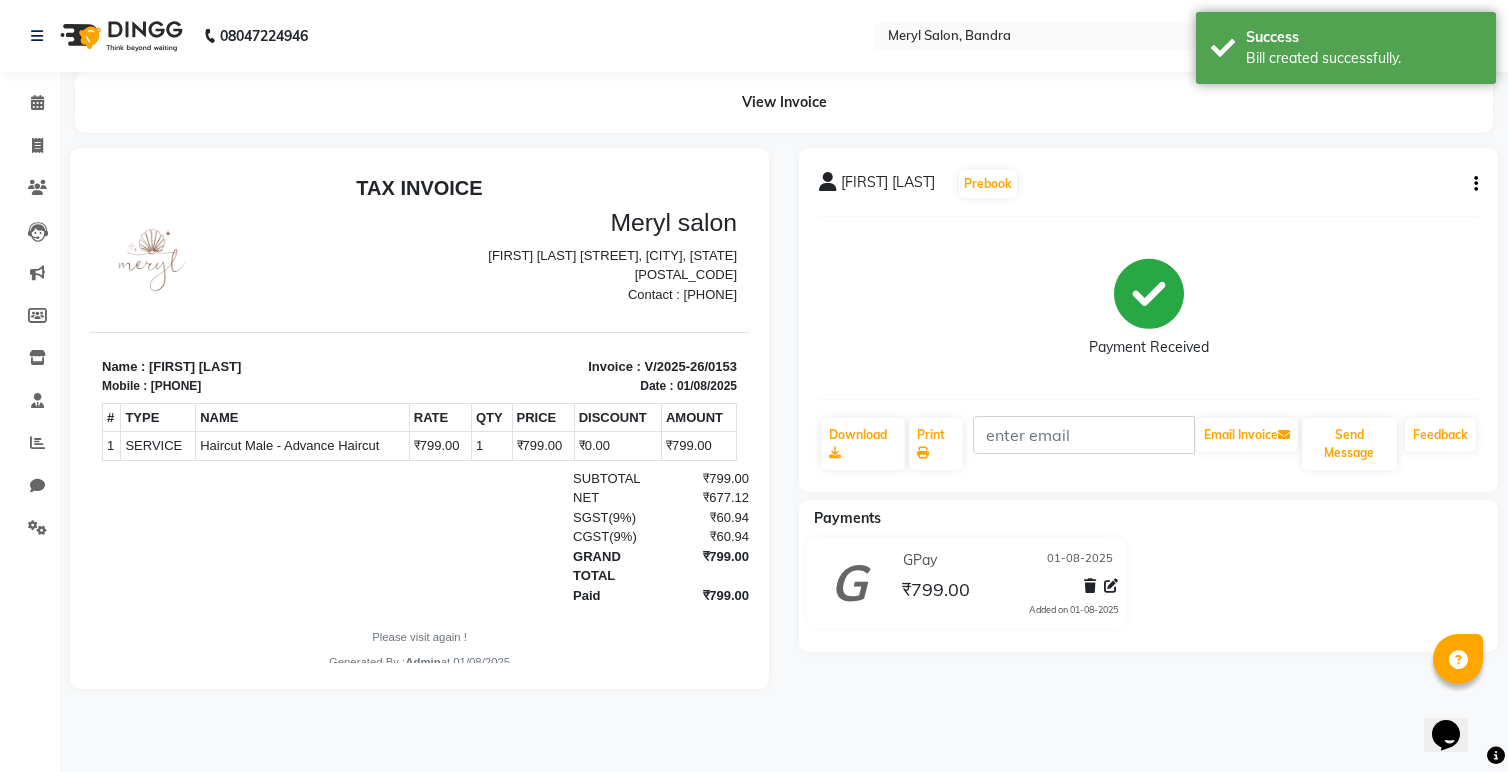 scroll, scrollTop: 0, scrollLeft: 0, axis: both 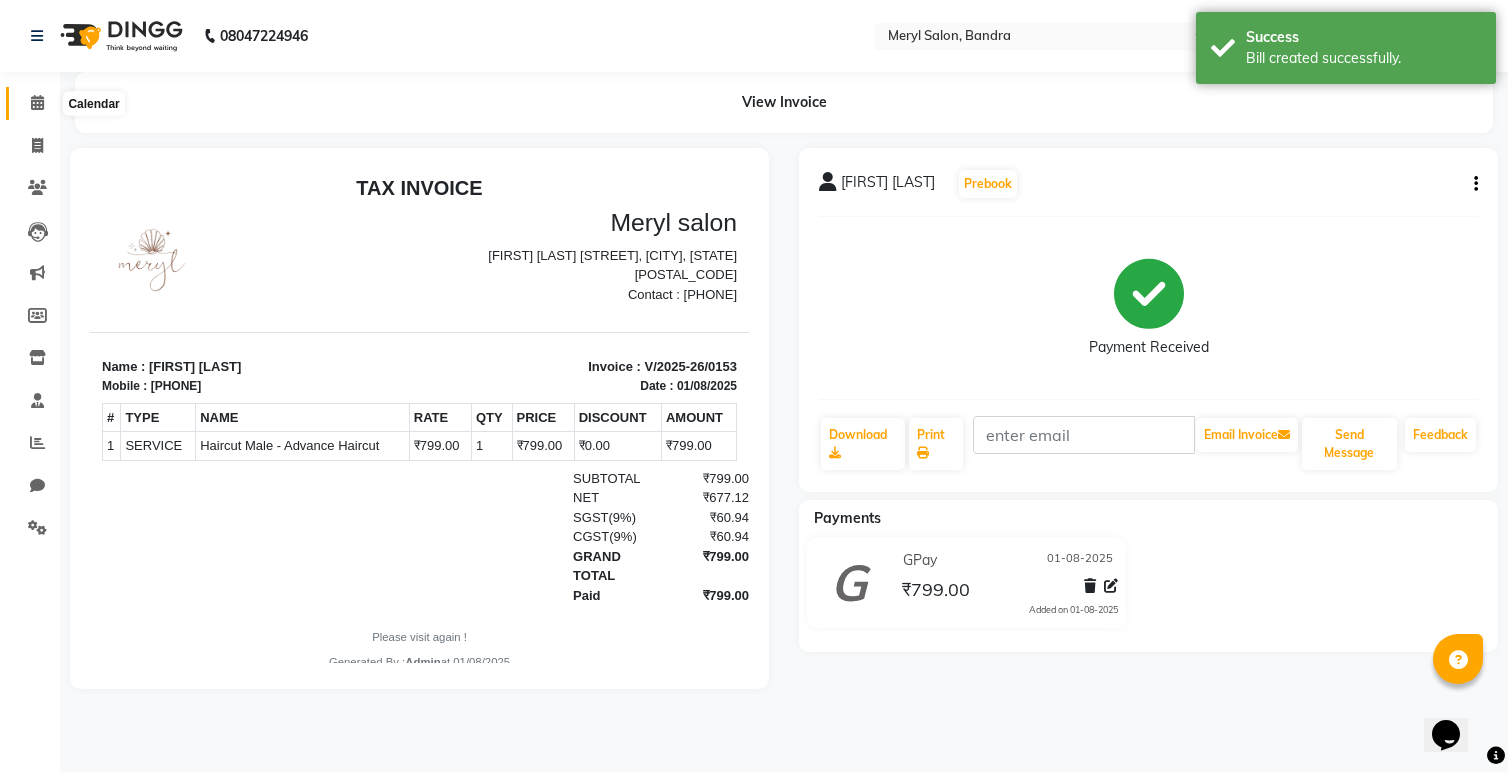 click 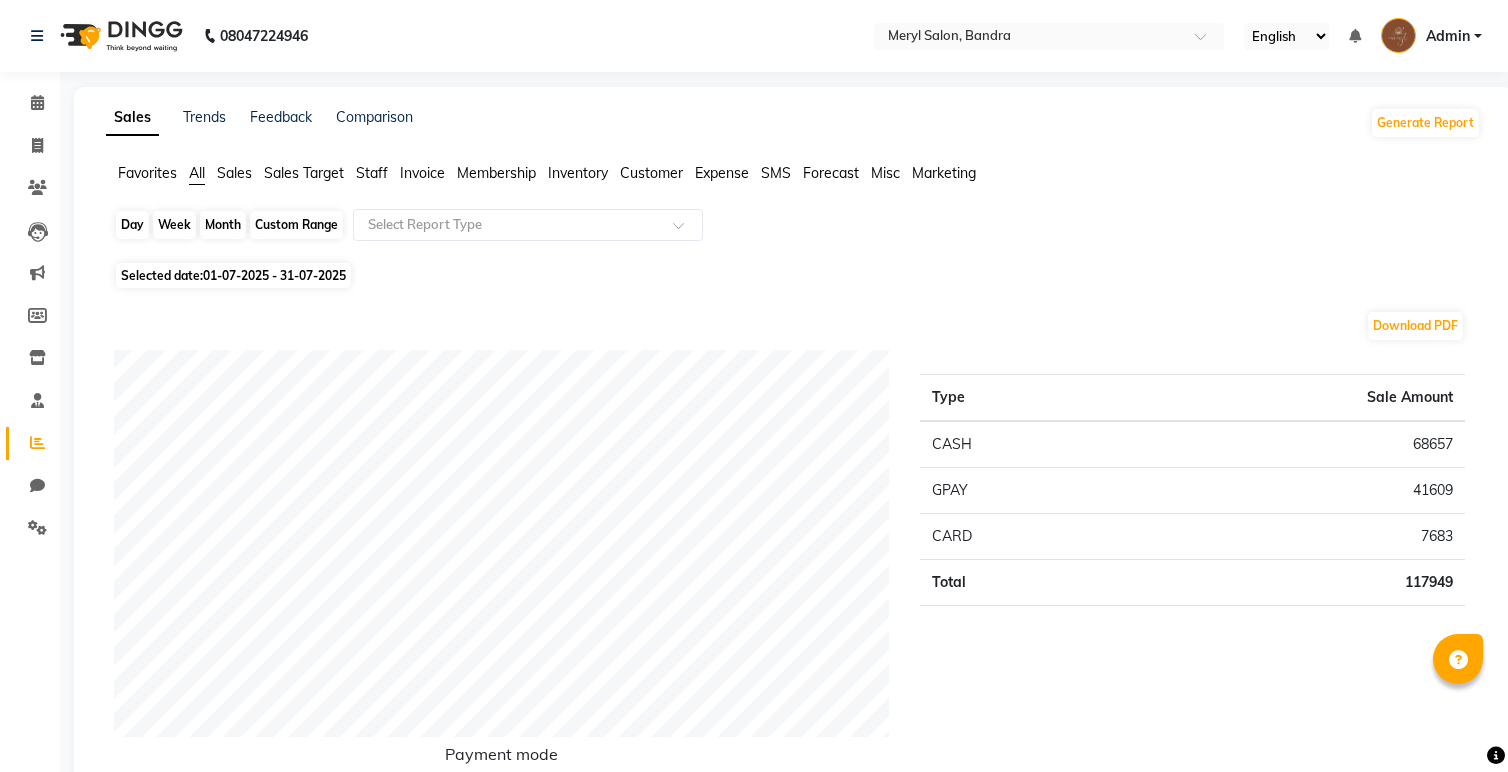 scroll, scrollTop: 0, scrollLeft: 0, axis: both 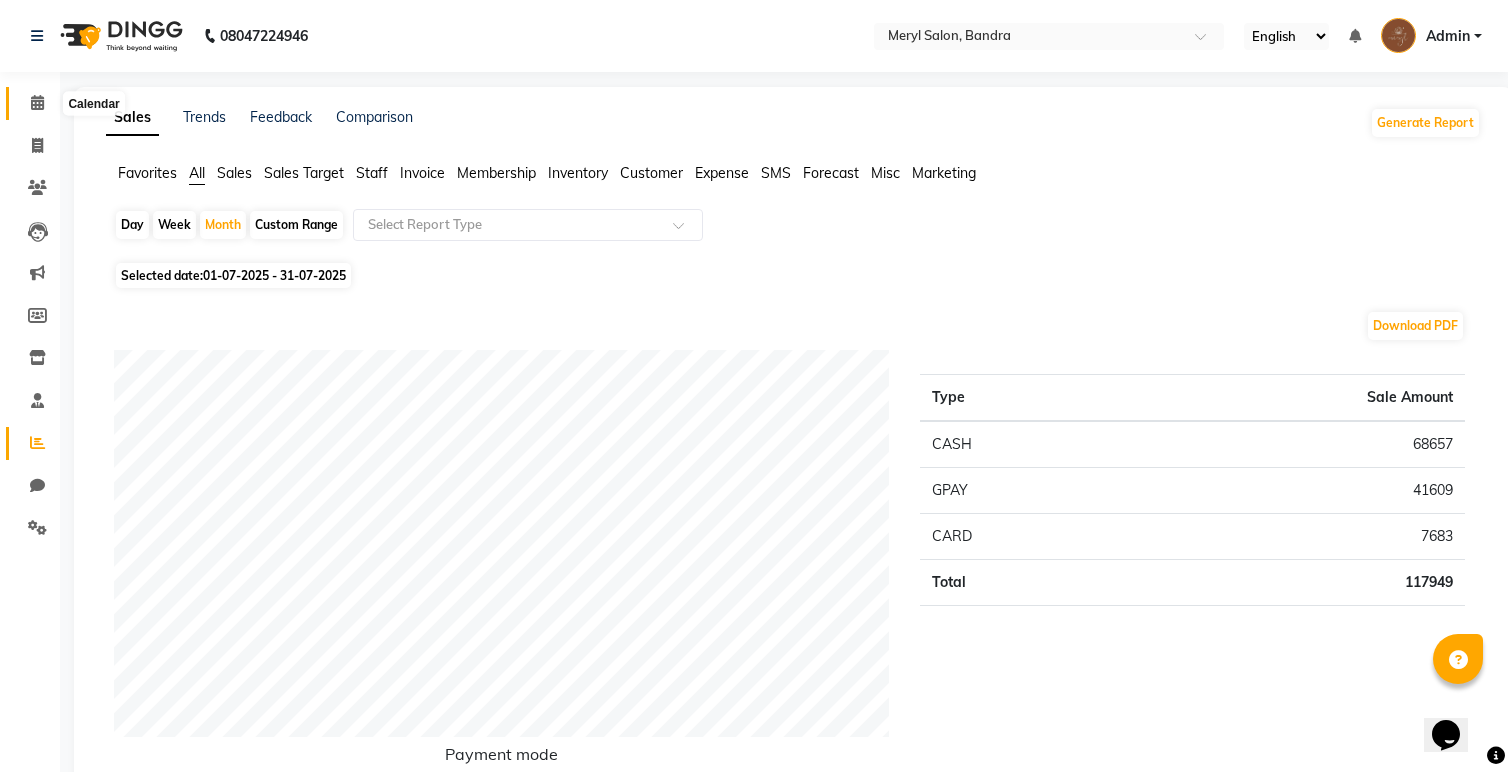 click 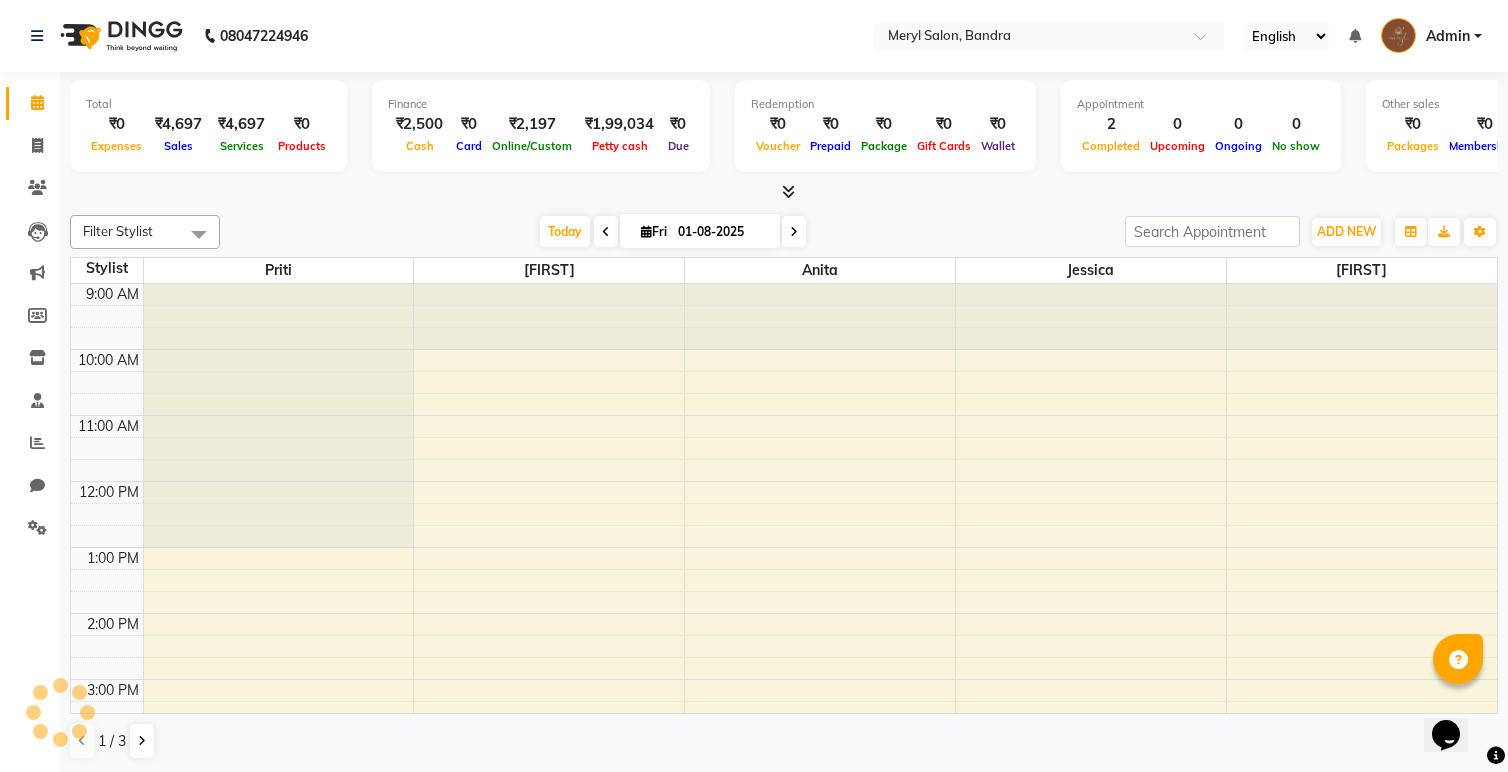 scroll, scrollTop: 455, scrollLeft: 0, axis: vertical 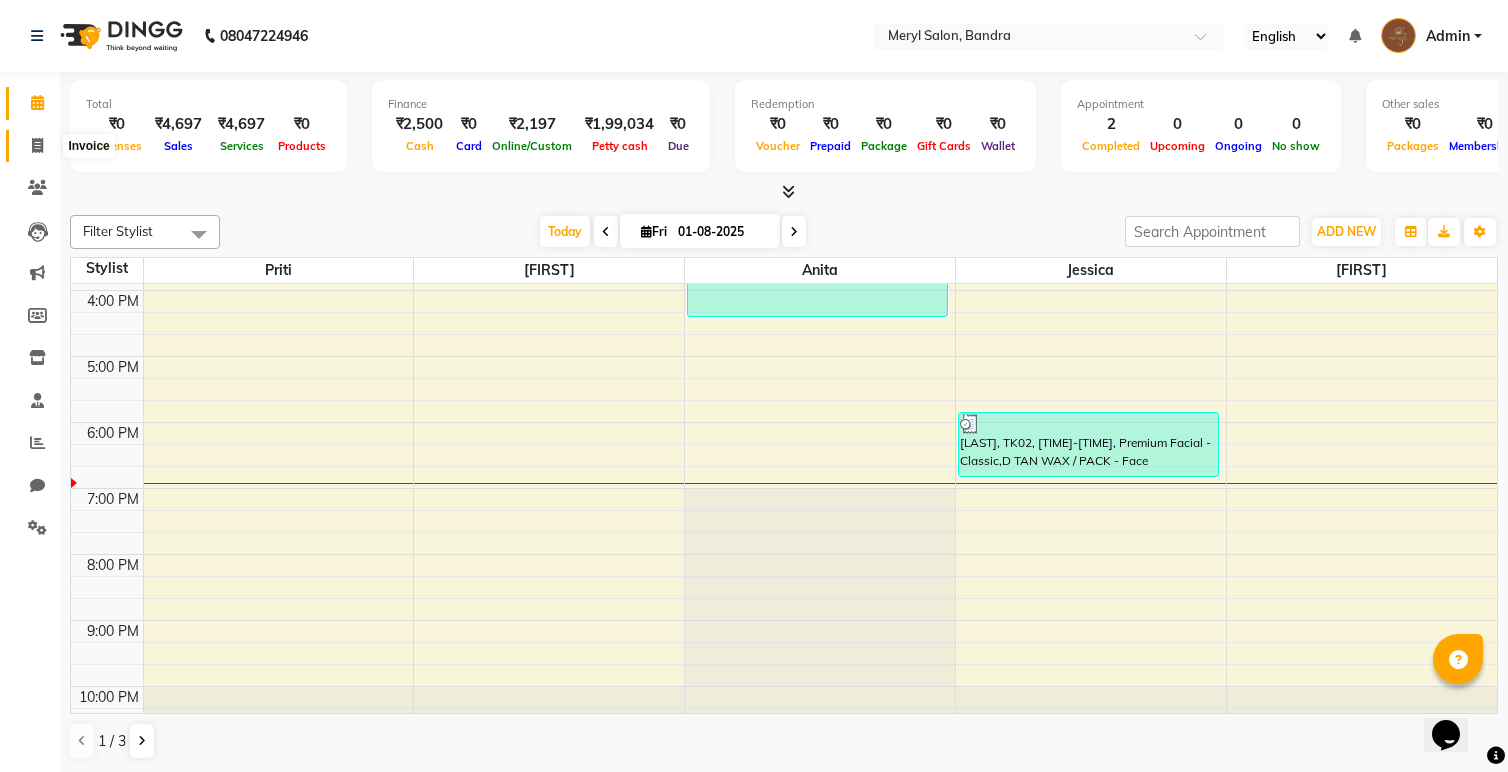 click 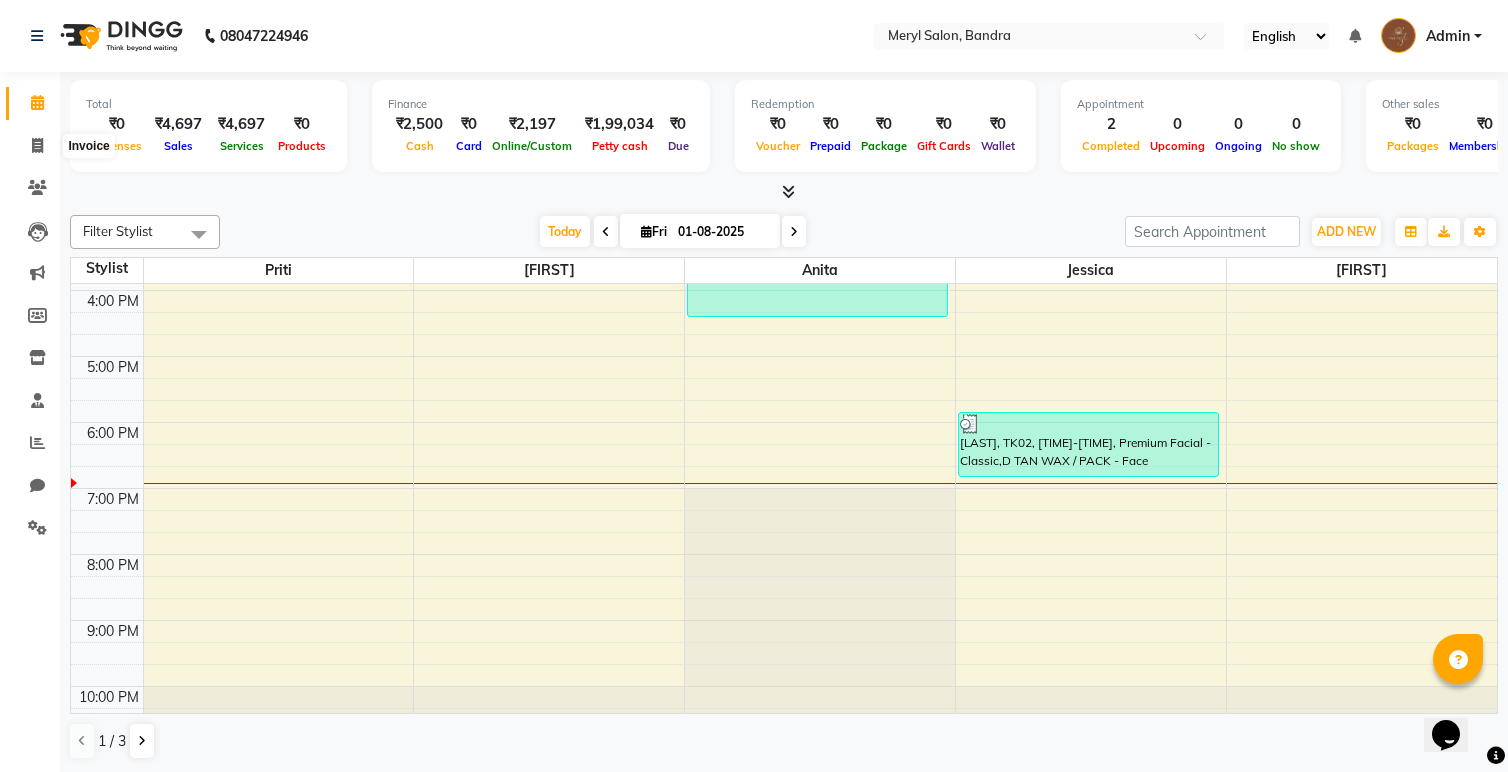 select on "7894" 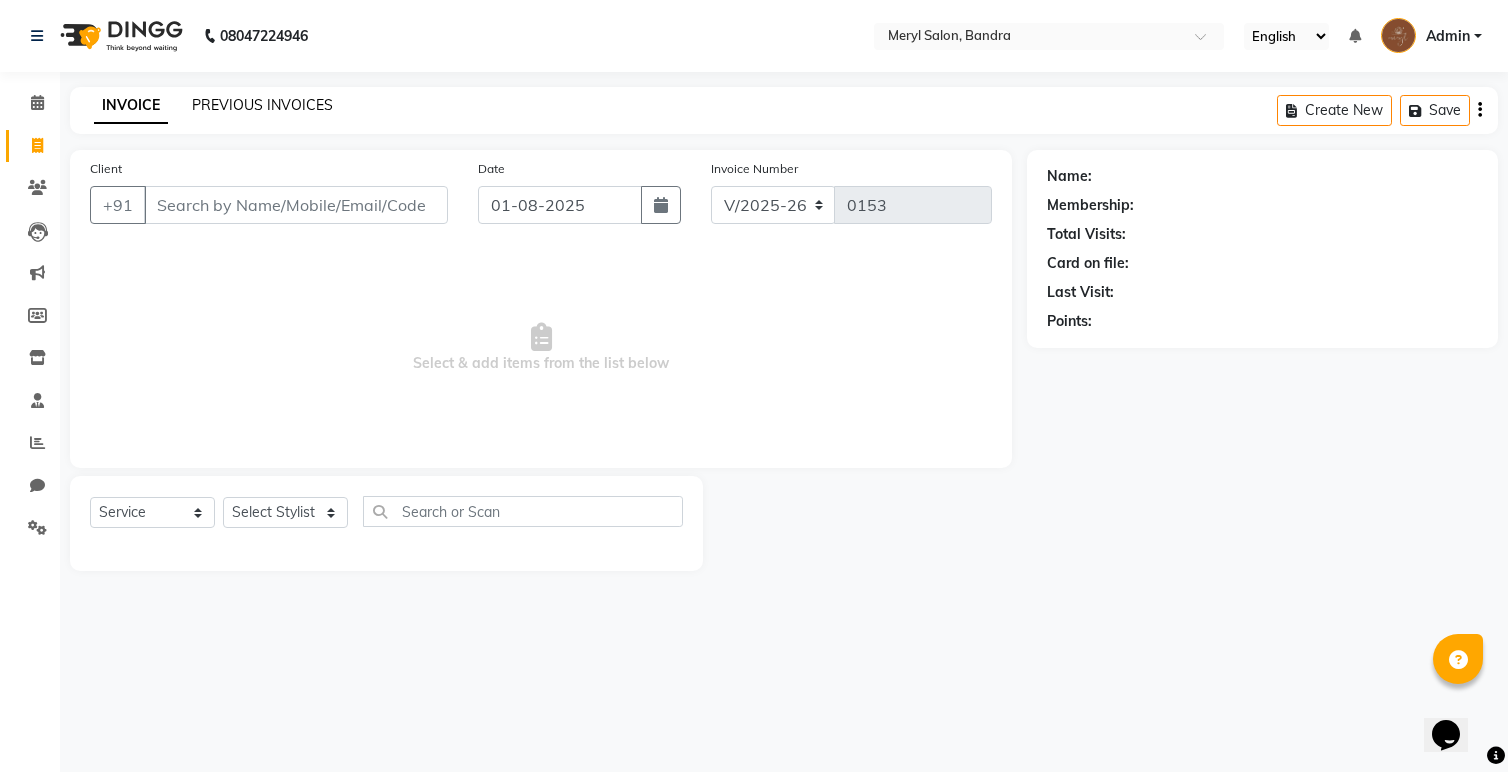 click on "PREVIOUS INVOICES" 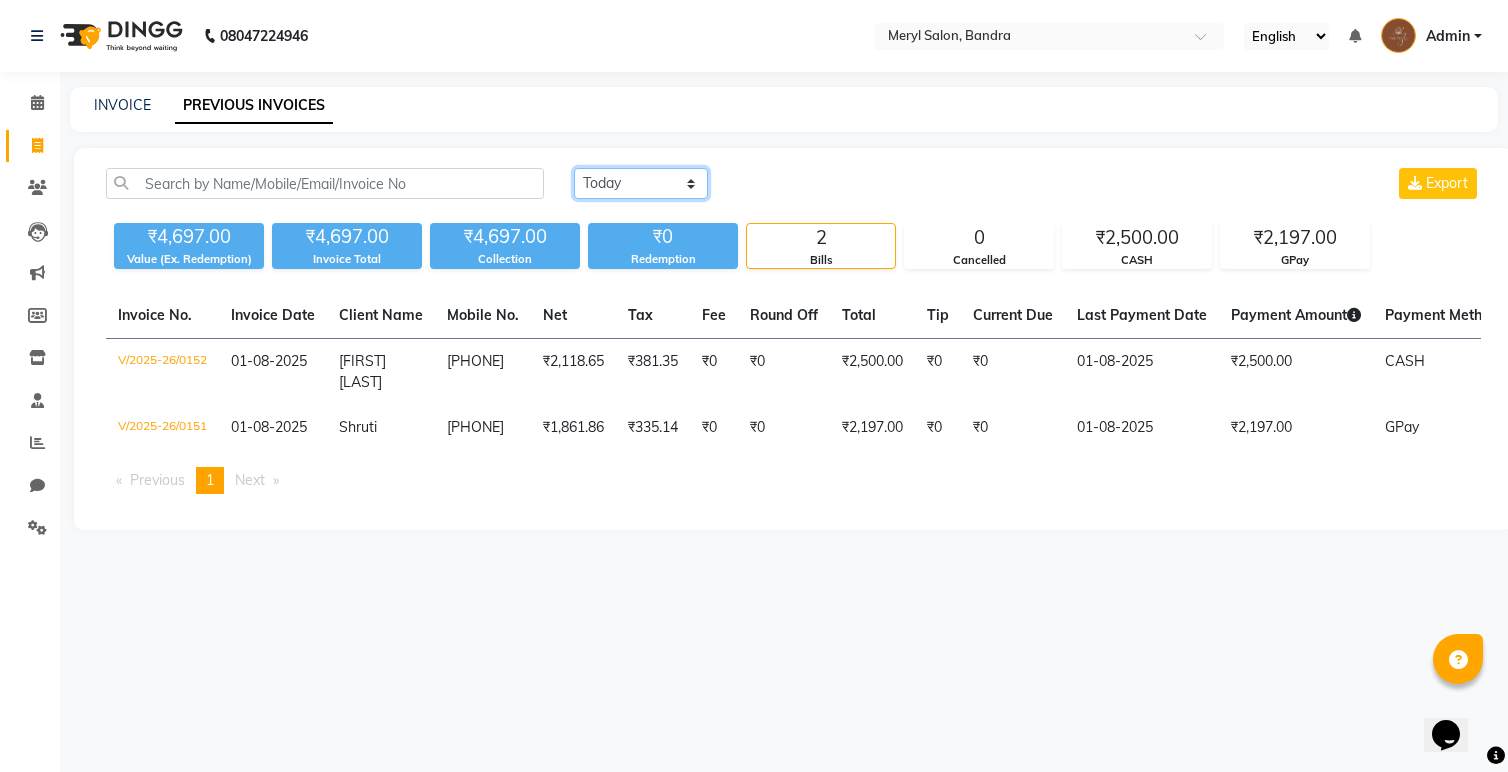 click on "Today Yesterday Custom Range" 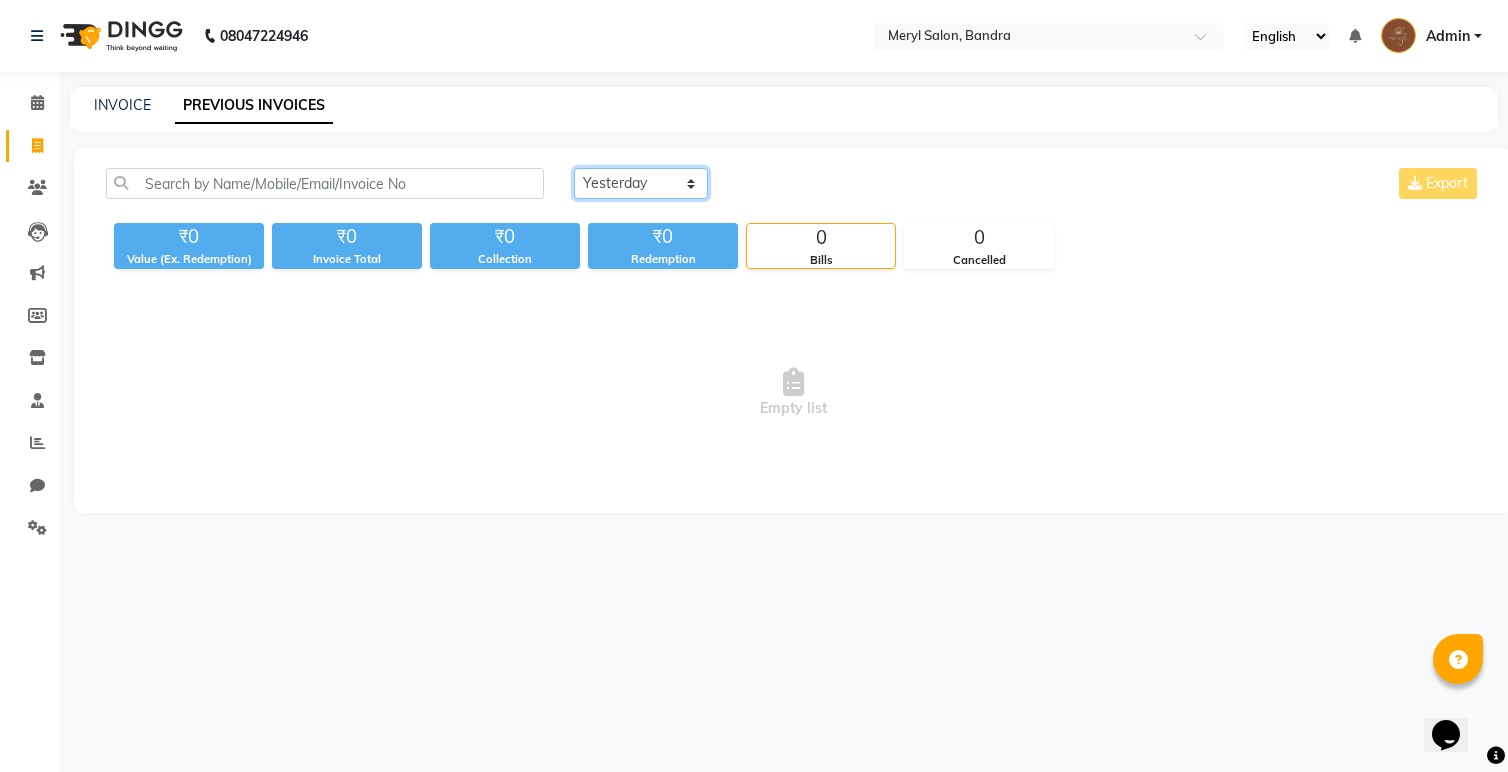 click on "Today Yesterday Custom Range" 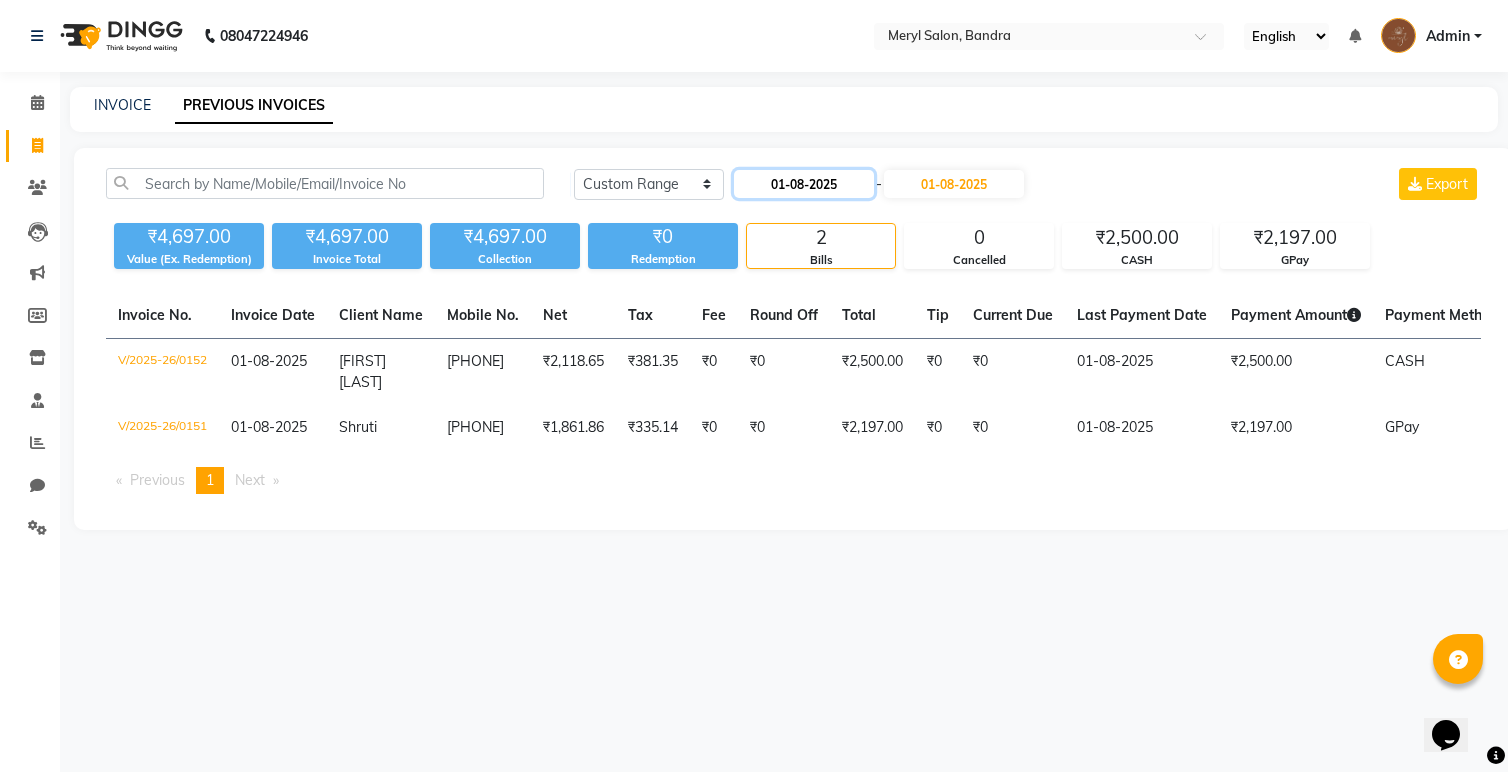 click on "01-08-2025" 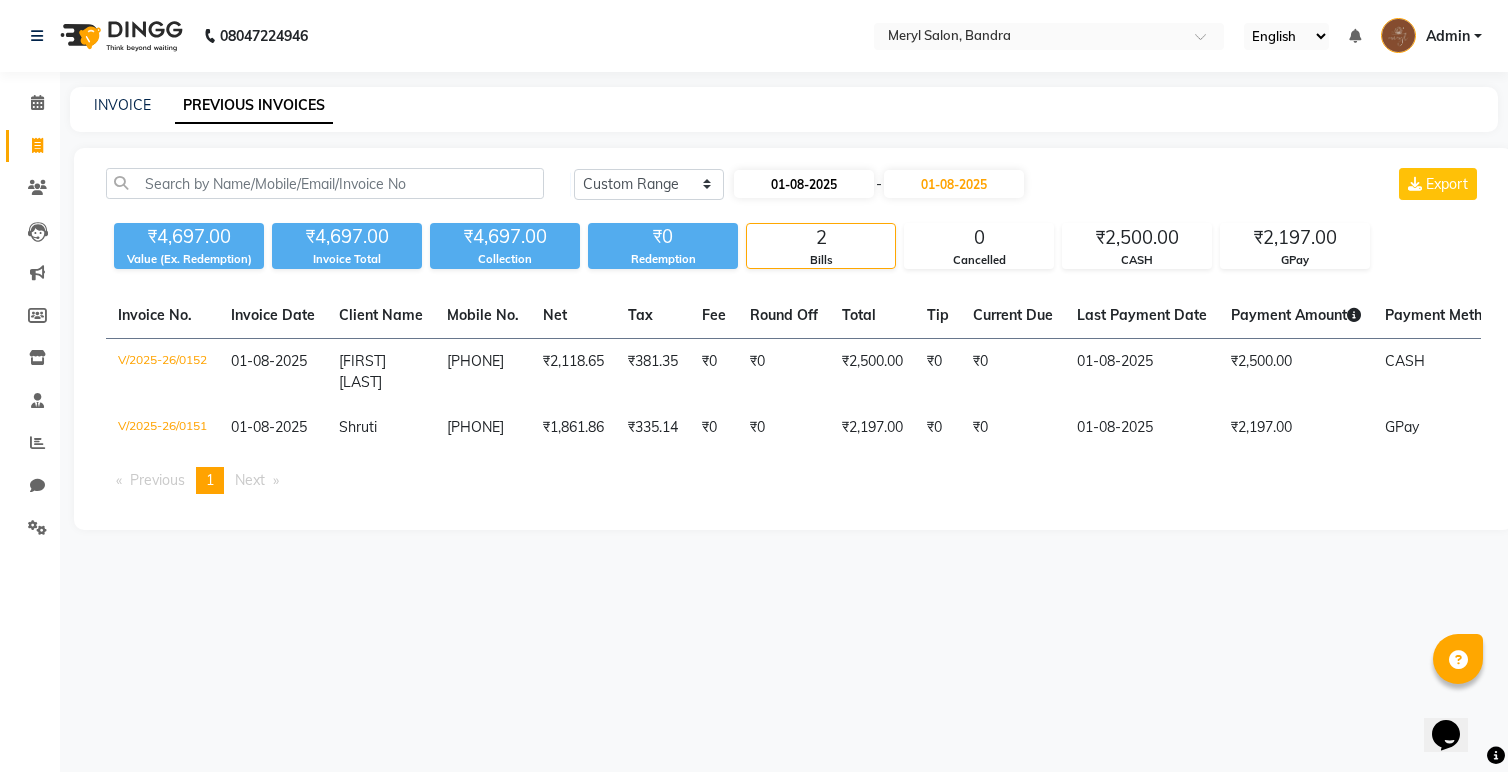 select on "8" 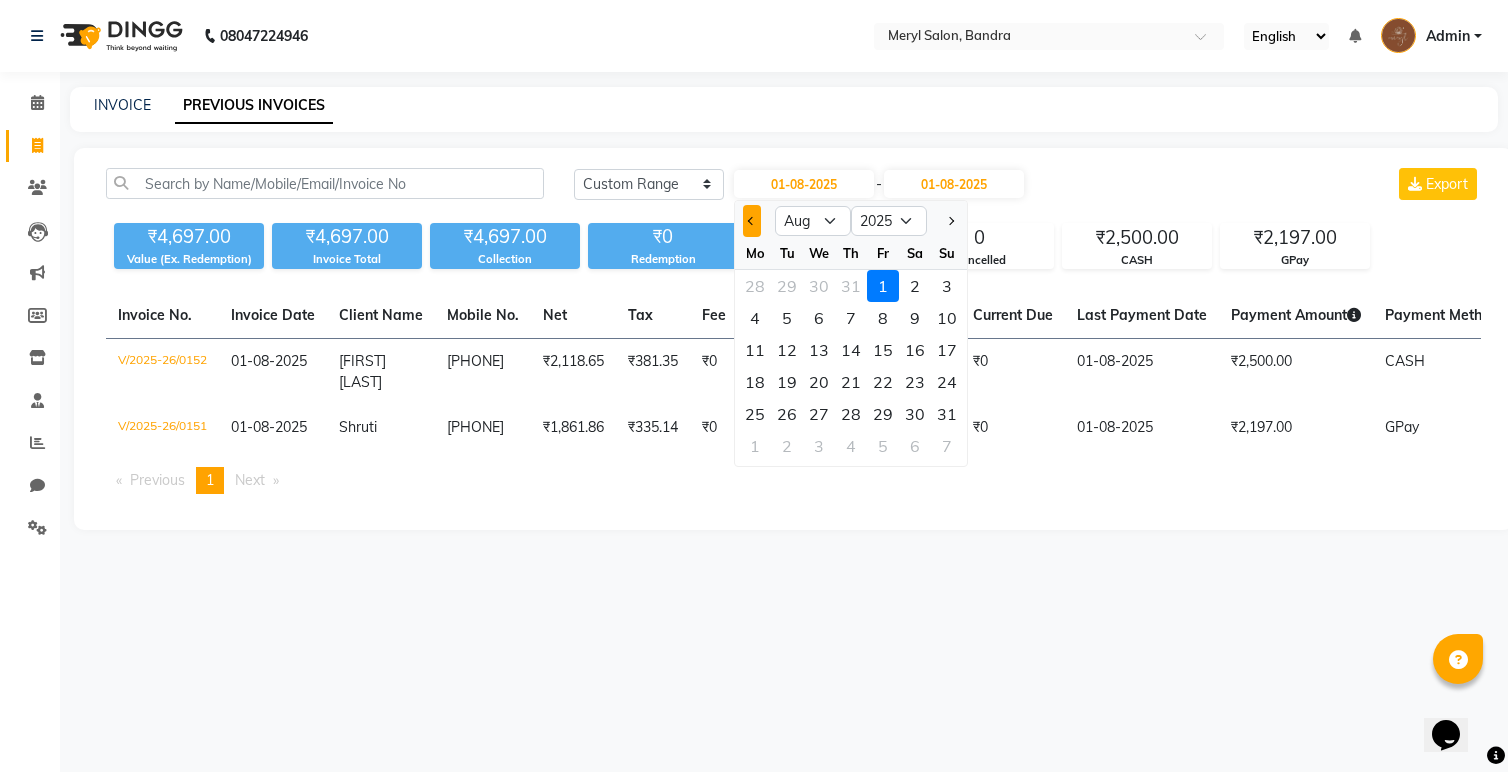 click 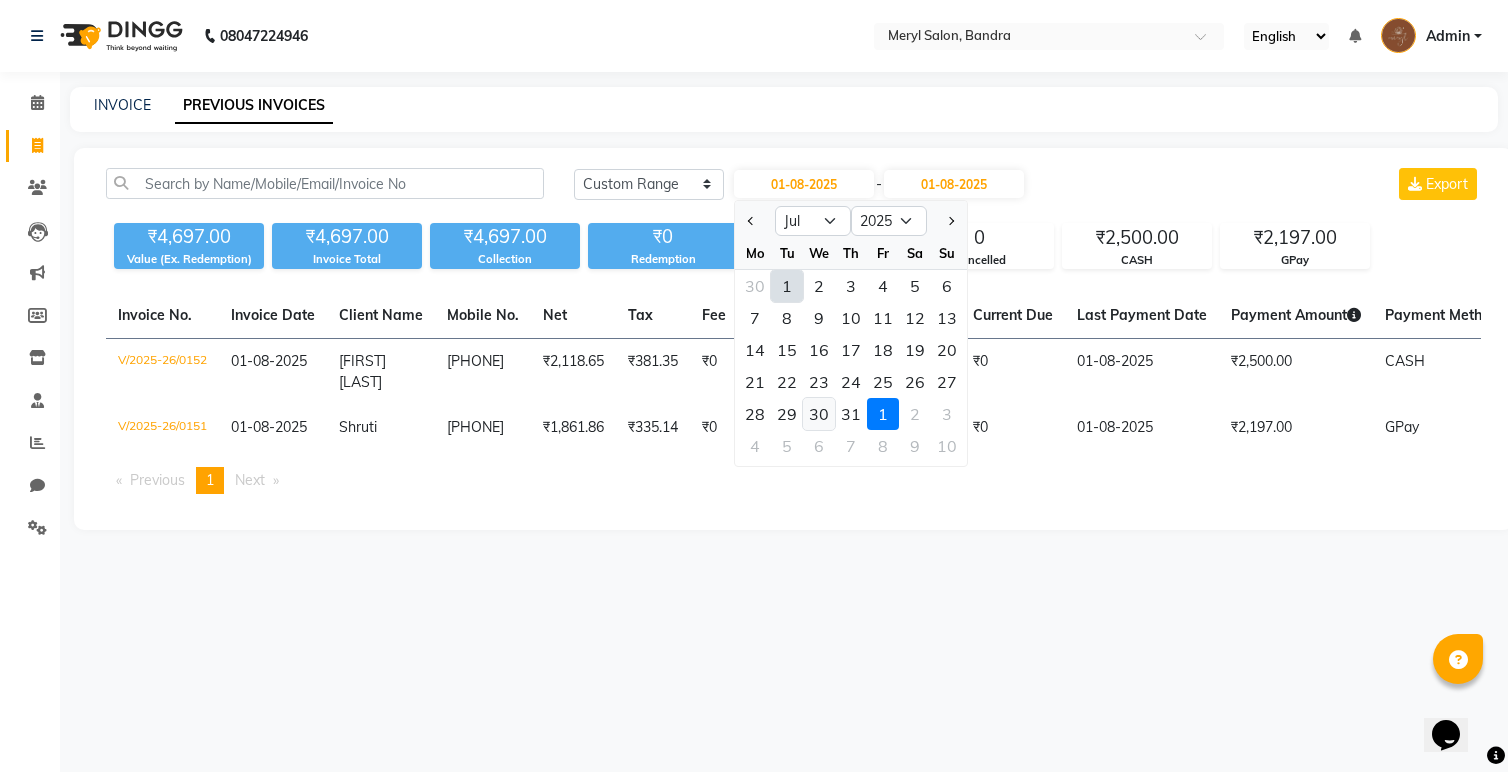 click on "30" 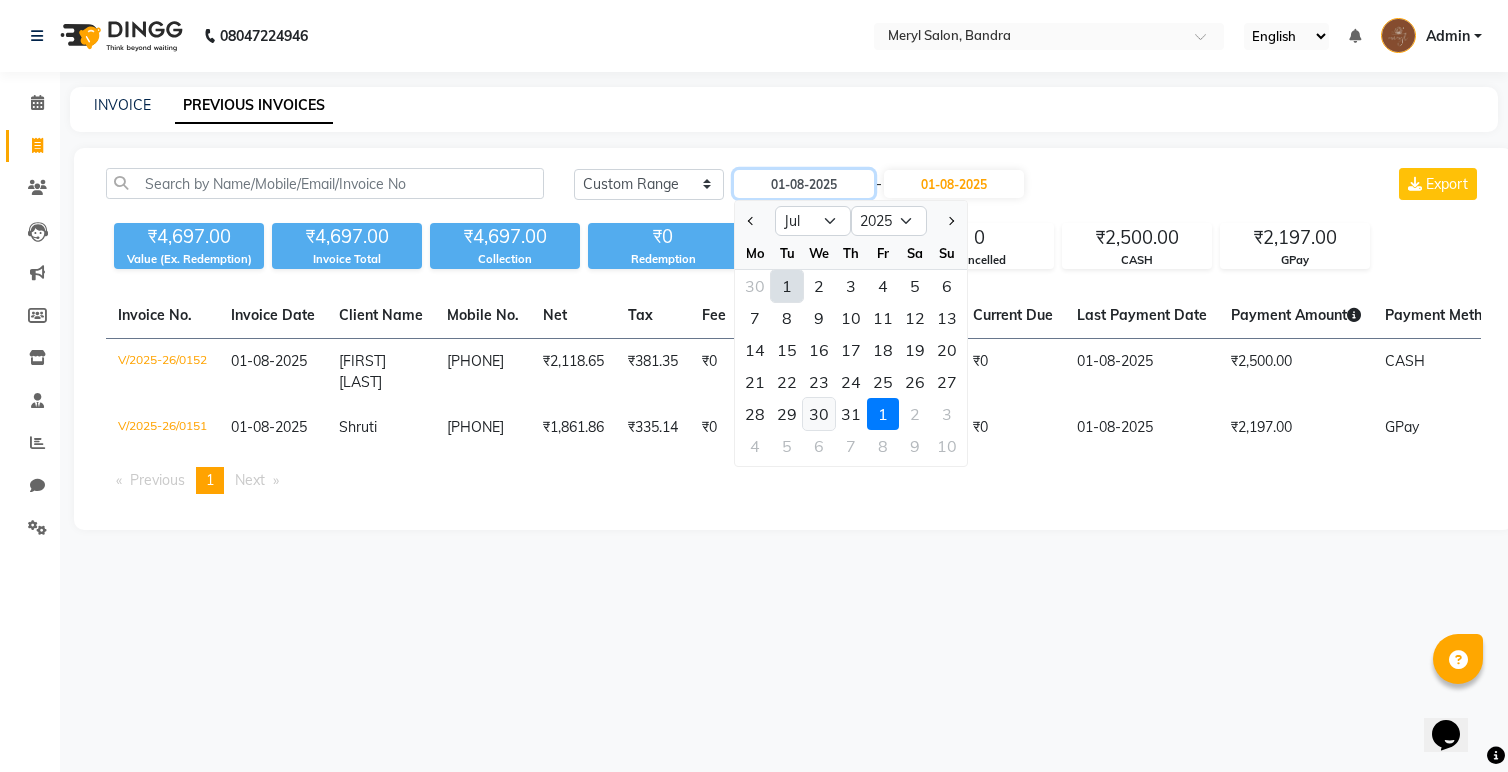 type on "30-07-2025" 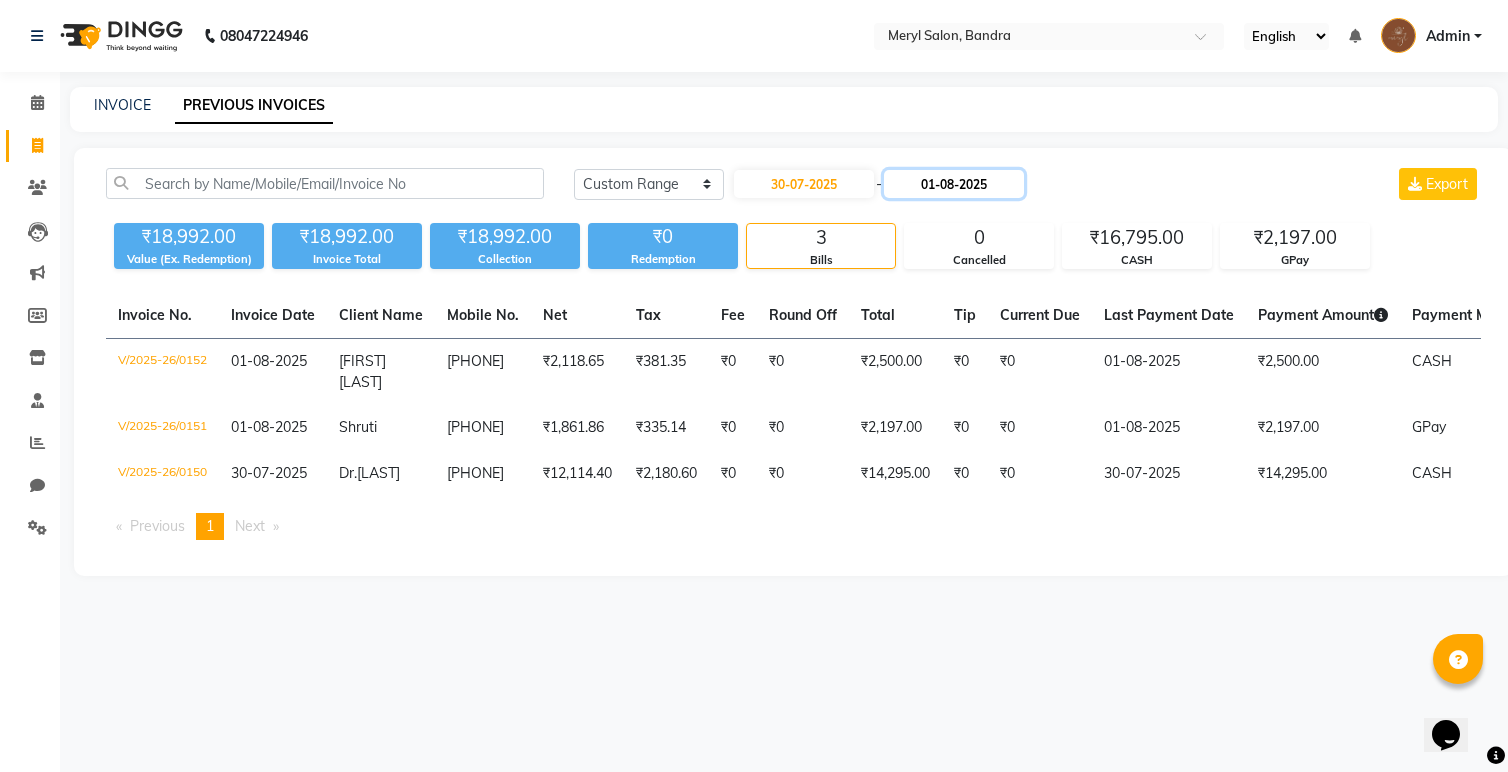 click on "01-08-2025" 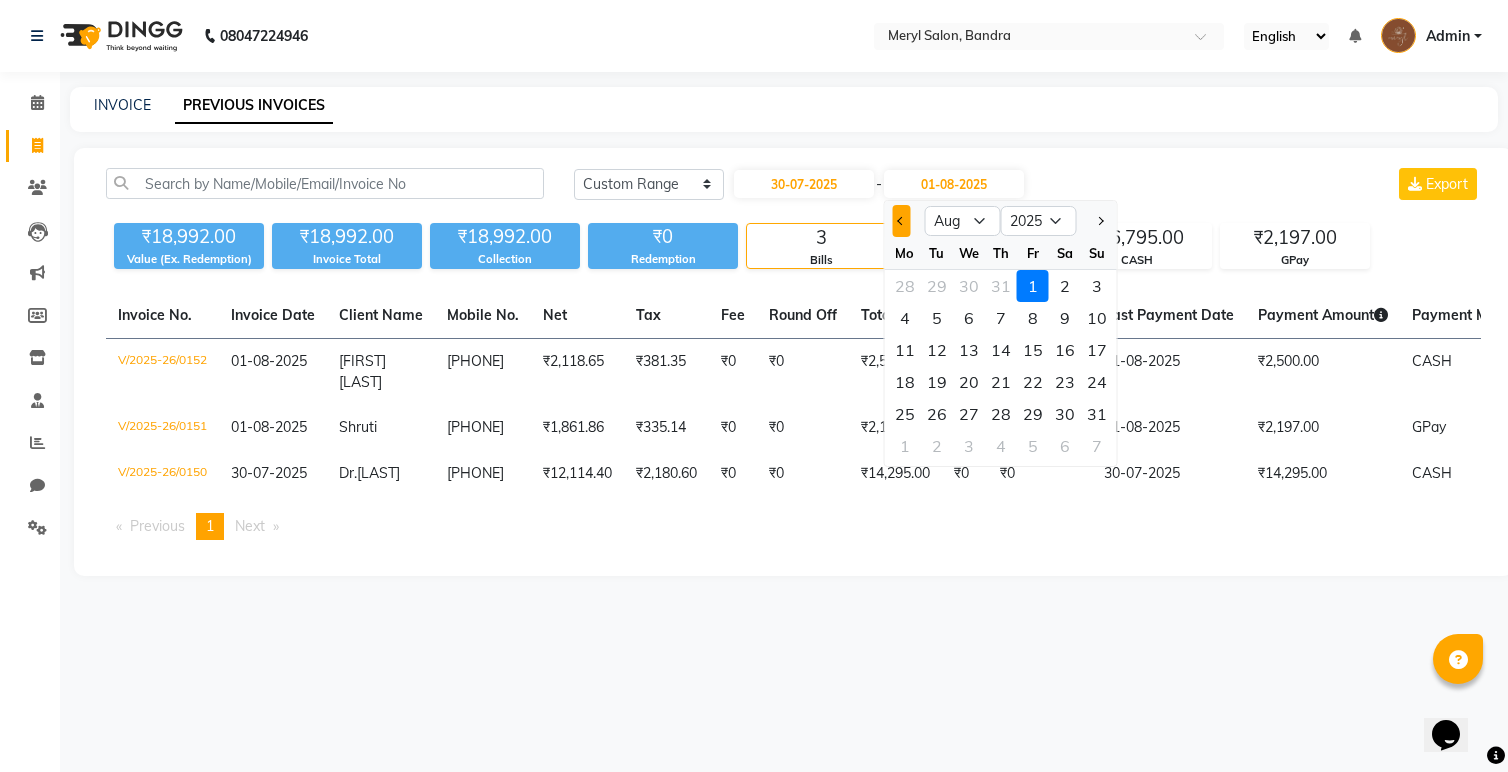 click 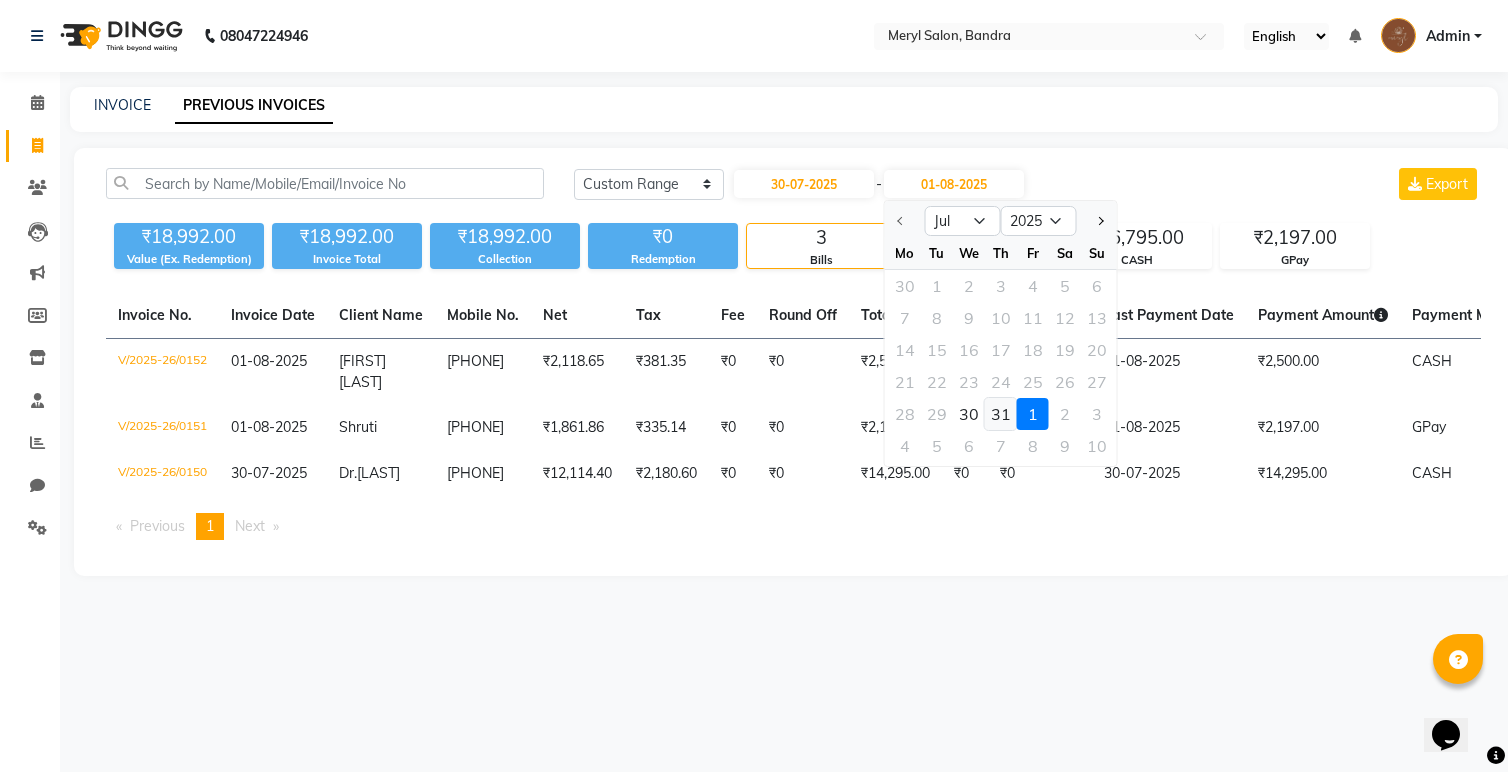 click on "31" 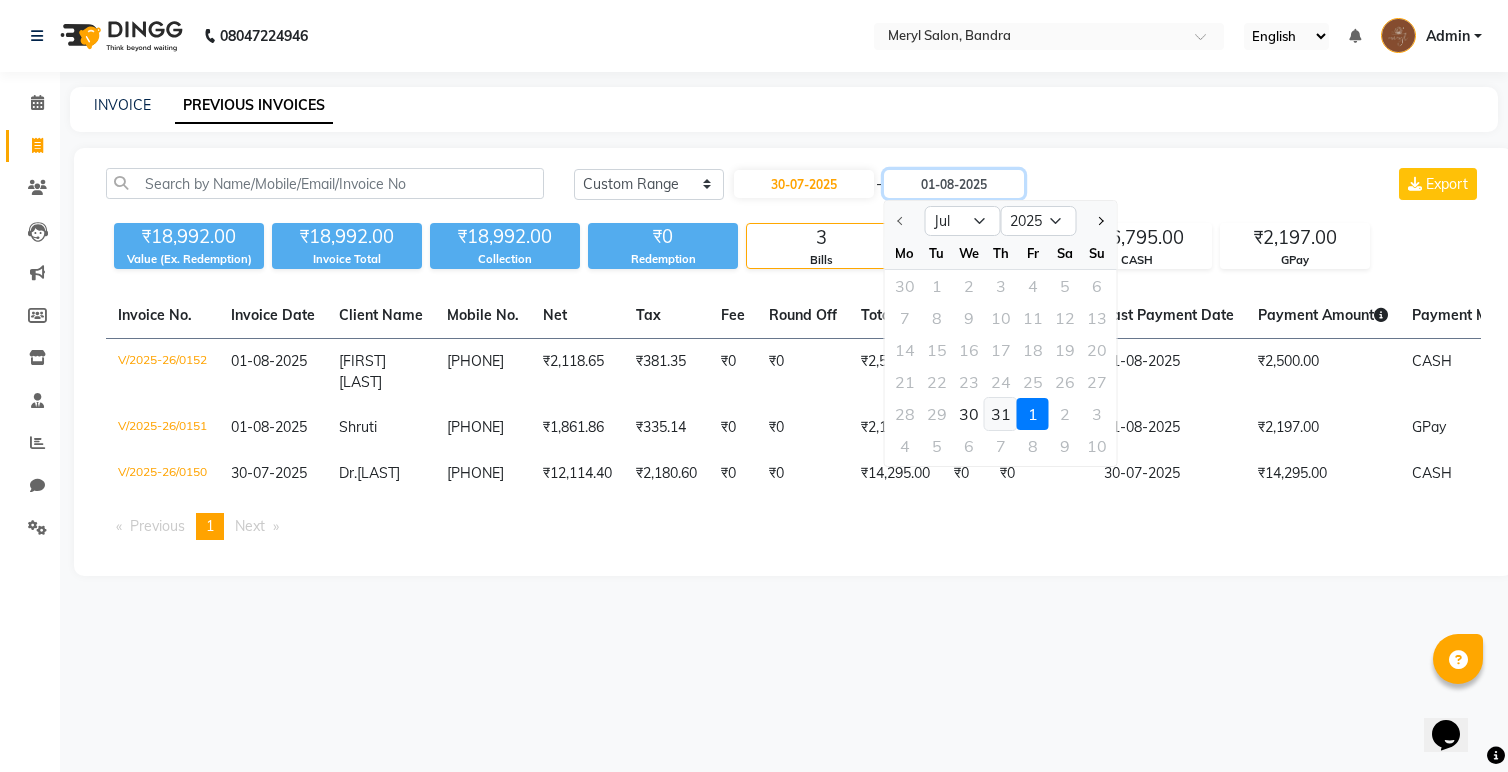type on "31-07-2025" 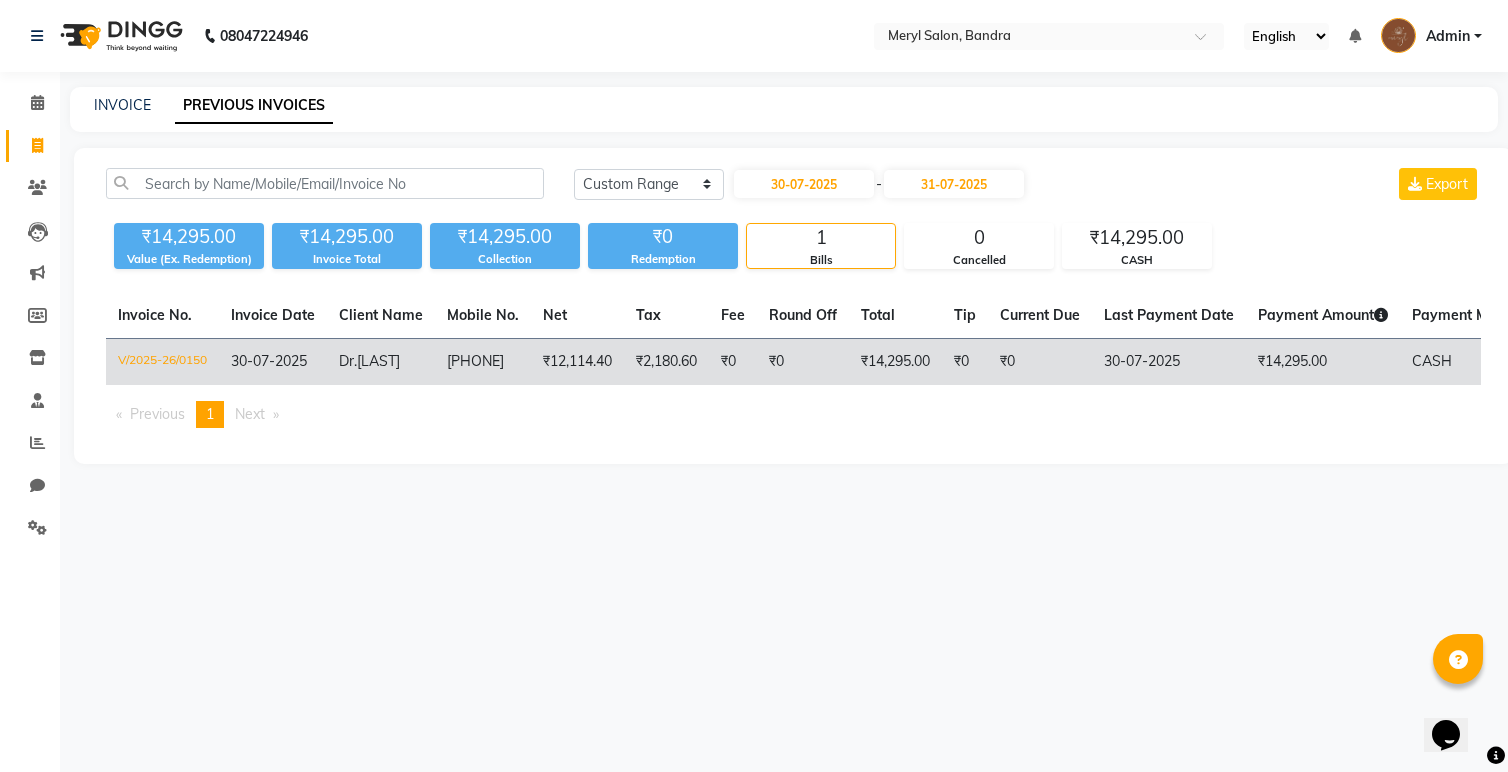 click on "₹0" 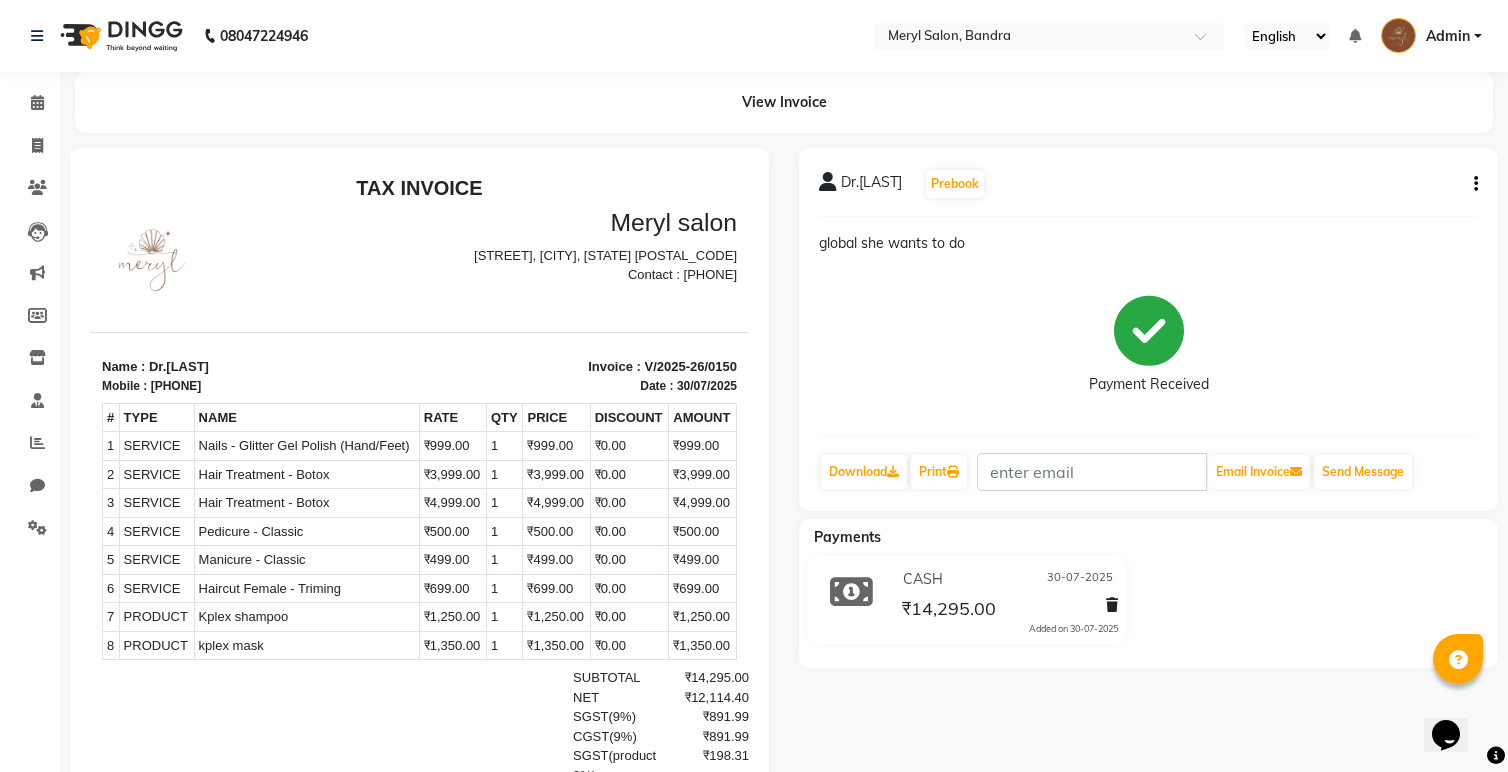 scroll, scrollTop: 0, scrollLeft: 0, axis: both 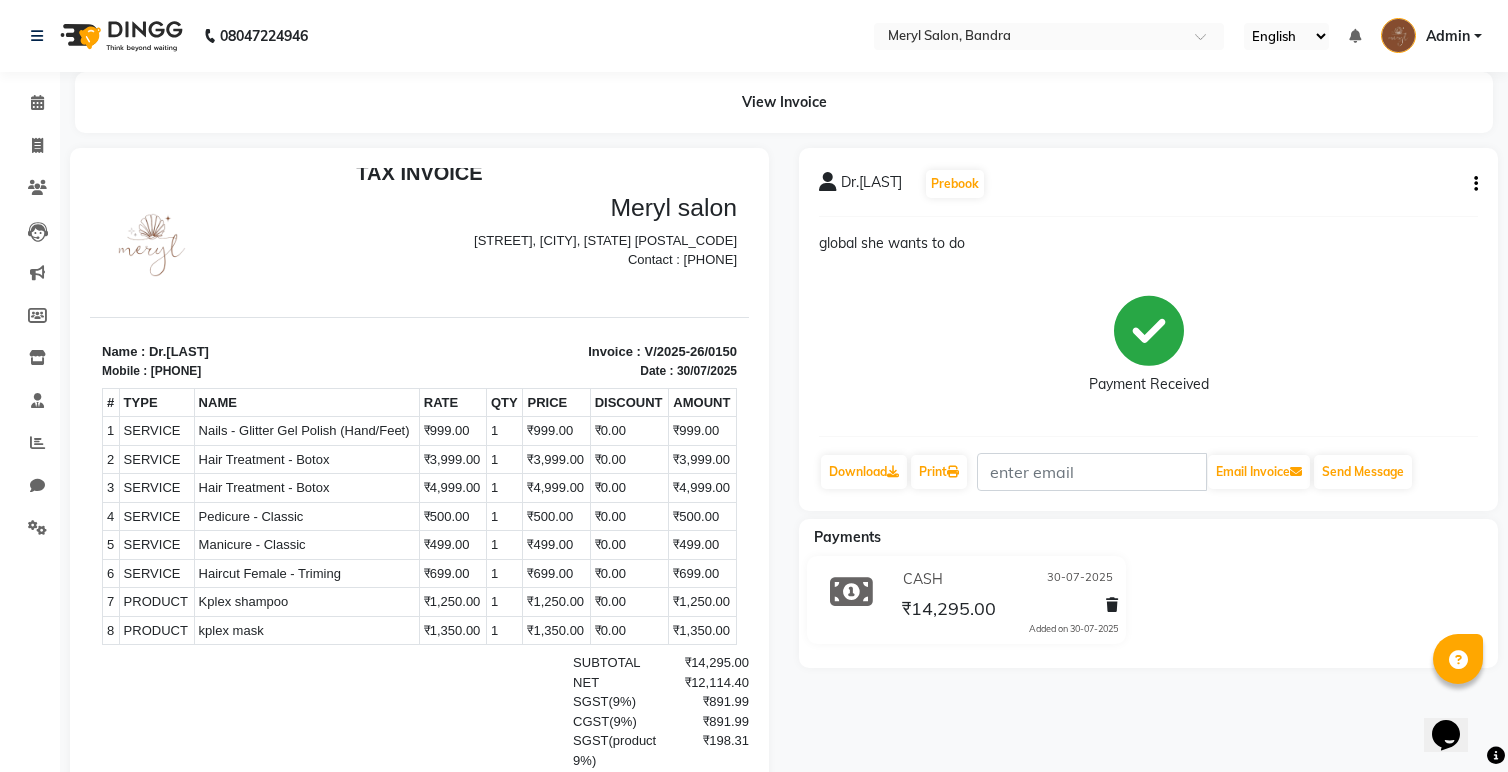 click on "Dr.[LAST] Prebook global she wants to do Payment Received Download Print Email Invoice Send Message" 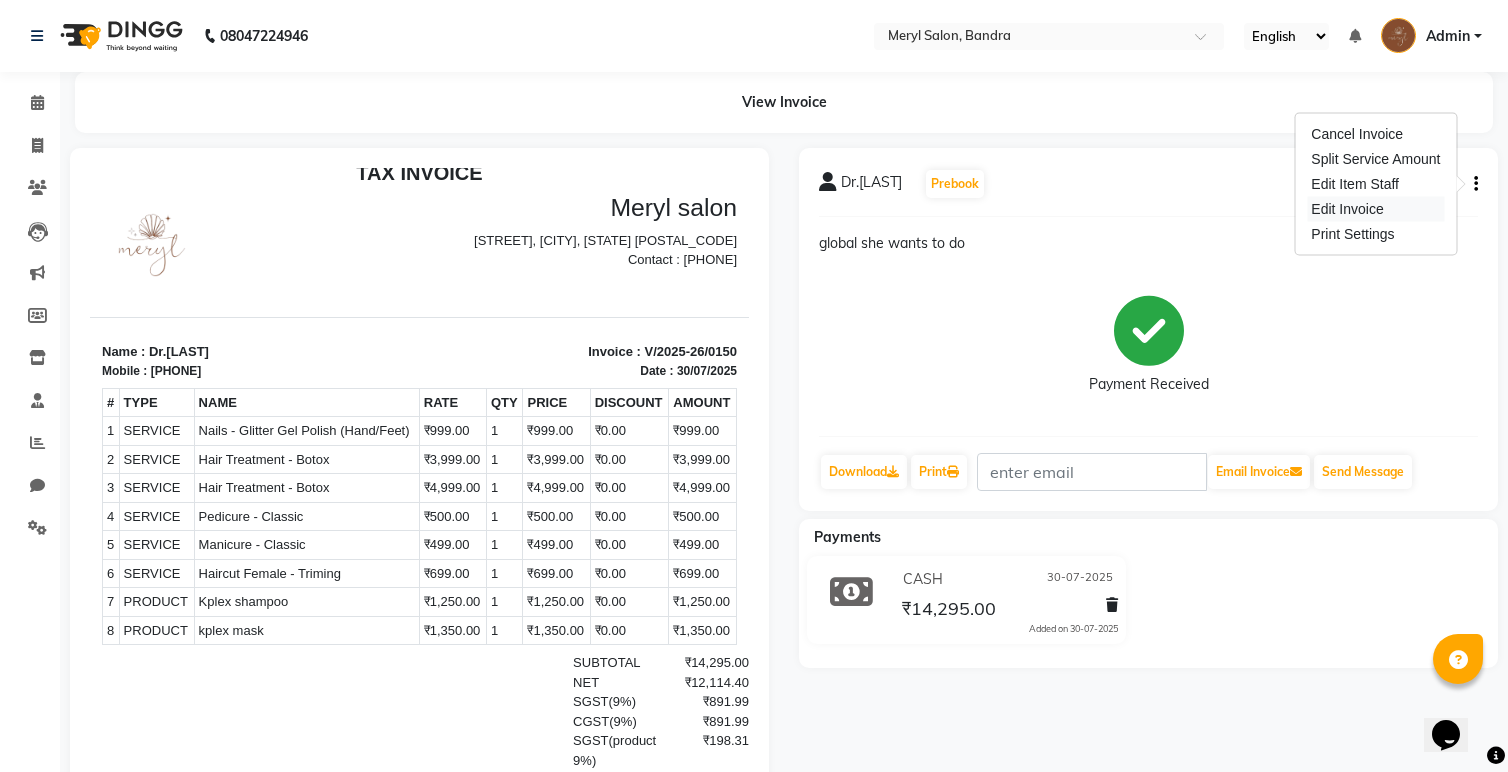 click on "Edit Invoice" at bounding box center [1375, 209] 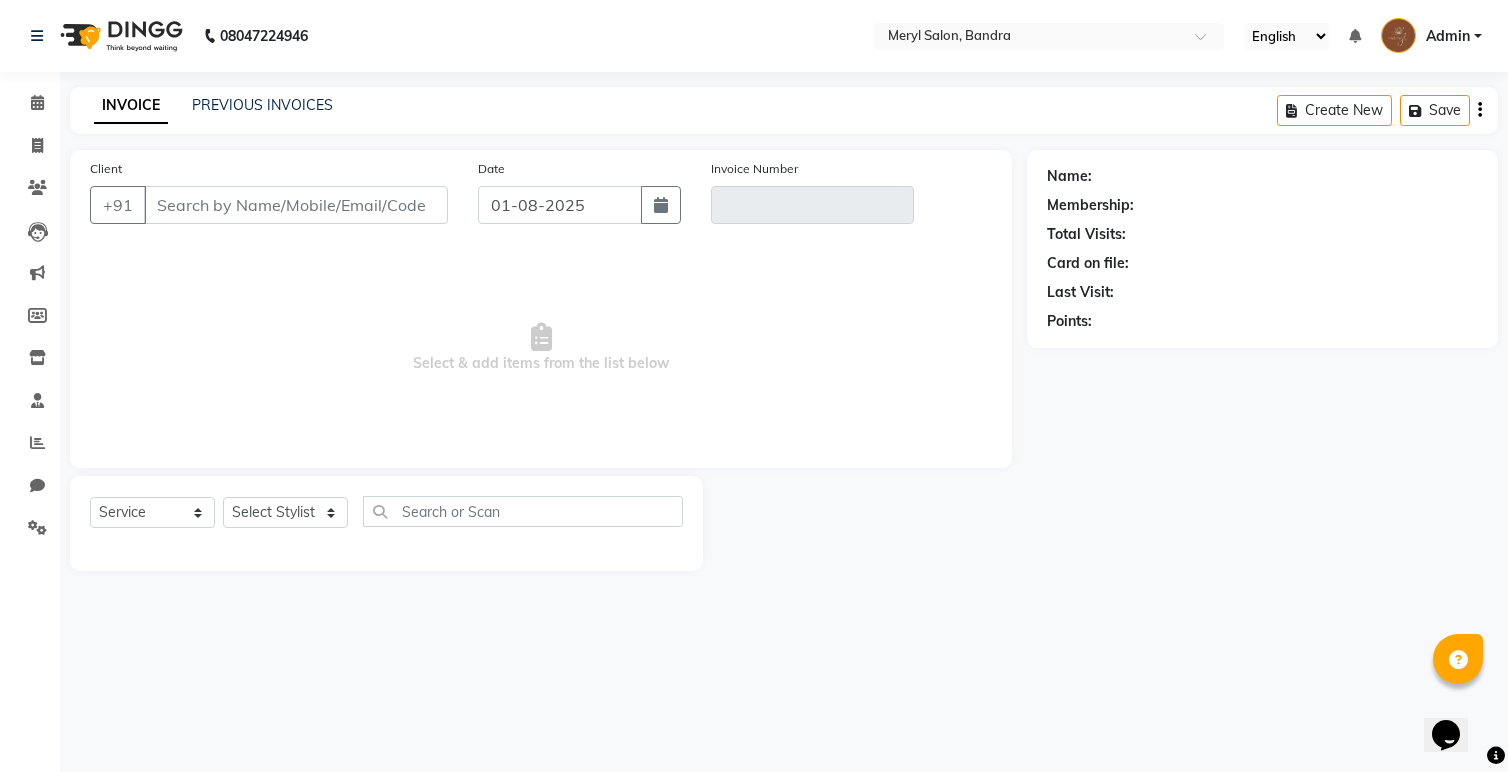 type on "[PHONE]" 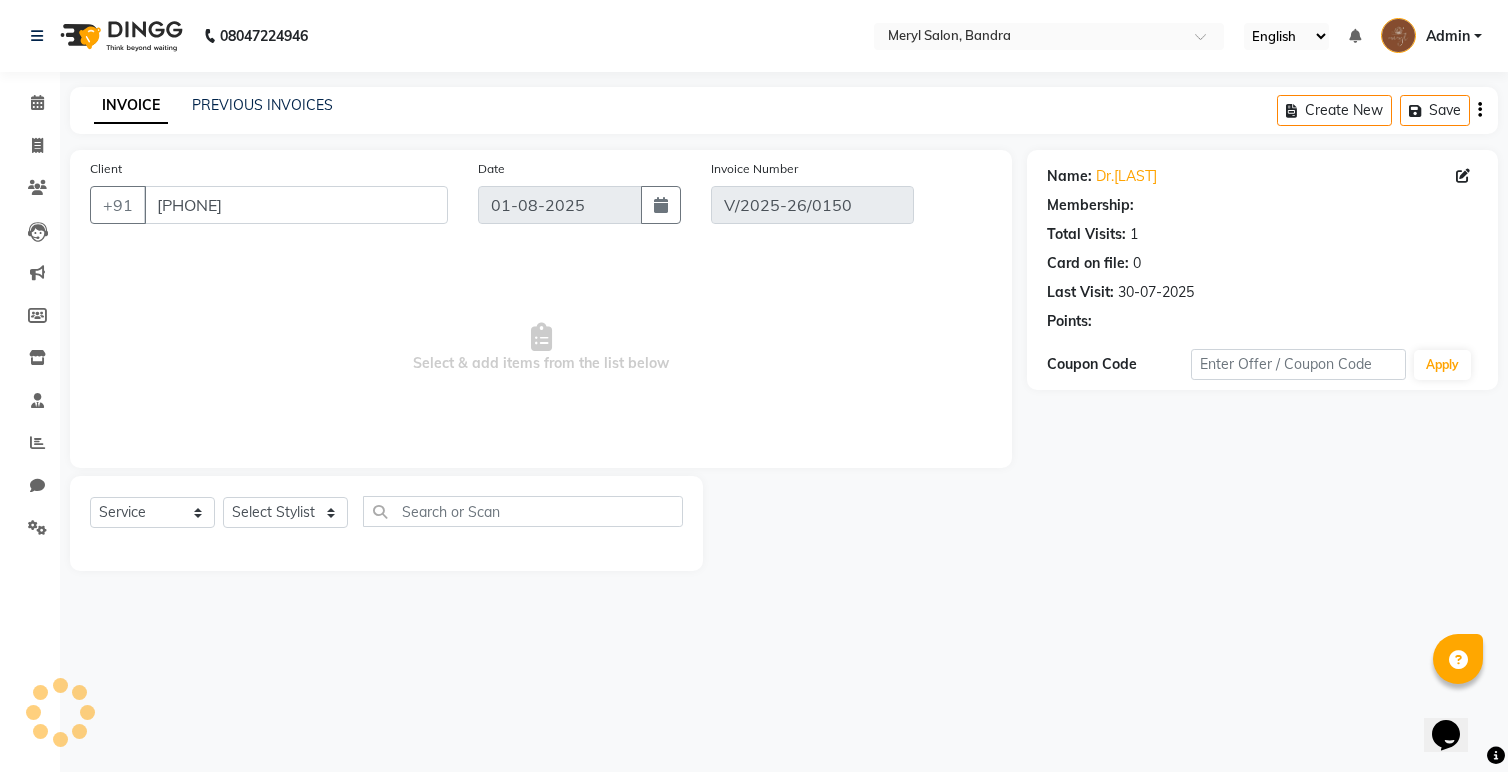 type on "30-07-2025" 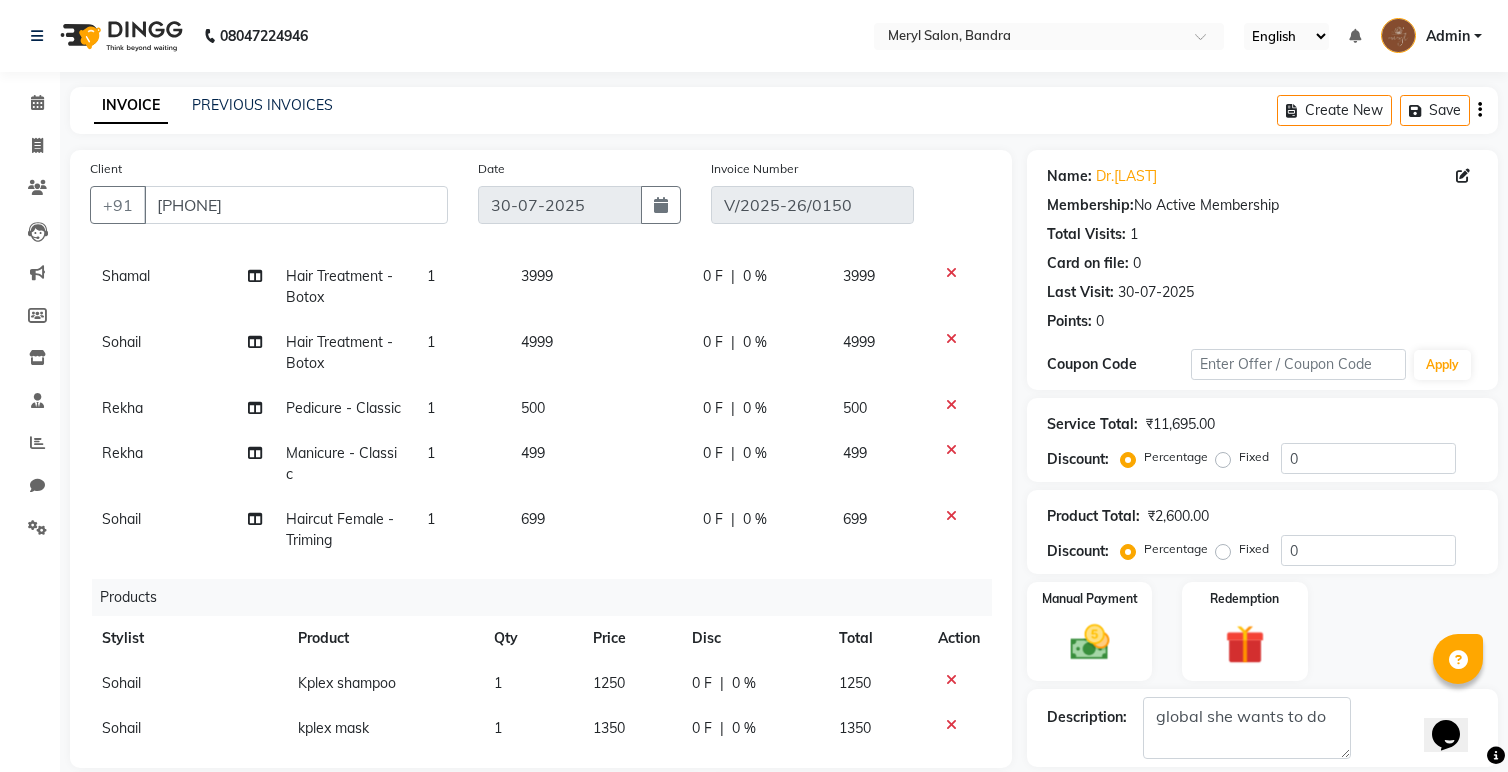 scroll, scrollTop: 182, scrollLeft: 0, axis: vertical 